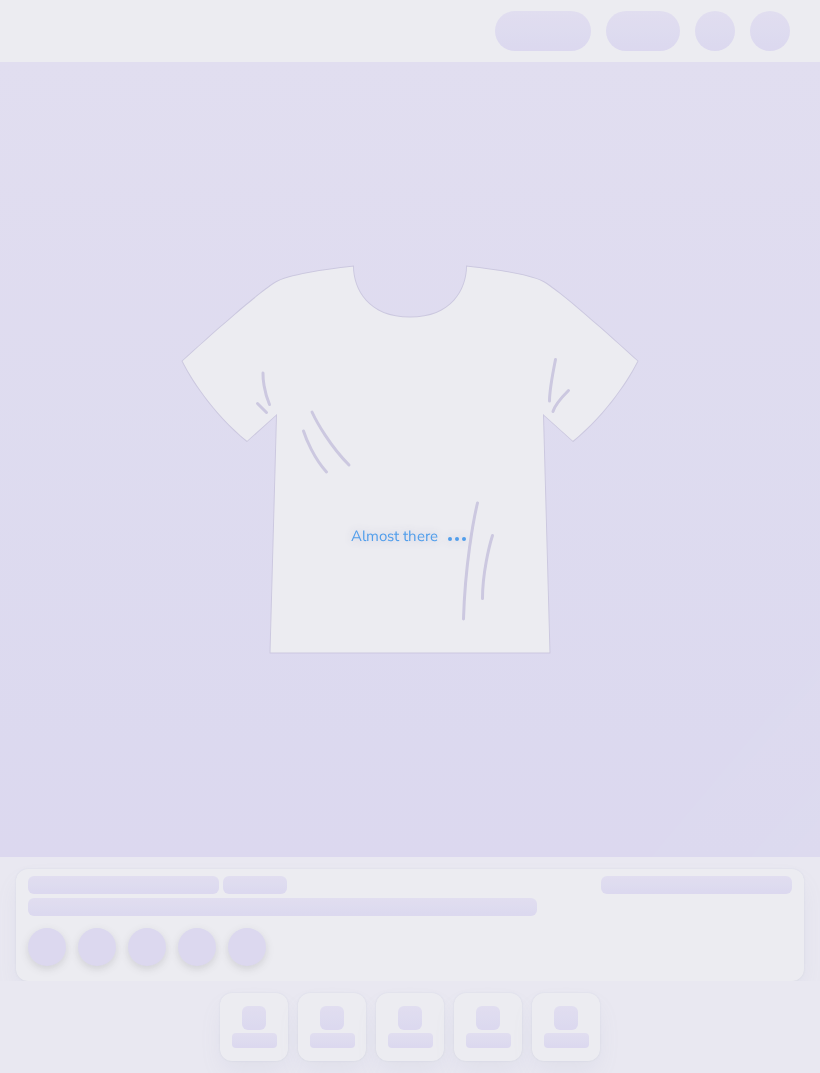 scroll, scrollTop: 0, scrollLeft: 0, axis: both 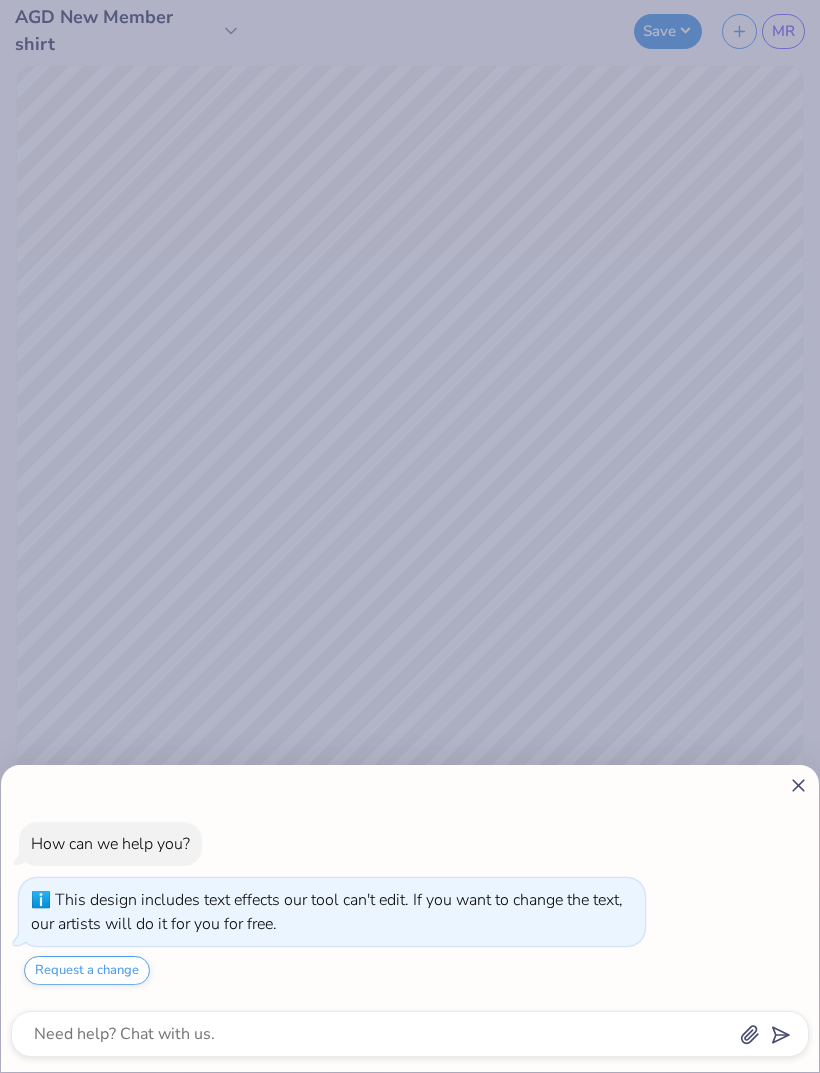 click on "How can we help you? This design includes text effects our tool can't edit. If you want to change the text, our artists will do it for you for free. Request a change" at bounding box center [410, 536] 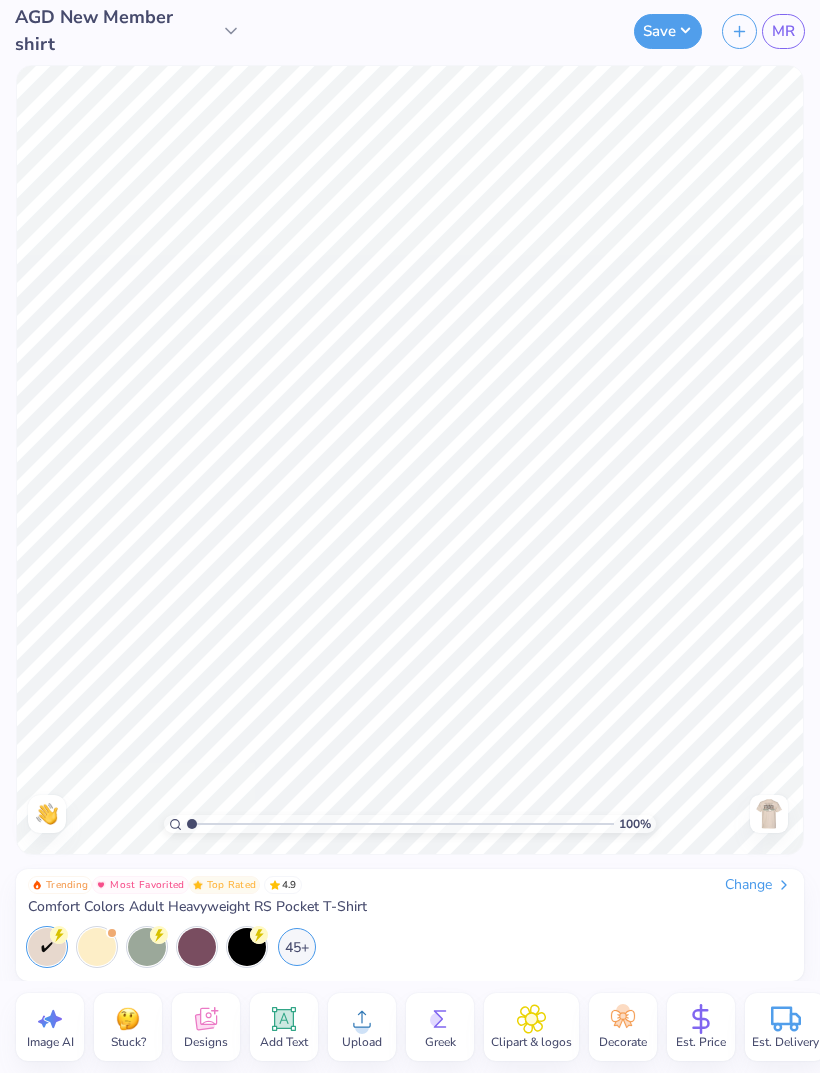 click at bounding box center (769, 814) 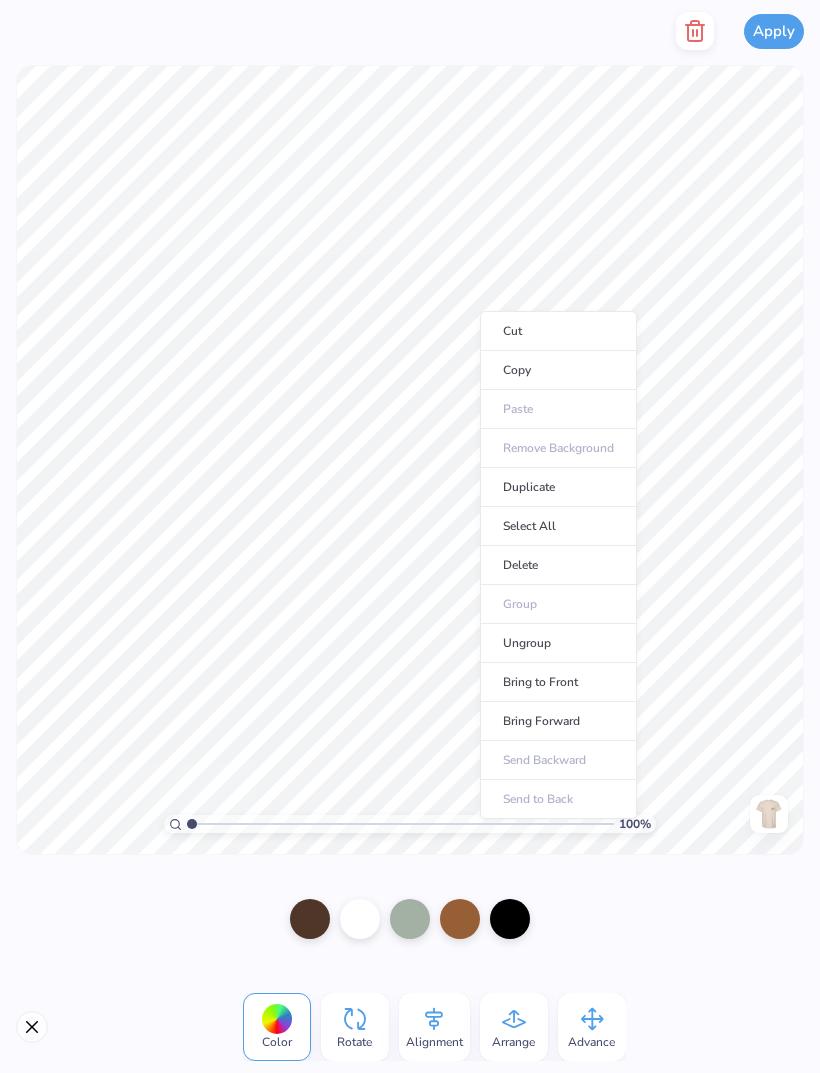 click on "Copy" at bounding box center (558, 370) 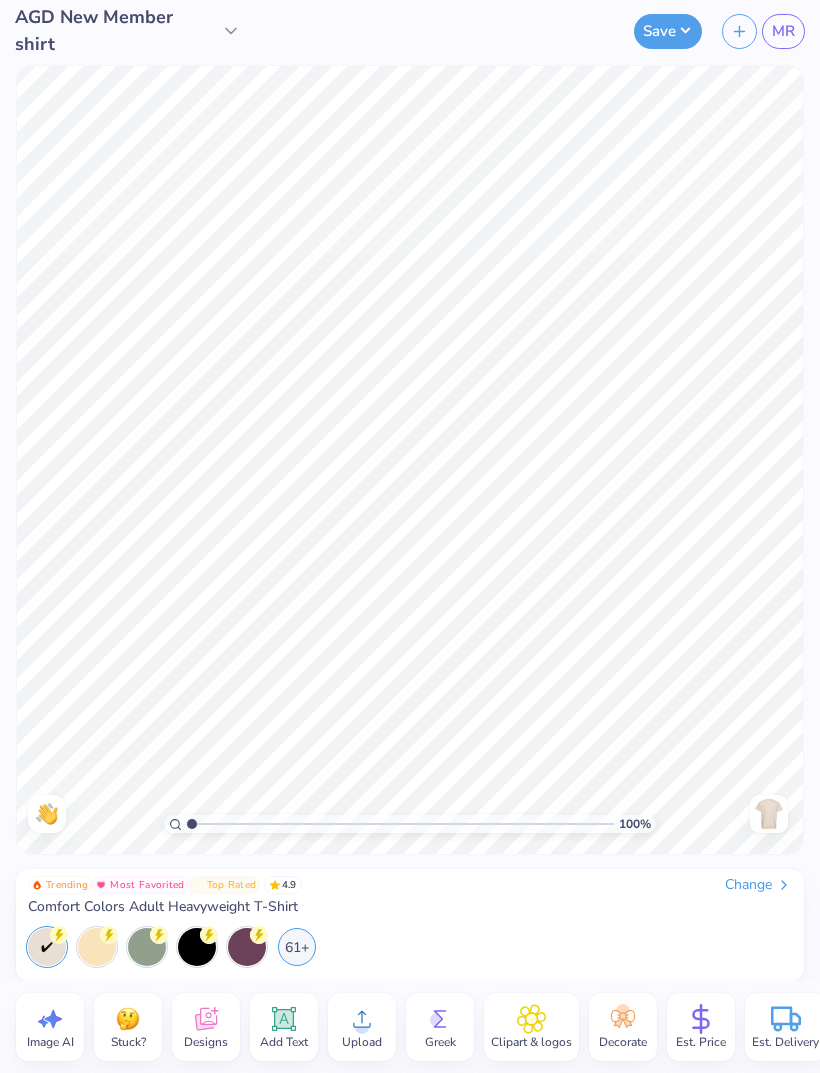scroll, scrollTop: 0, scrollLeft: 0, axis: both 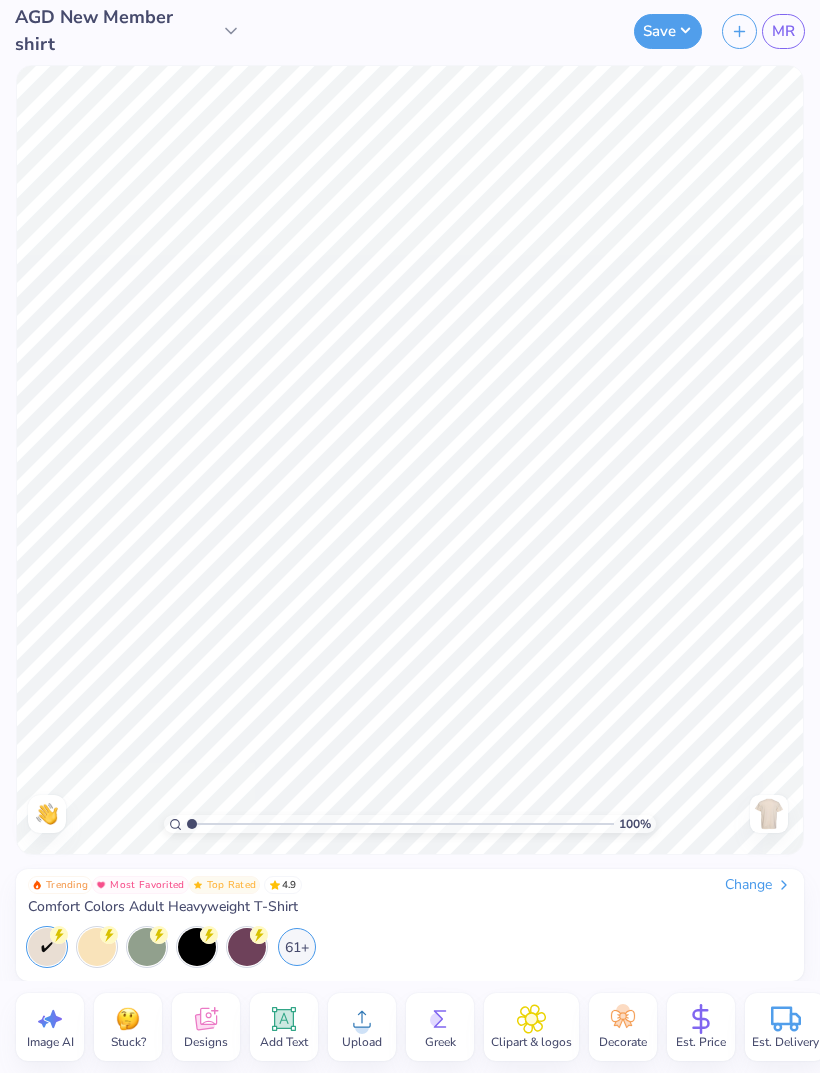 click on "MR" at bounding box center (783, 31) 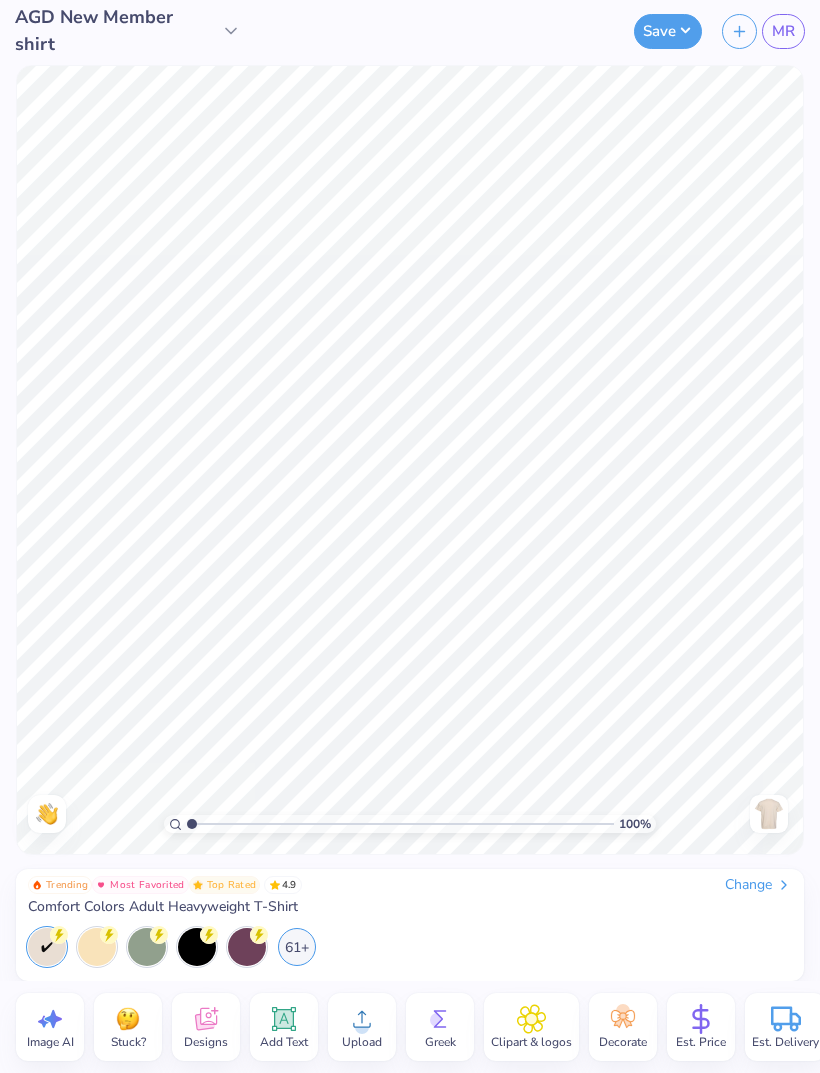 click on "MR" at bounding box center (783, 31) 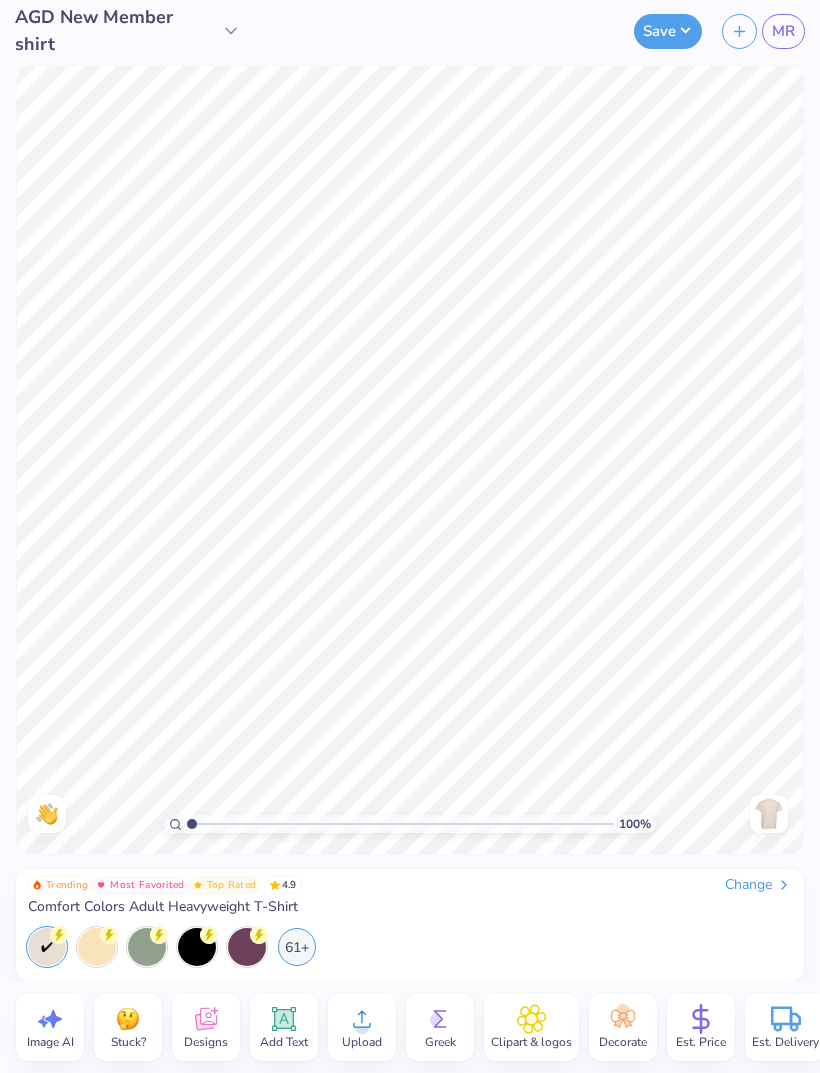 click on "MR" at bounding box center [783, 31] 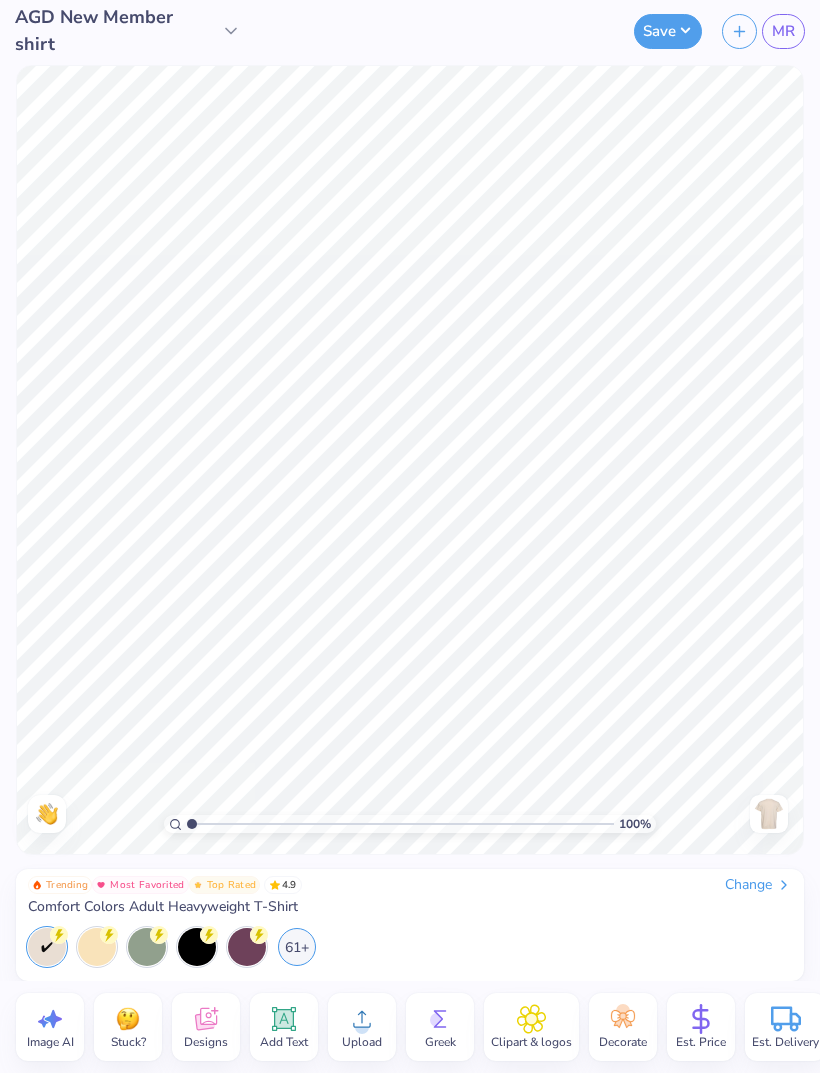 click on "MR" at bounding box center [783, 31] 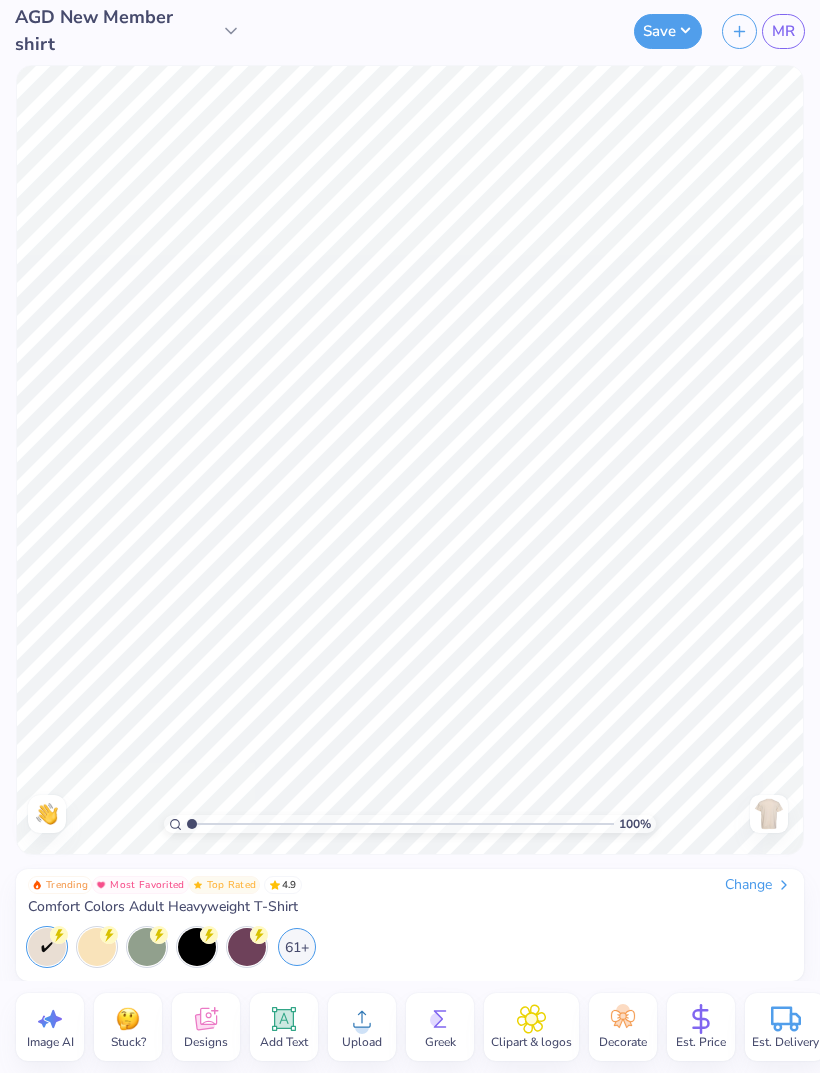 click on "MR" at bounding box center (783, 31) 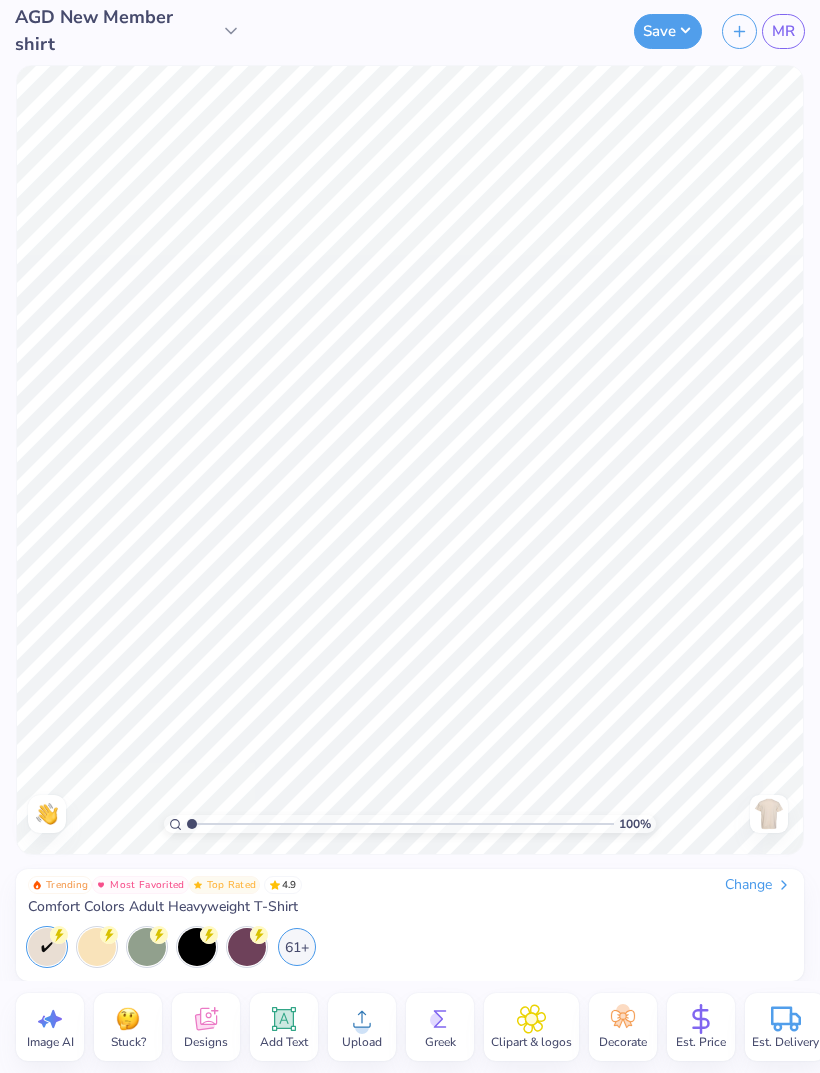 click on "MR" at bounding box center [783, 31] 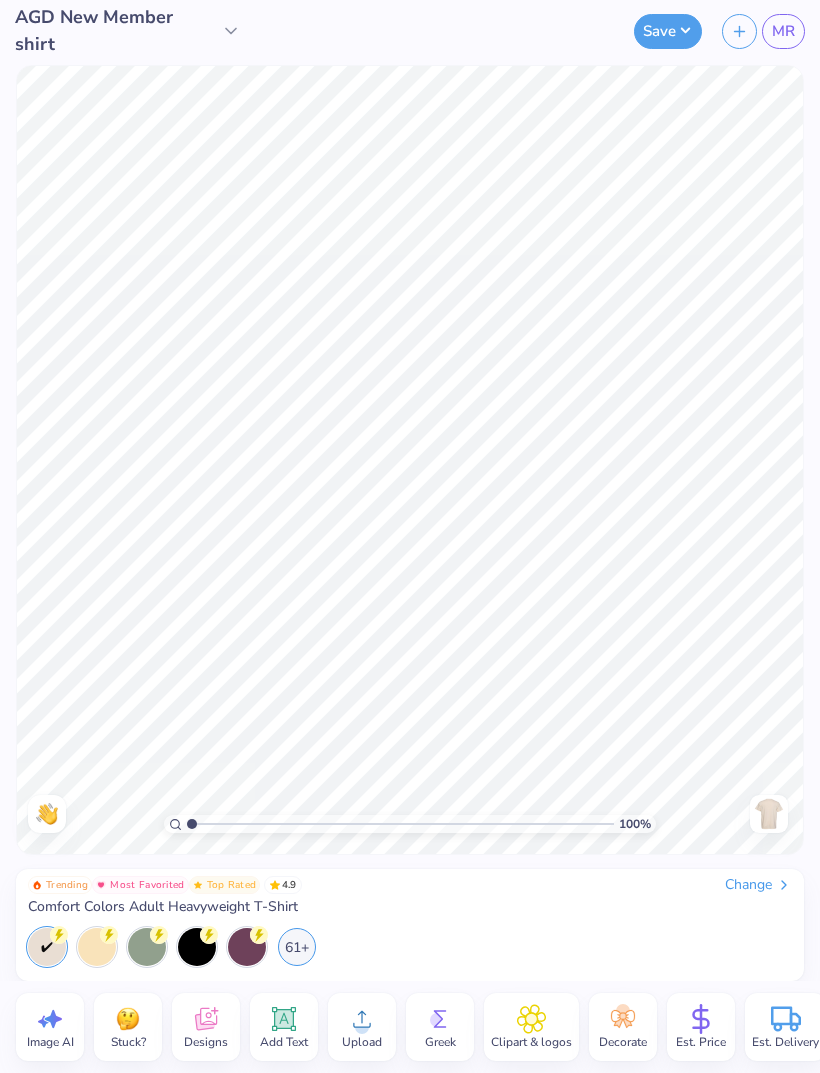 click on "MR" at bounding box center [783, 31] 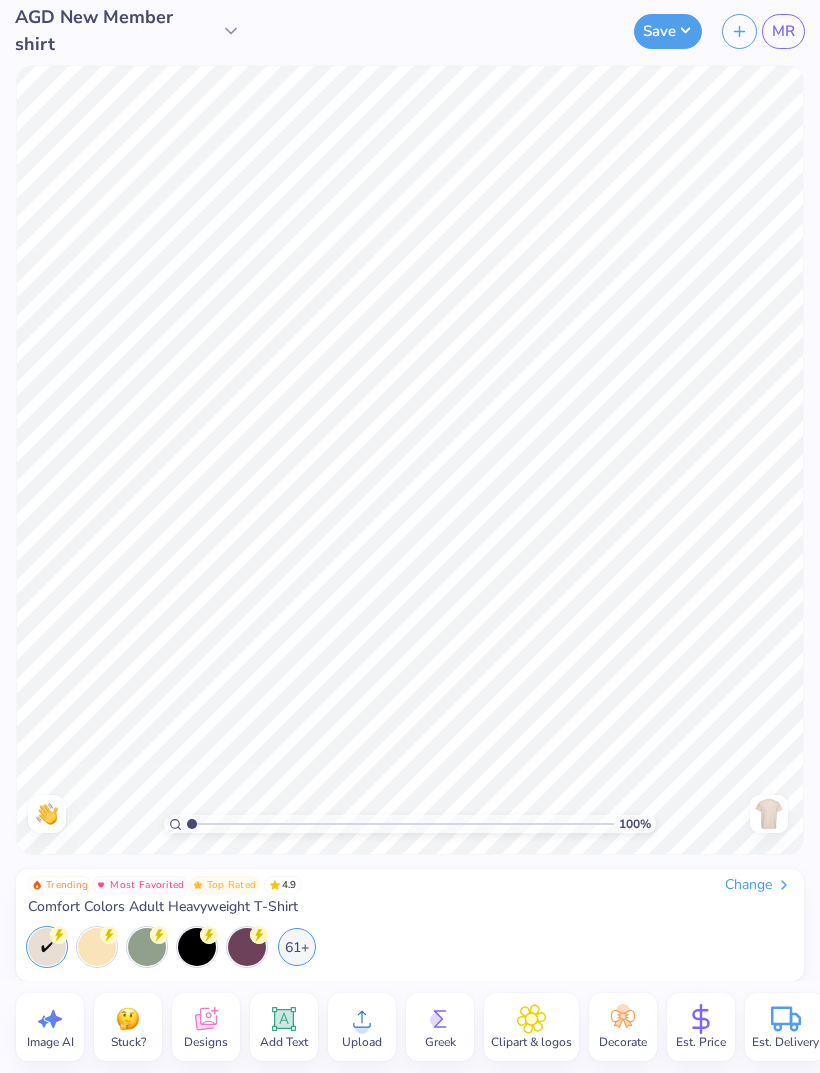 click on "MR" at bounding box center [783, 31] 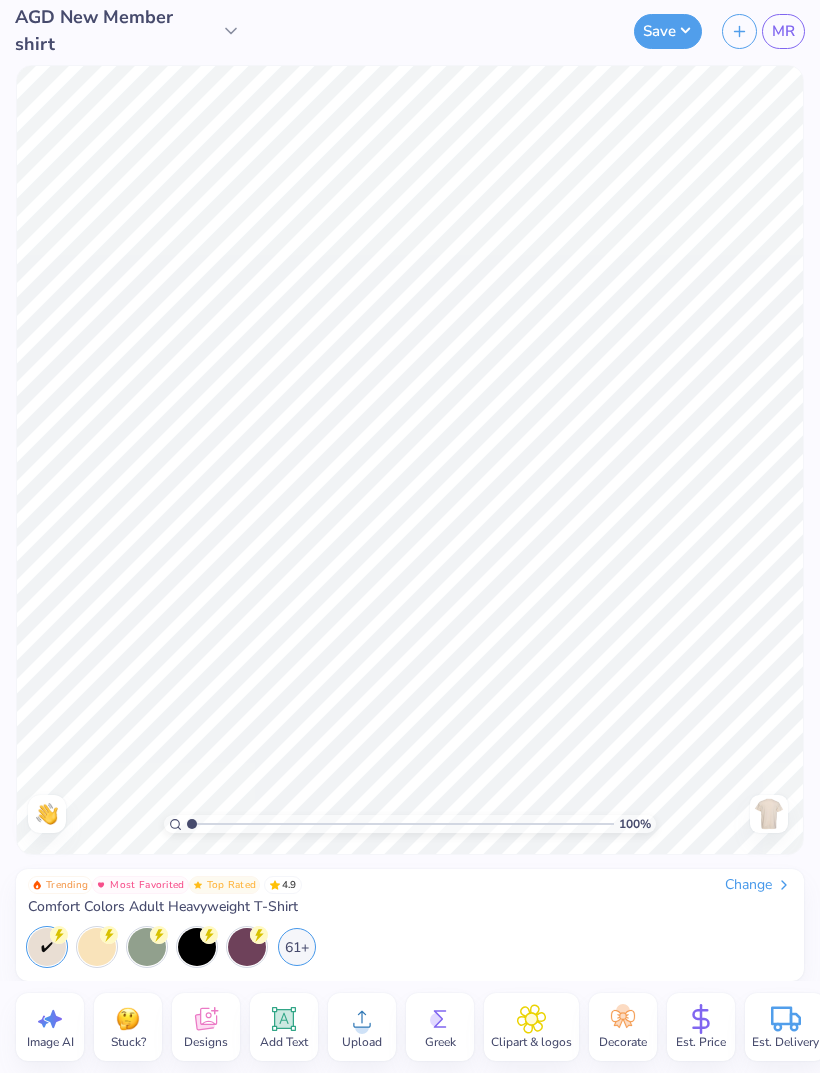 click on "MR" at bounding box center (783, 31) 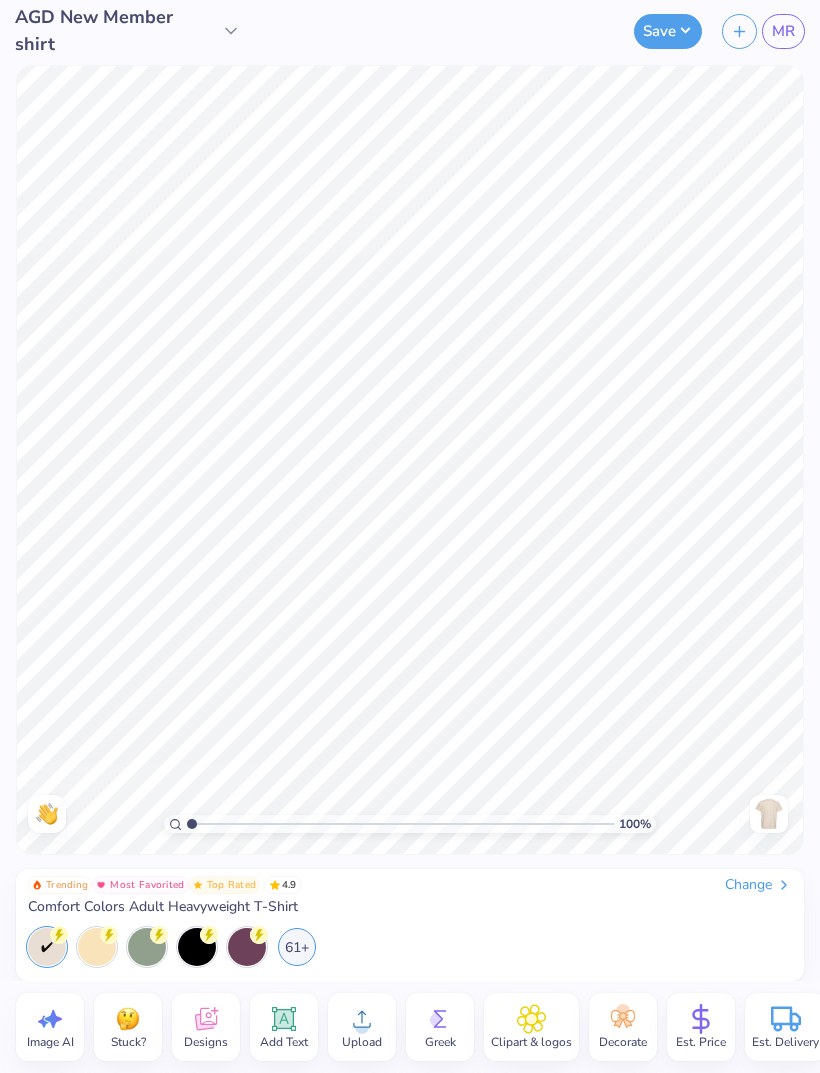 click on "MR" at bounding box center (783, 31) 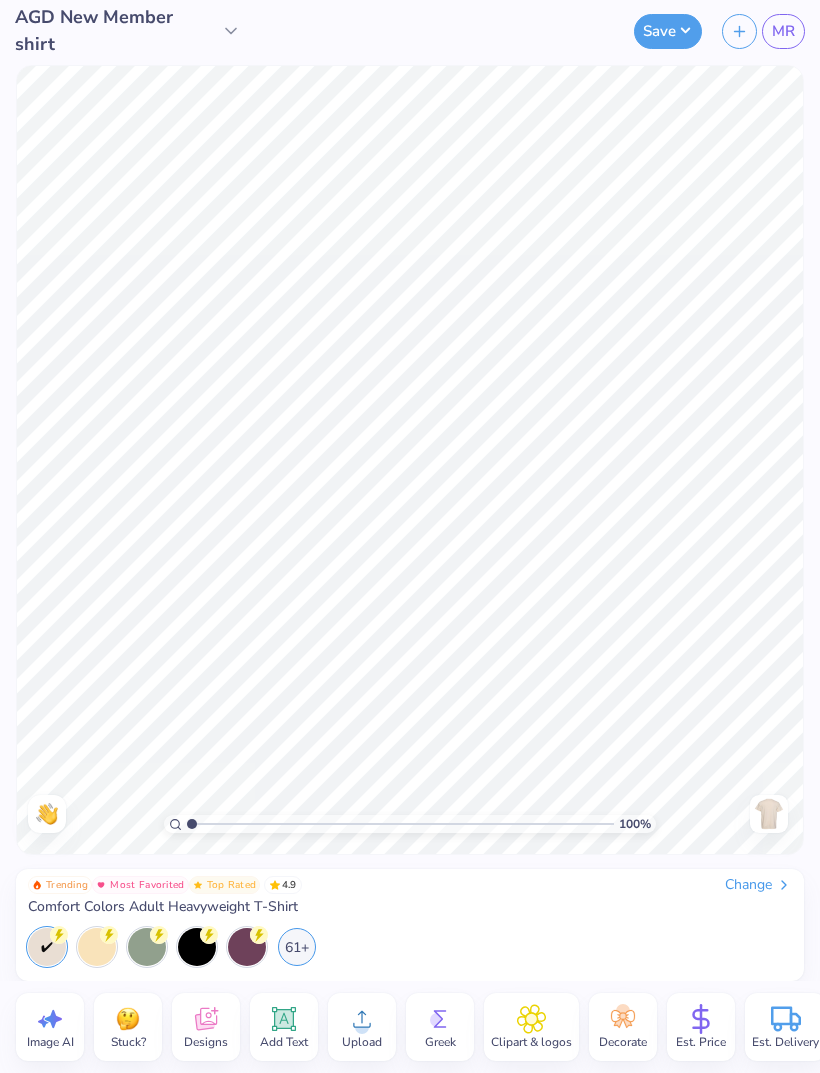 click on "MR" at bounding box center (783, 31) 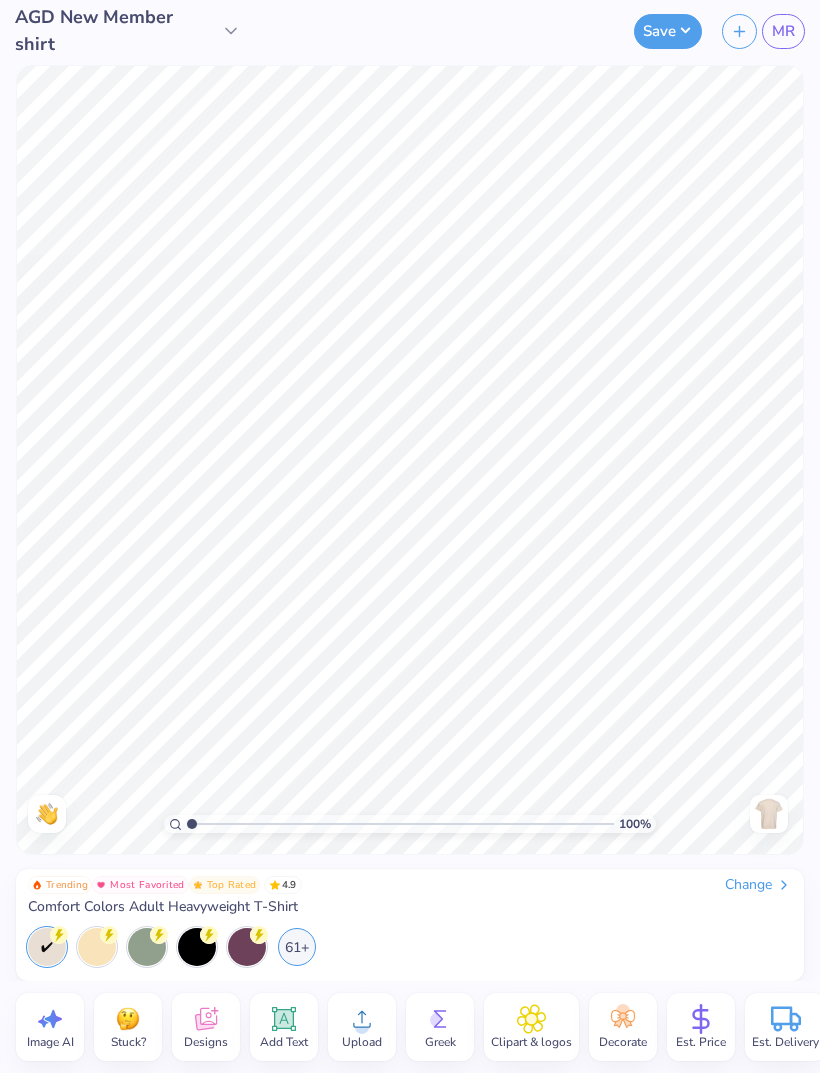click on "100  % Need help?  Chat with us. Back" at bounding box center [410, 459] 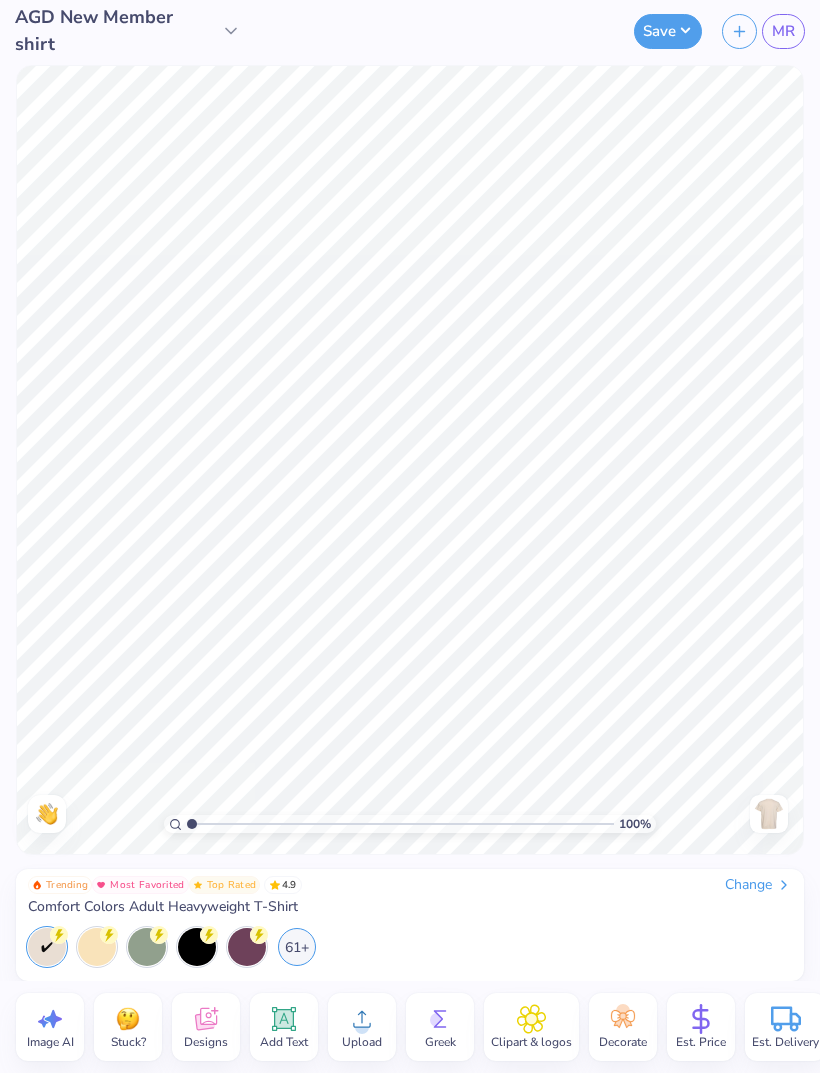 click on "AGD New Member shirt" at bounding box center [115, 31] 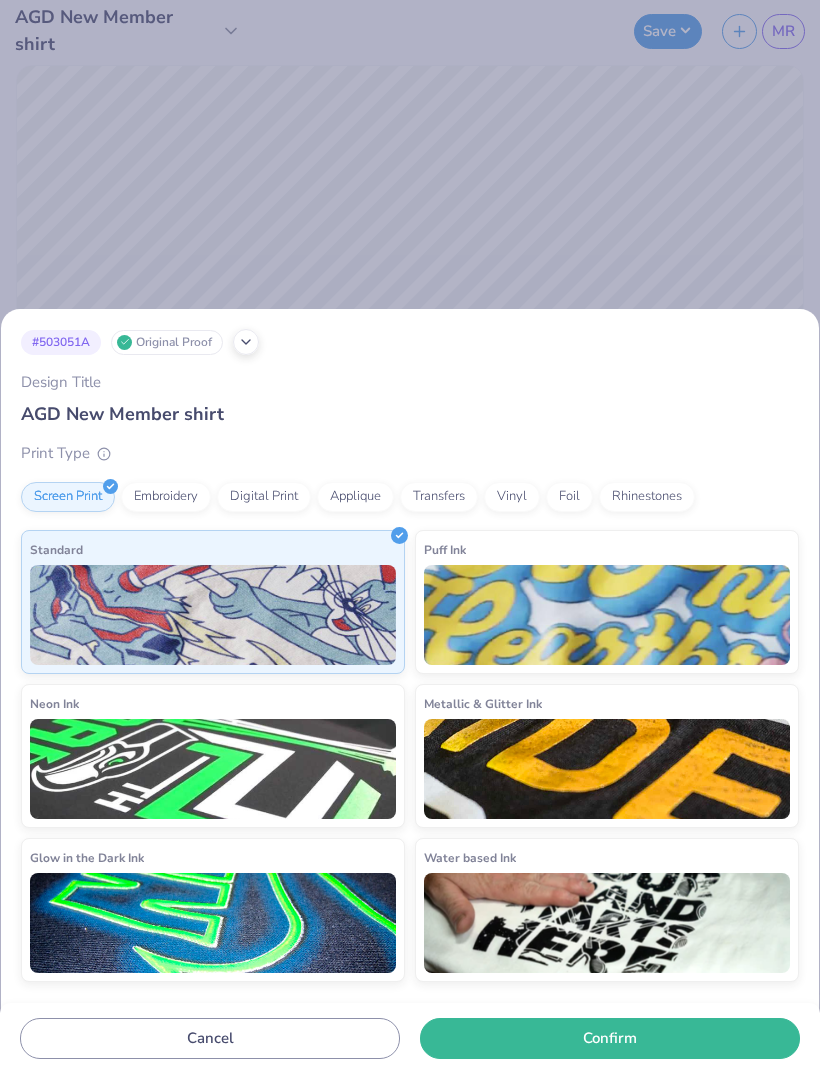 click on "# 503051A Original Proof Design Title AGD New Member shirt Print Type Screen Print Embroidery Digital Print Applique Transfers Vinyl Foil Rhinestones Standard Puff Ink Neon Ink Metallic & Glitter Ink Glow in the Dark Ink Water based Ink Cancel Confirm" at bounding box center [410, 536] 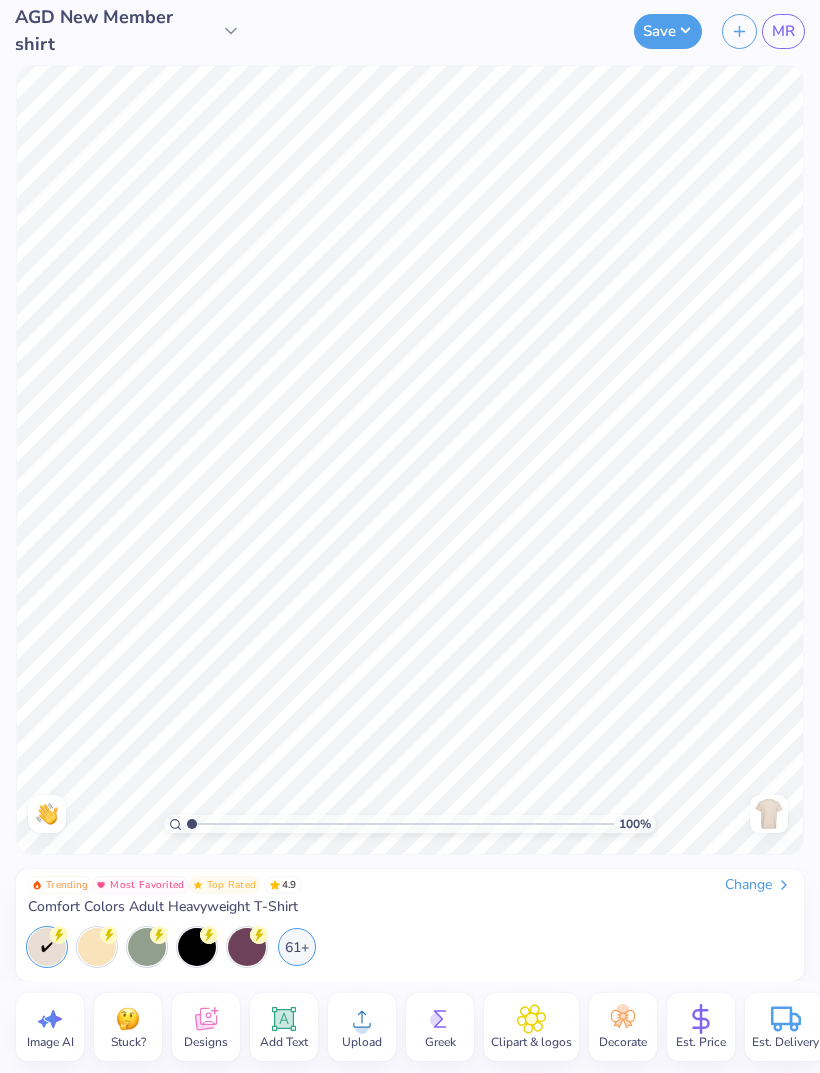 click on "Save MR" at bounding box center (535, 31) 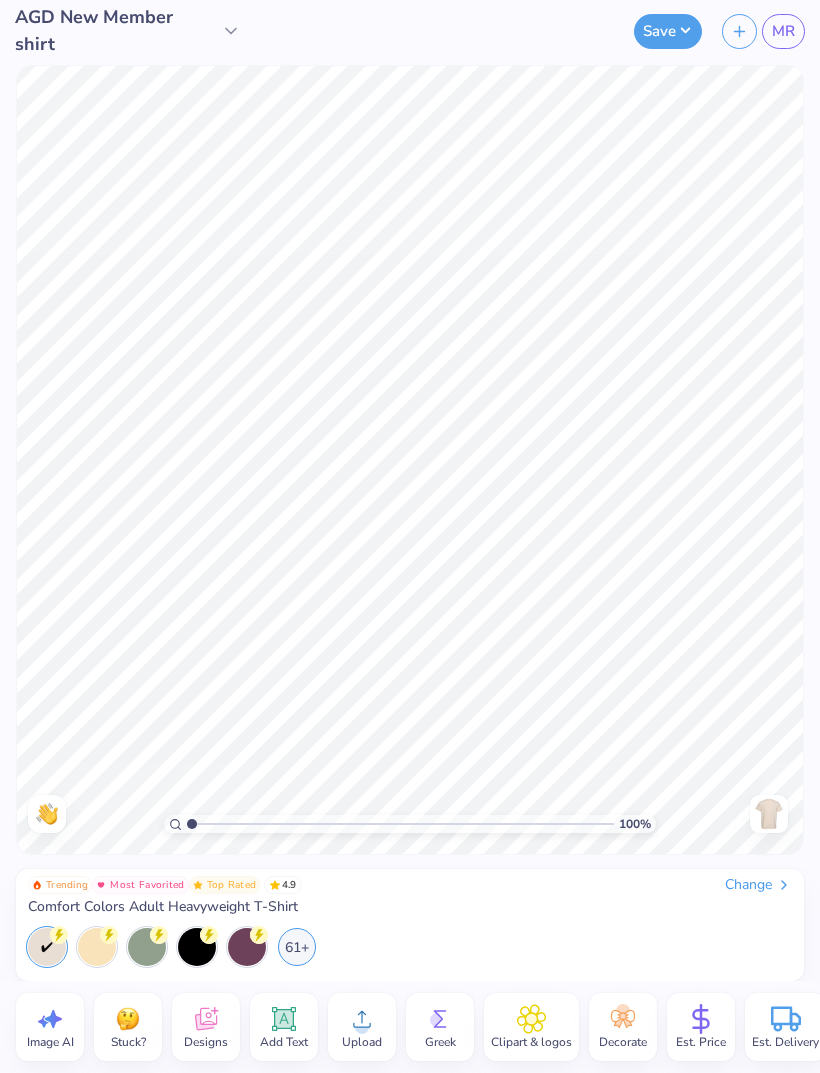click on "MR" at bounding box center (783, 31) 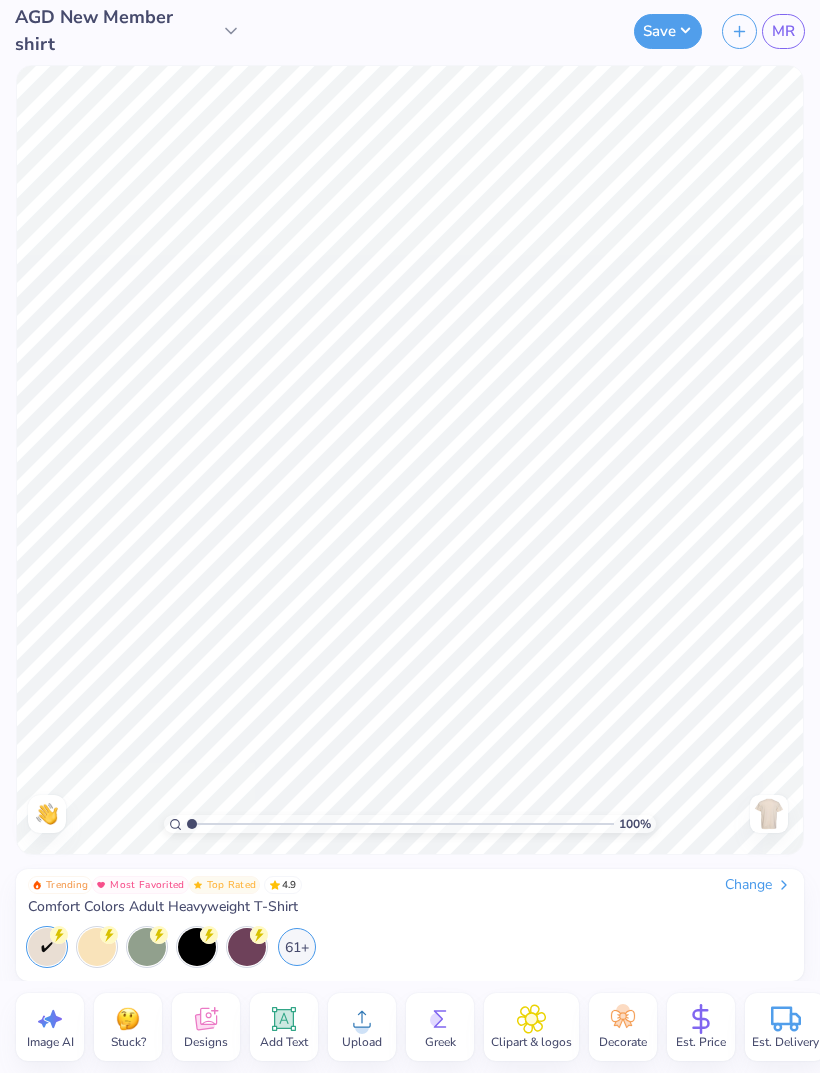 click on "MR" at bounding box center [783, 31] 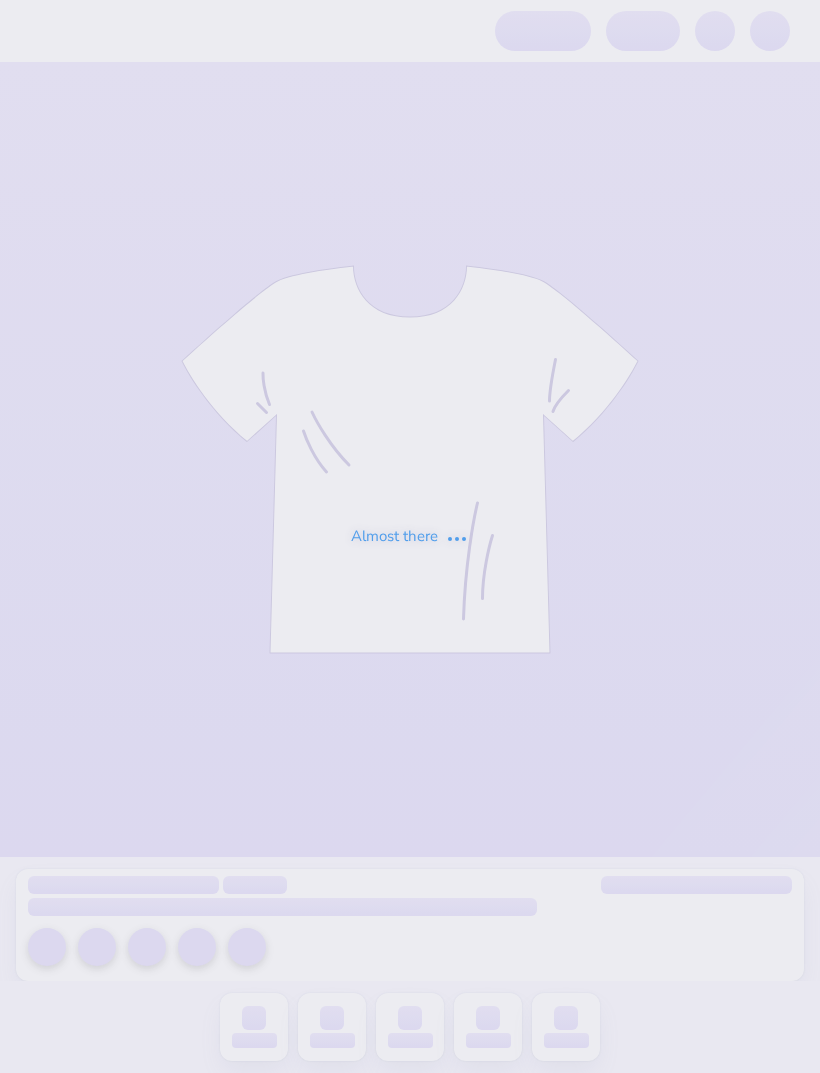scroll, scrollTop: 0, scrollLeft: 0, axis: both 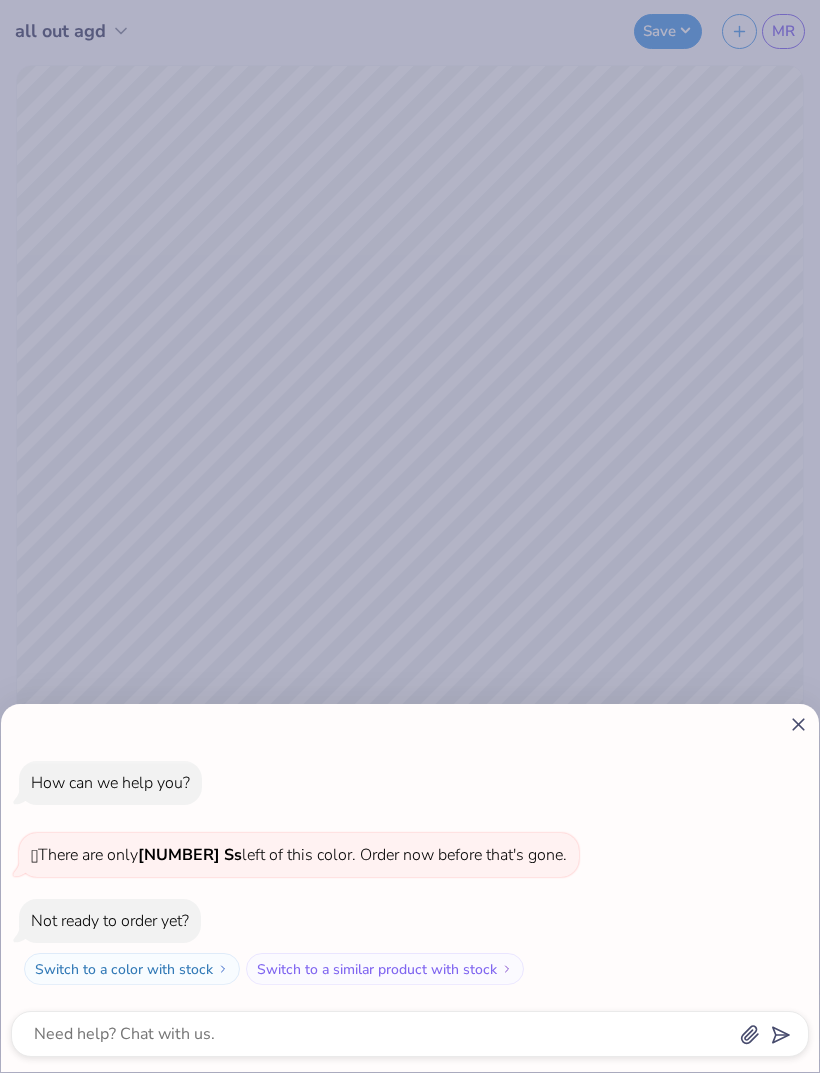 click on "How can we help you? 🫣 There are only  758 Ss  left of this color. Order now before that's gone. Not ready to order yet? Switch to a color with stock Switch to a similar product with stock" at bounding box center (410, 536) 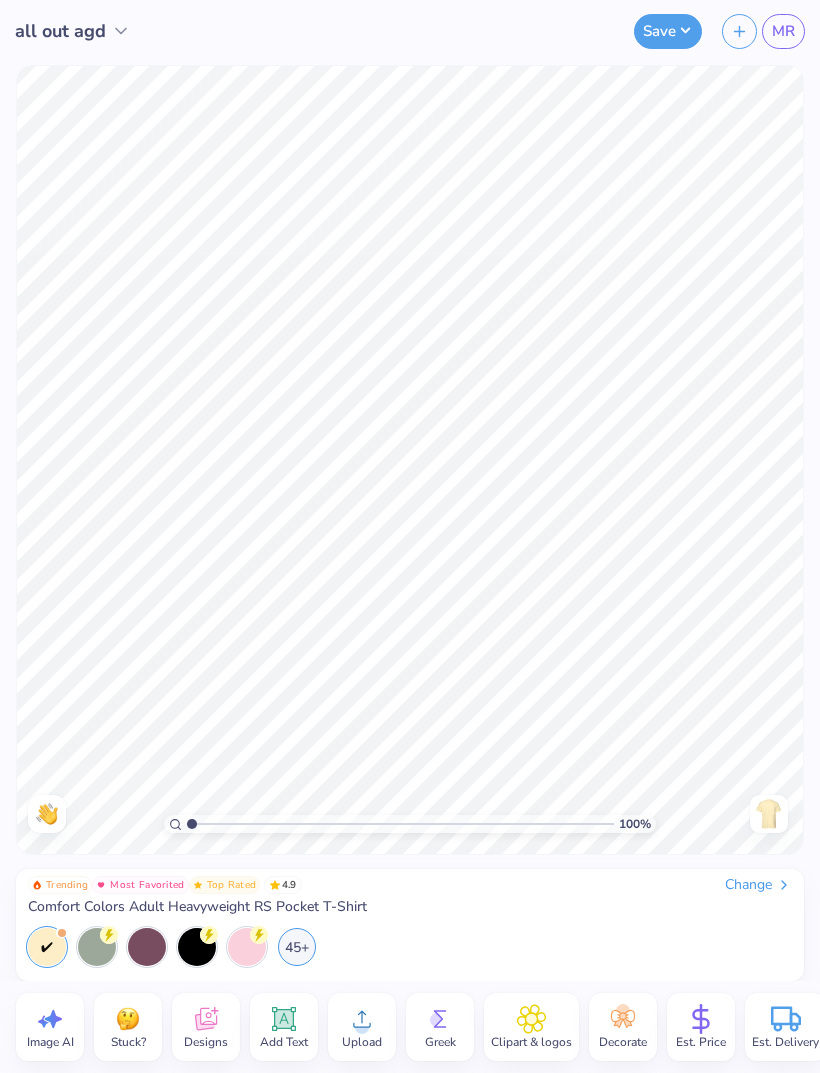 click at bounding box center [769, 814] 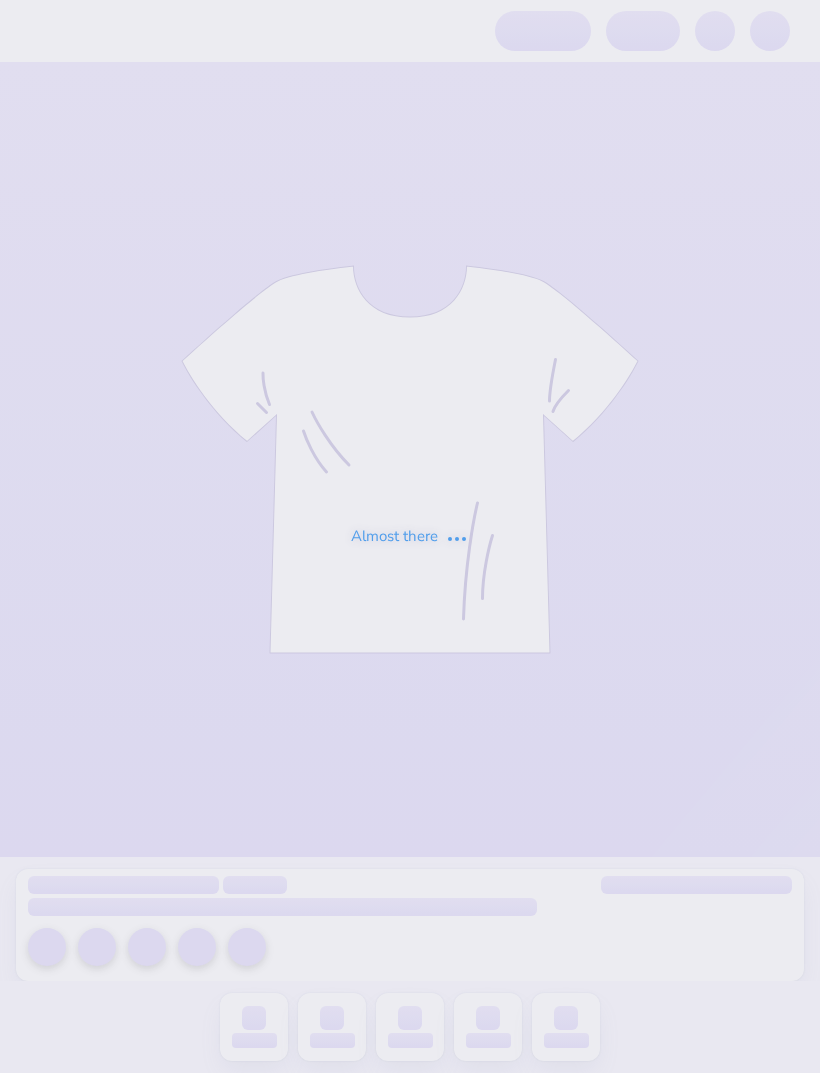 scroll, scrollTop: 0, scrollLeft: 0, axis: both 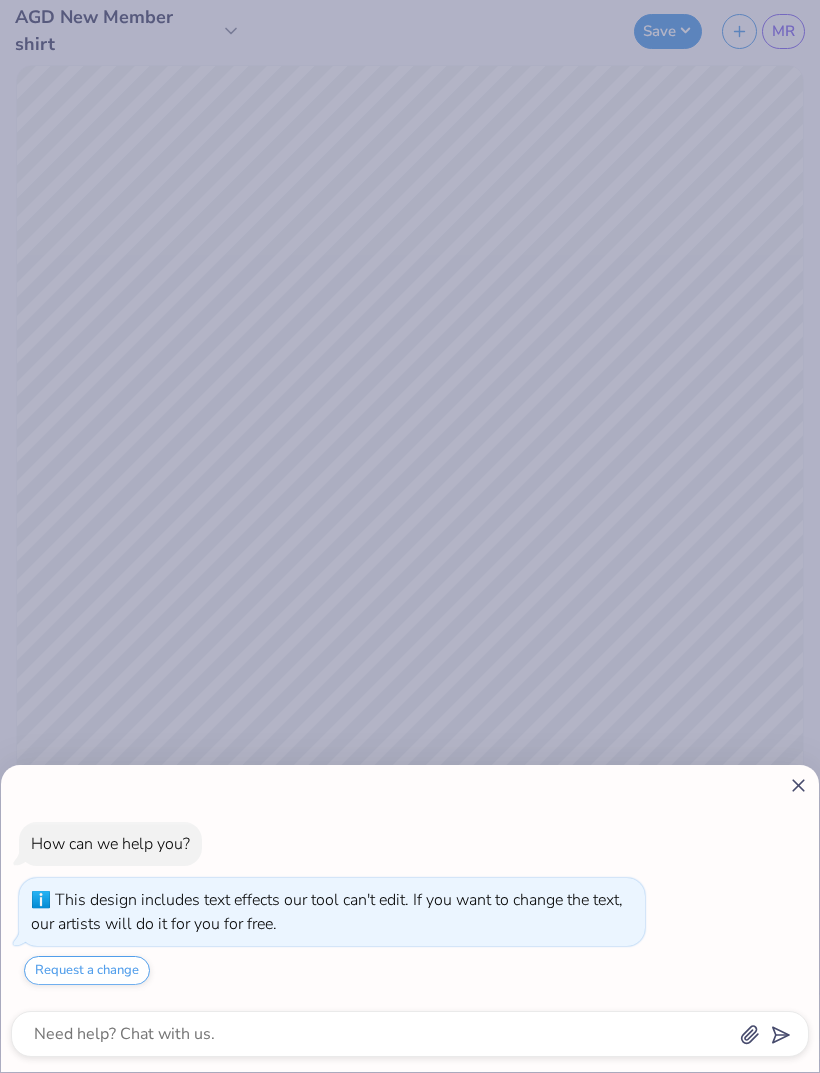 click 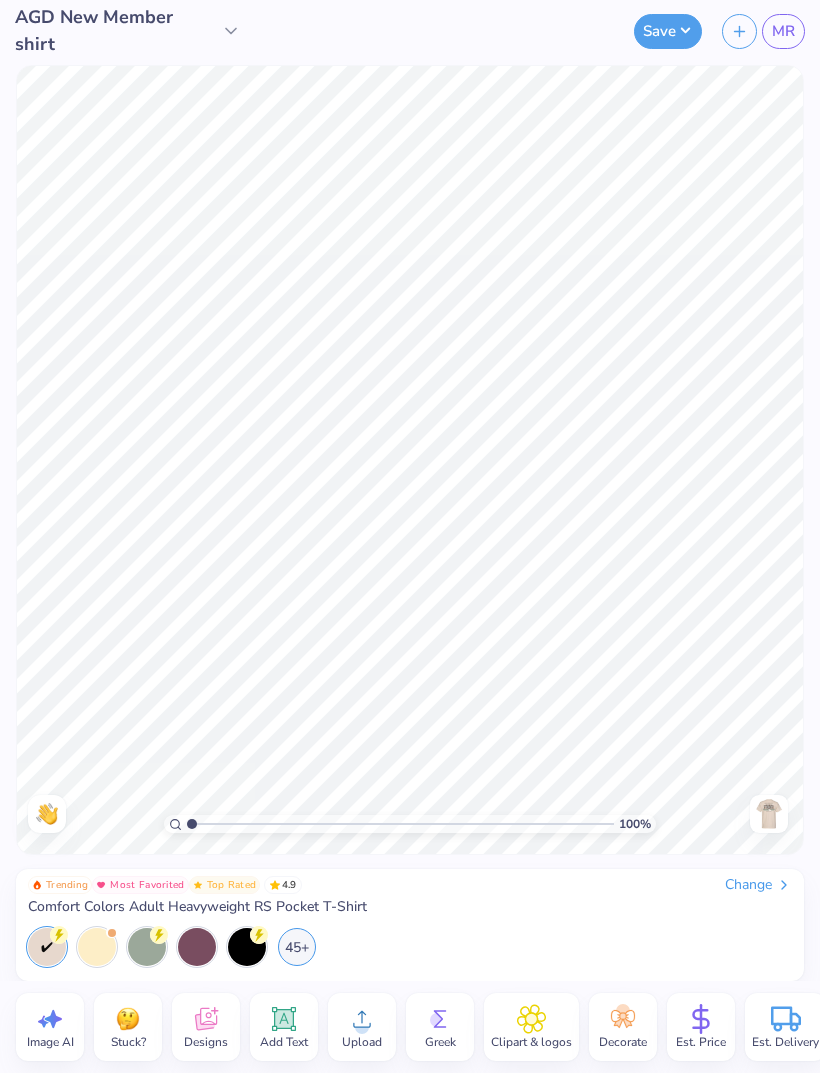 click at bounding box center (769, 814) 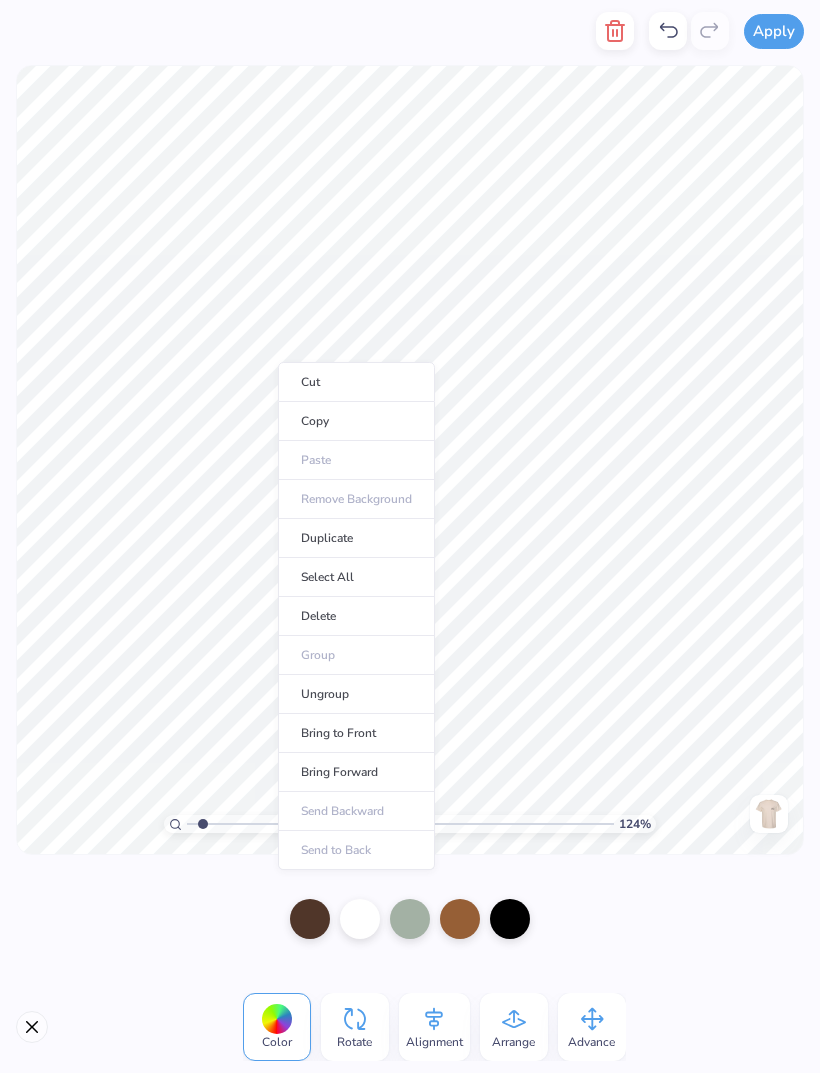 click on "Copy" at bounding box center [356, 421] 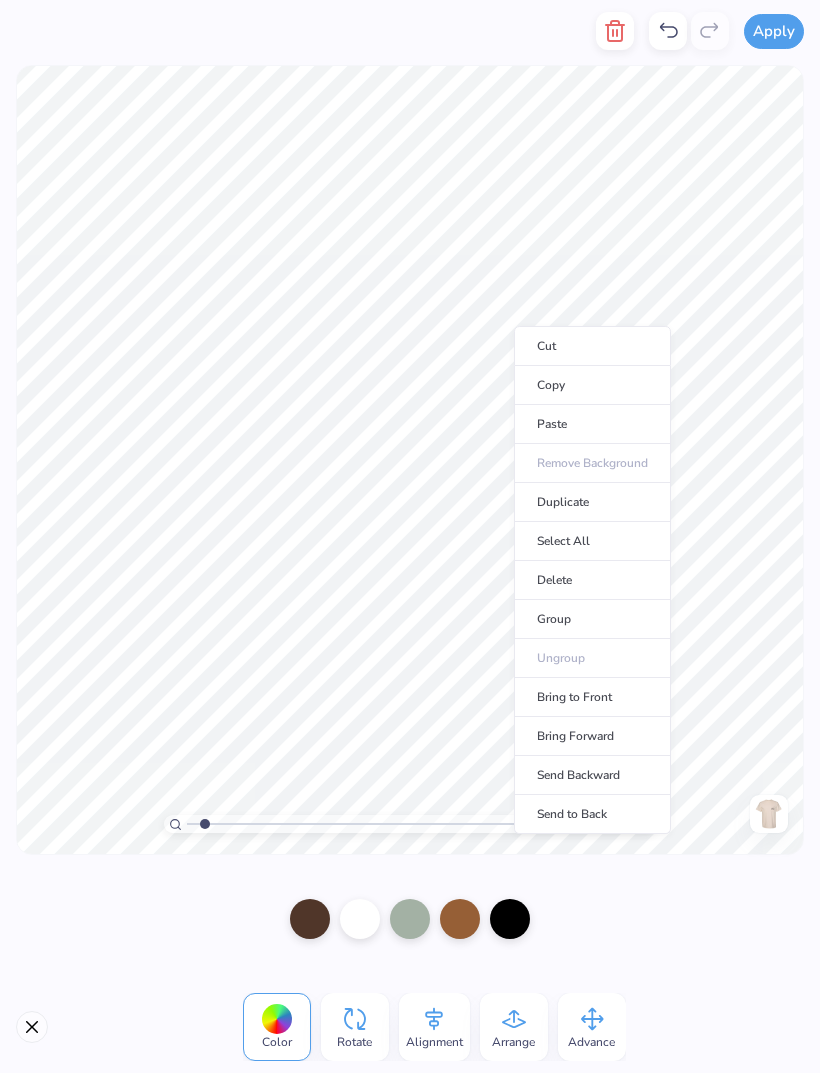 click on "Copy" at bounding box center (592, 385) 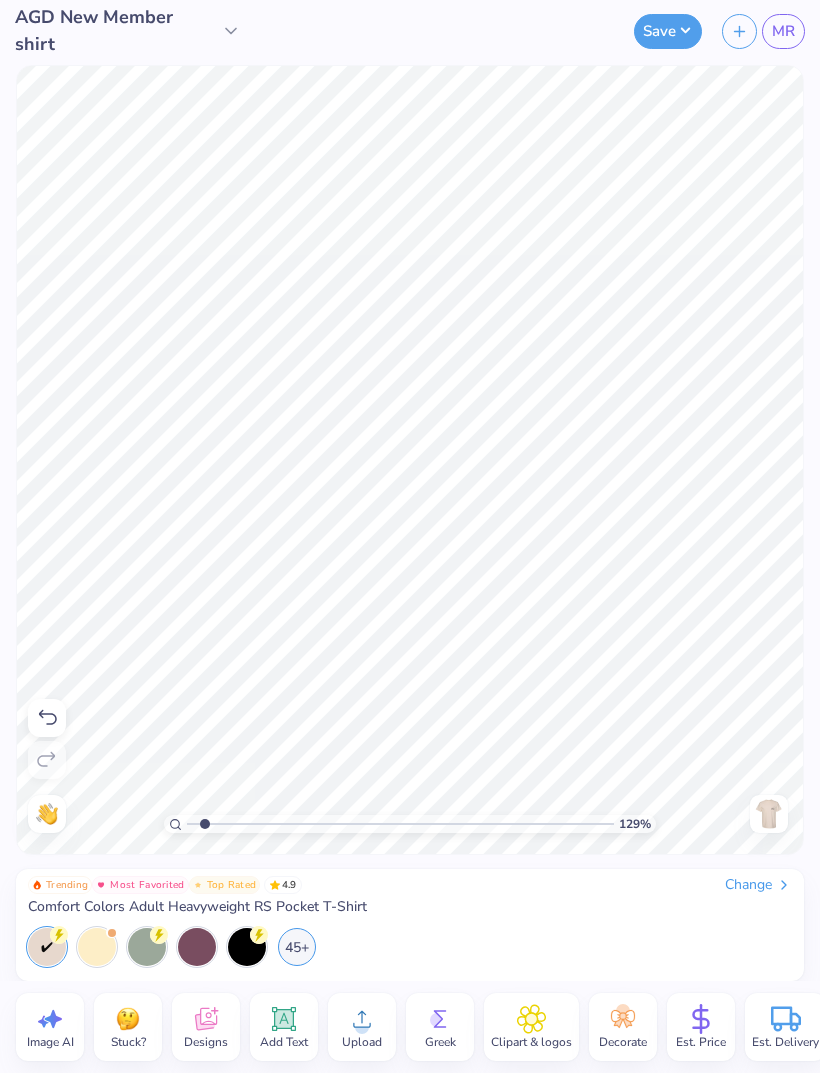 type on "1.28702451414541" 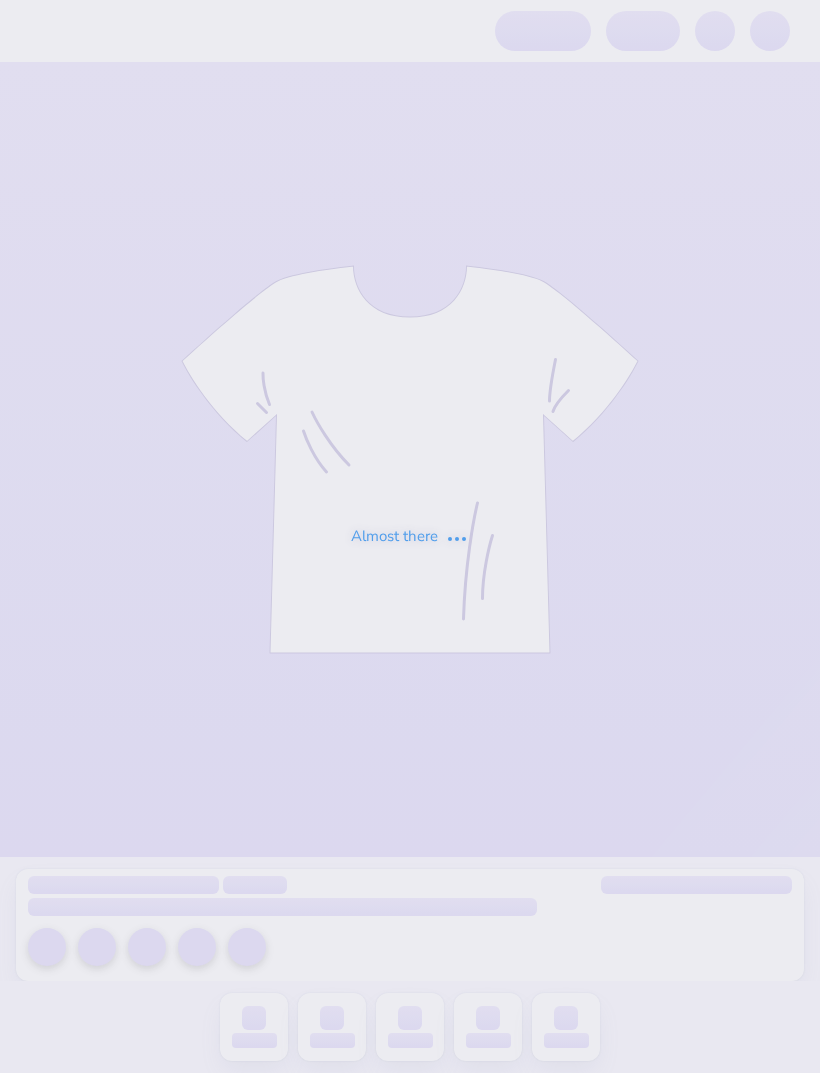 scroll, scrollTop: 0, scrollLeft: 0, axis: both 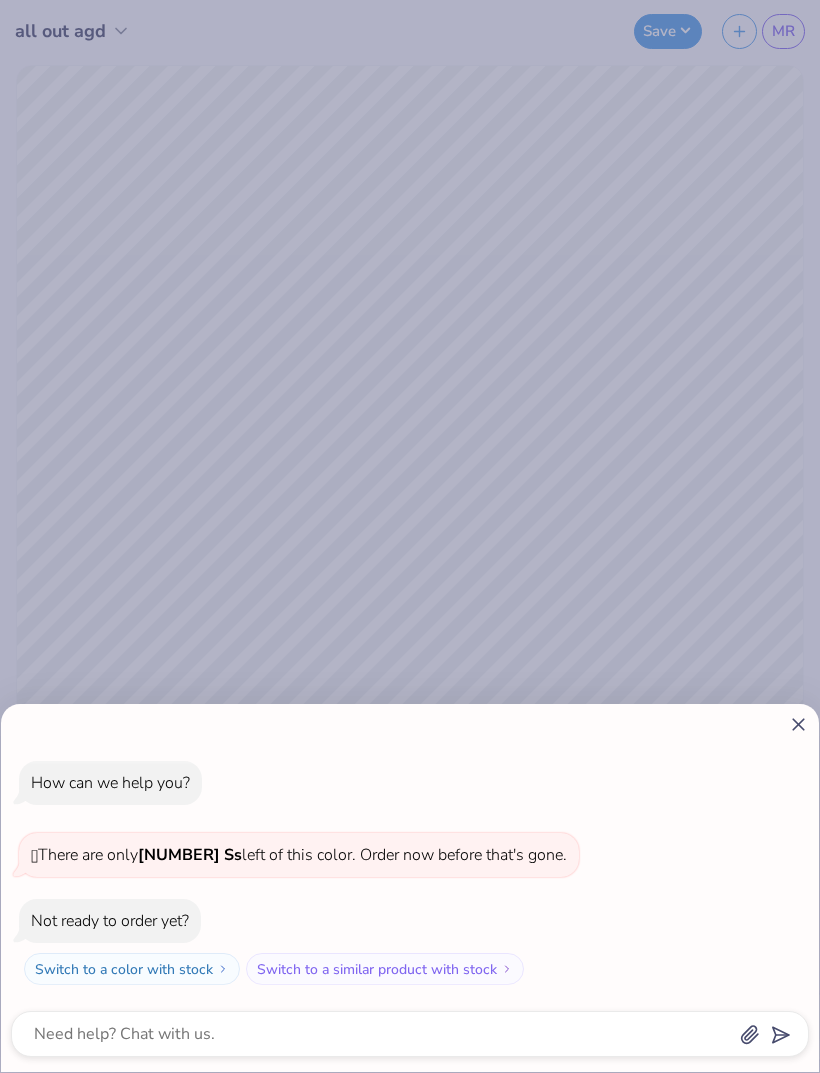 click on "How can we help you? 🫣 There are only  758 Ss  left of this color. Order now before that's gone. Not ready to order yet? Switch to a color with stock Switch to a similar product with stock" at bounding box center [410, 536] 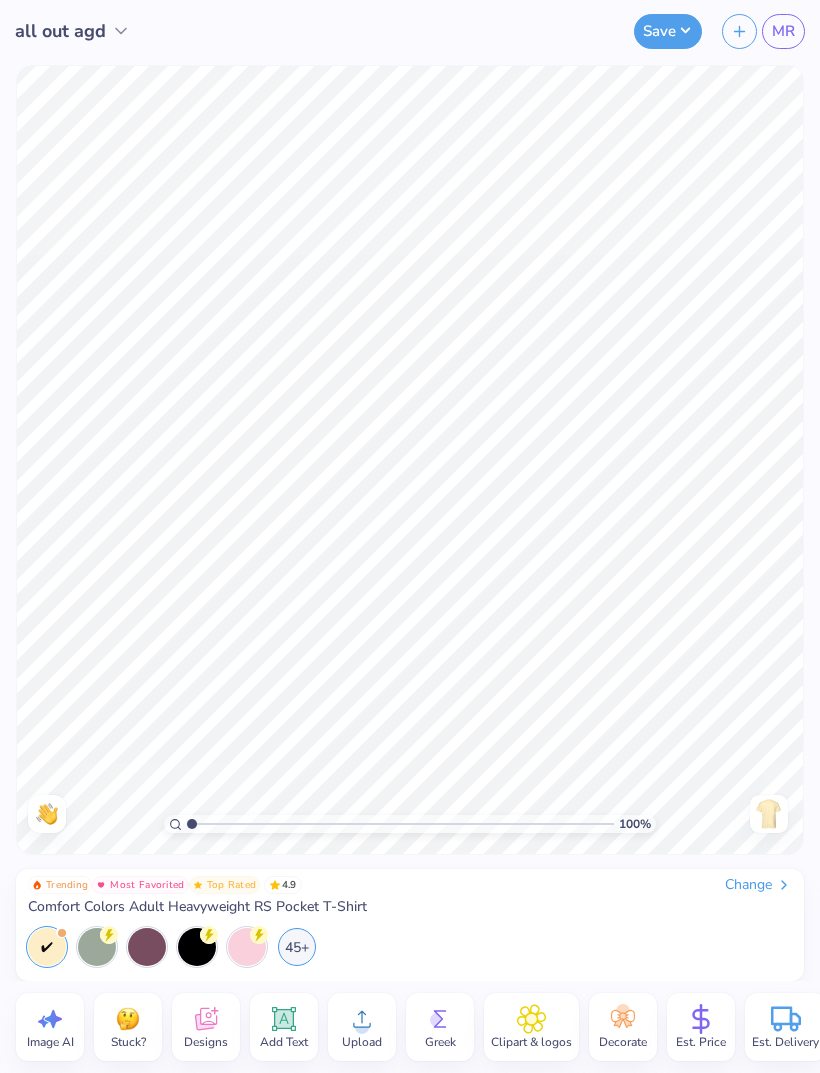 click at bounding box center (769, 814) 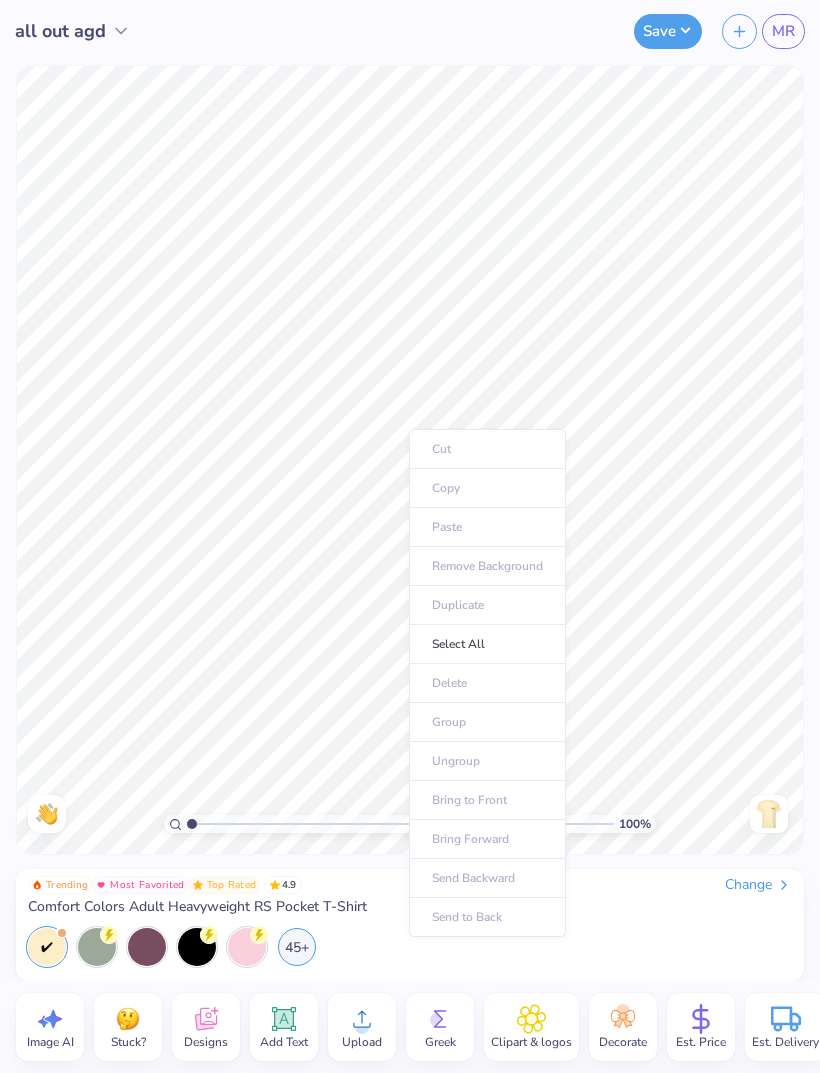 click on "Cut Copy Paste Remove Background Duplicate Select All Delete Group Ungroup Bring to Front Bring Forward Send Backward Send to Back" at bounding box center (487, 683) 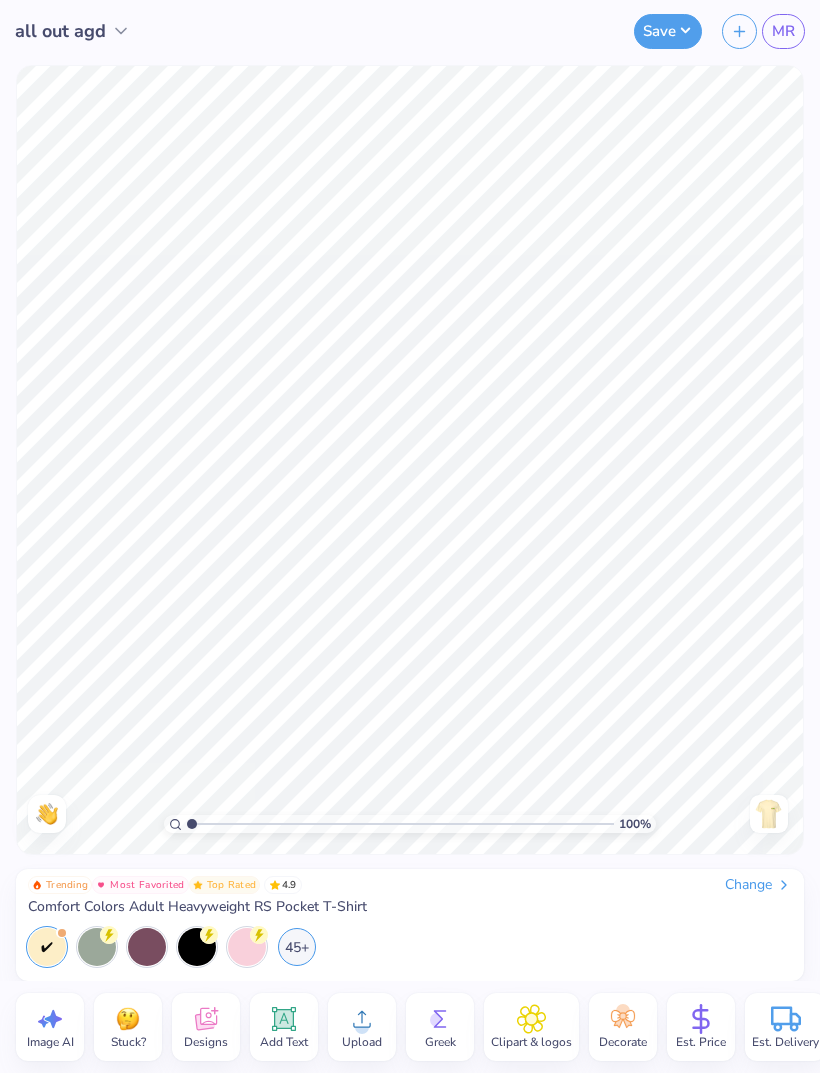 click on "MR" at bounding box center (783, 31) 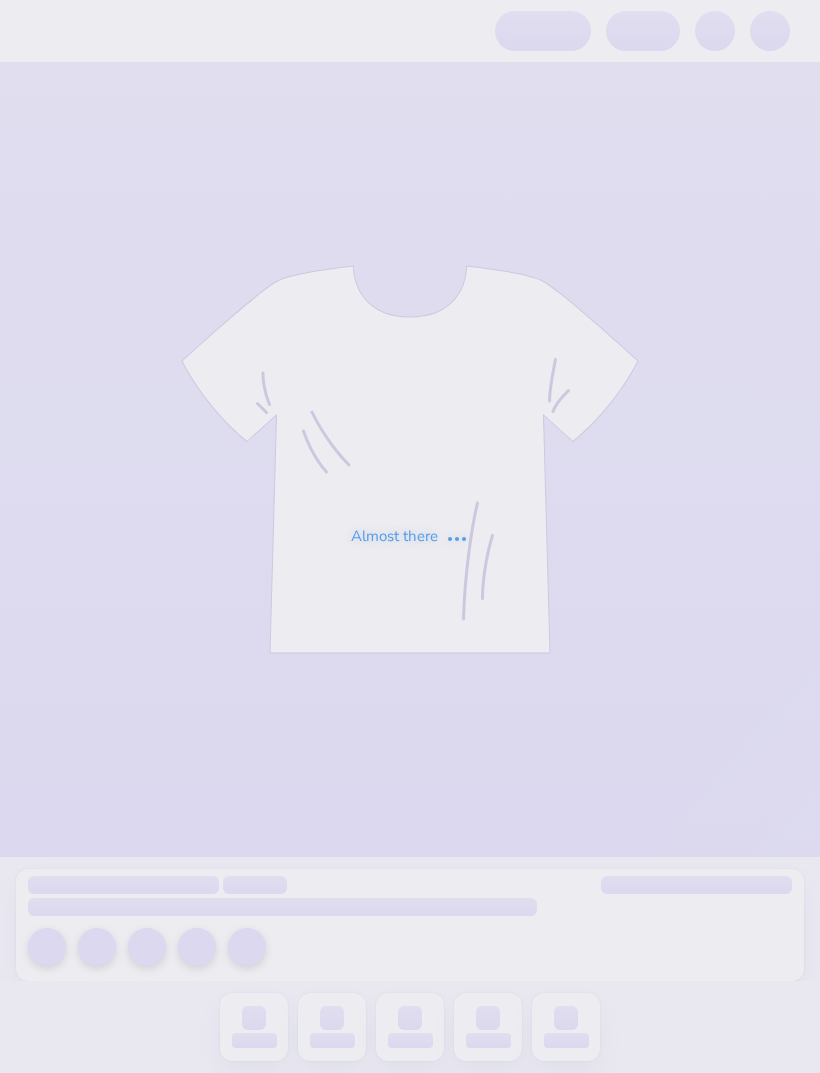 scroll, scrollTop: 0, scrollLeft: 0, axis: both 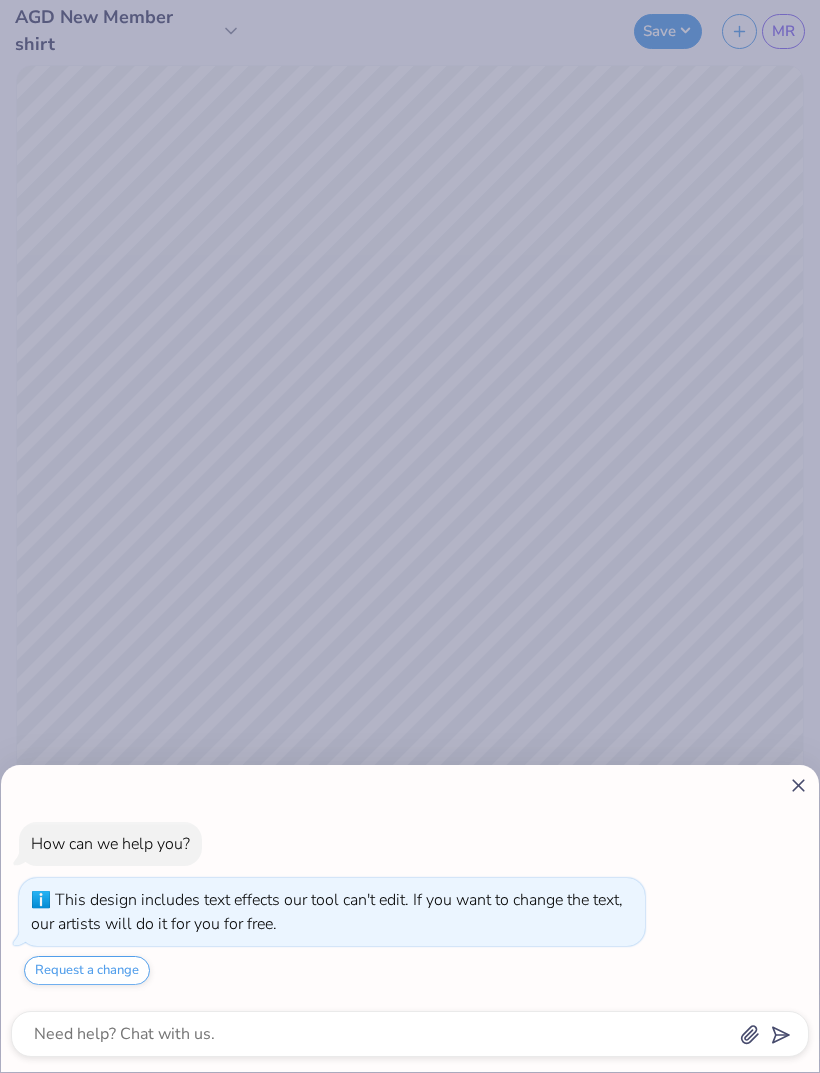 click 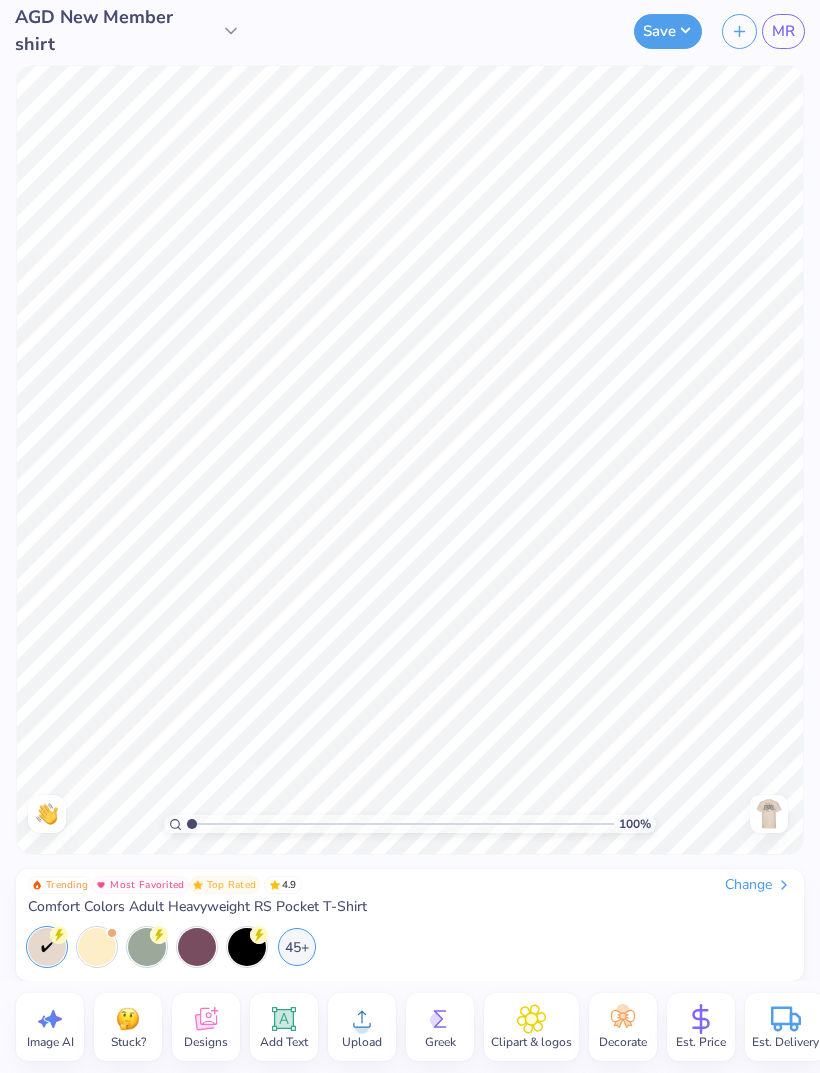 click at bounding box center [769, 814] 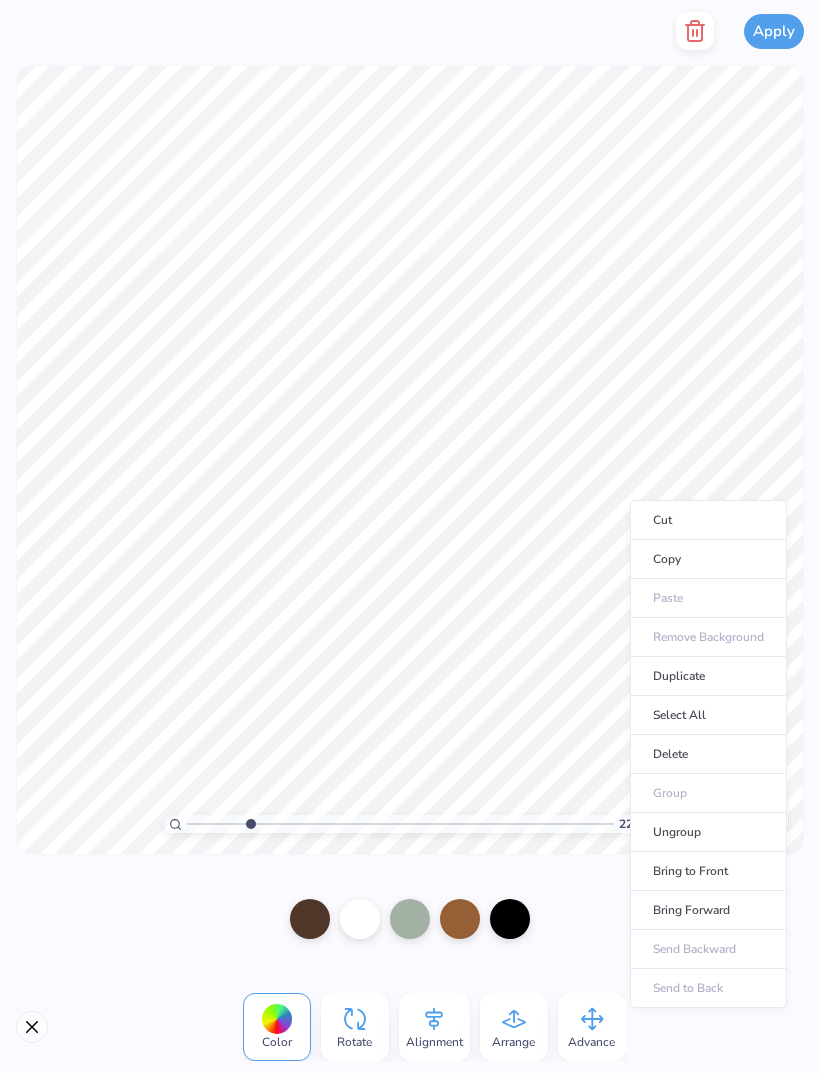 click on "Copy" at bounding box center [708, 559] 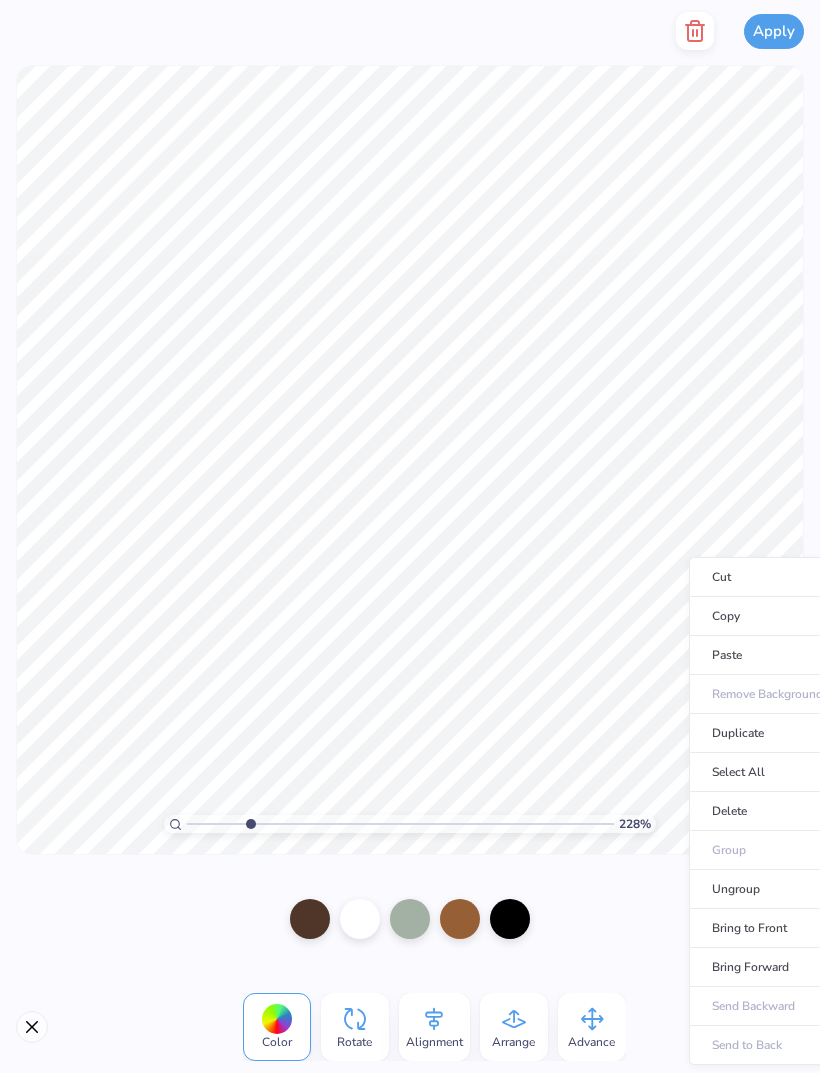 click on "Copy" at bounding box center (767, 616) 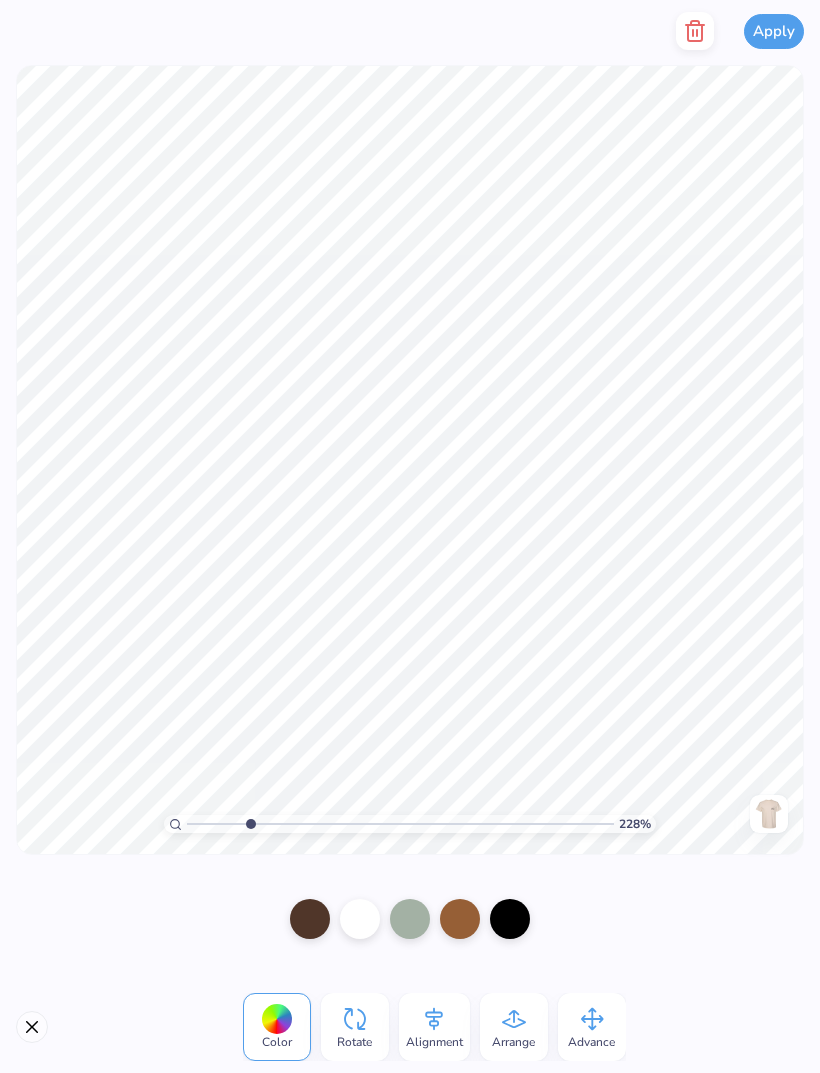 click on "Apply" at bounding box center [774, 31] 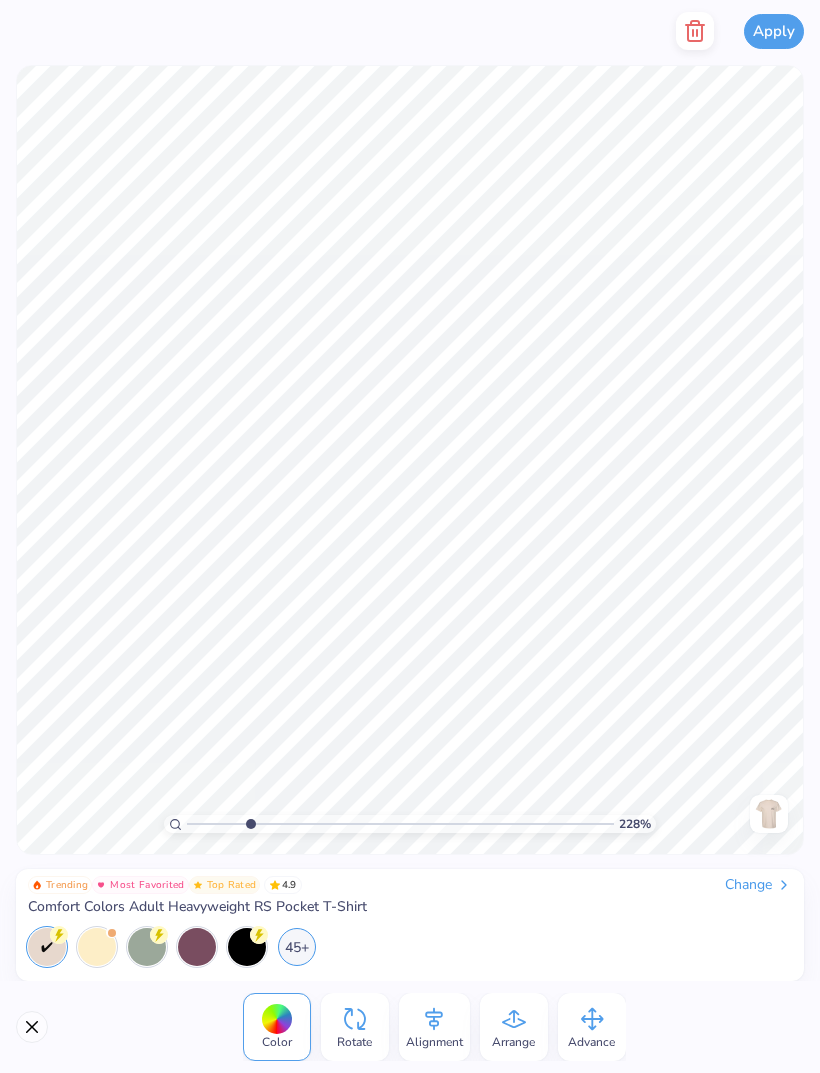 type on "2.28171868201105" 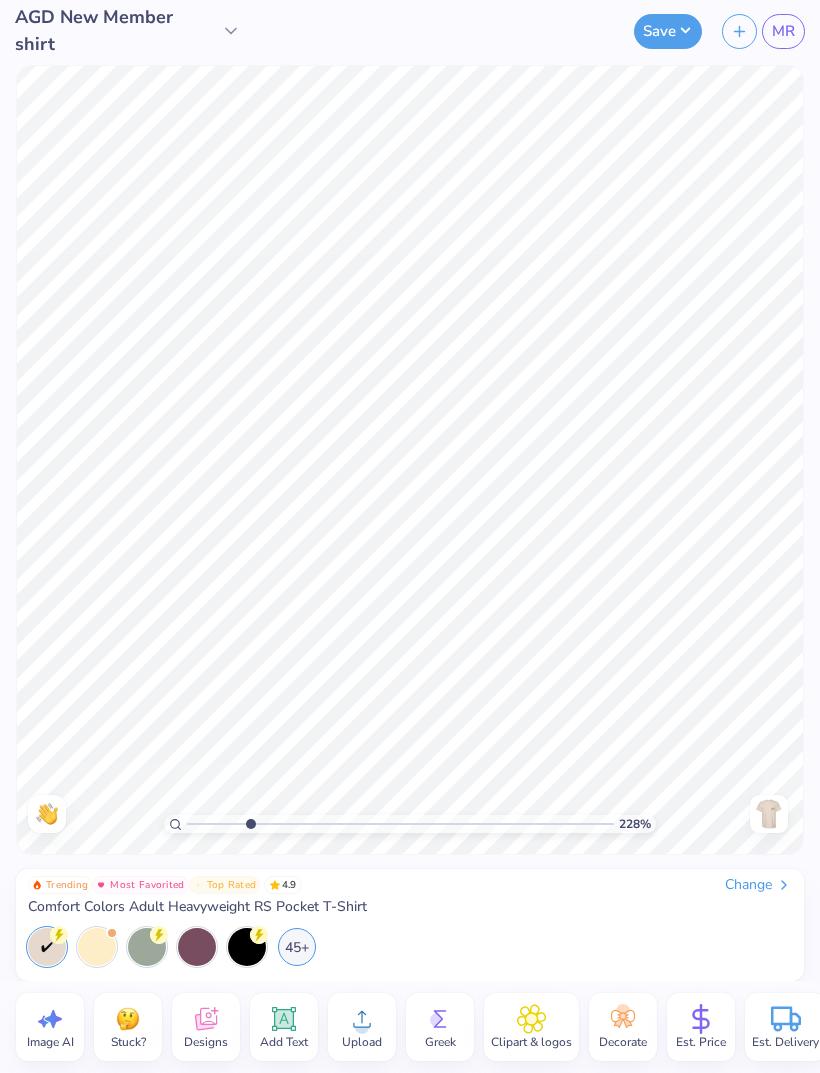 click on "MR" at bounding box center [783, 31] 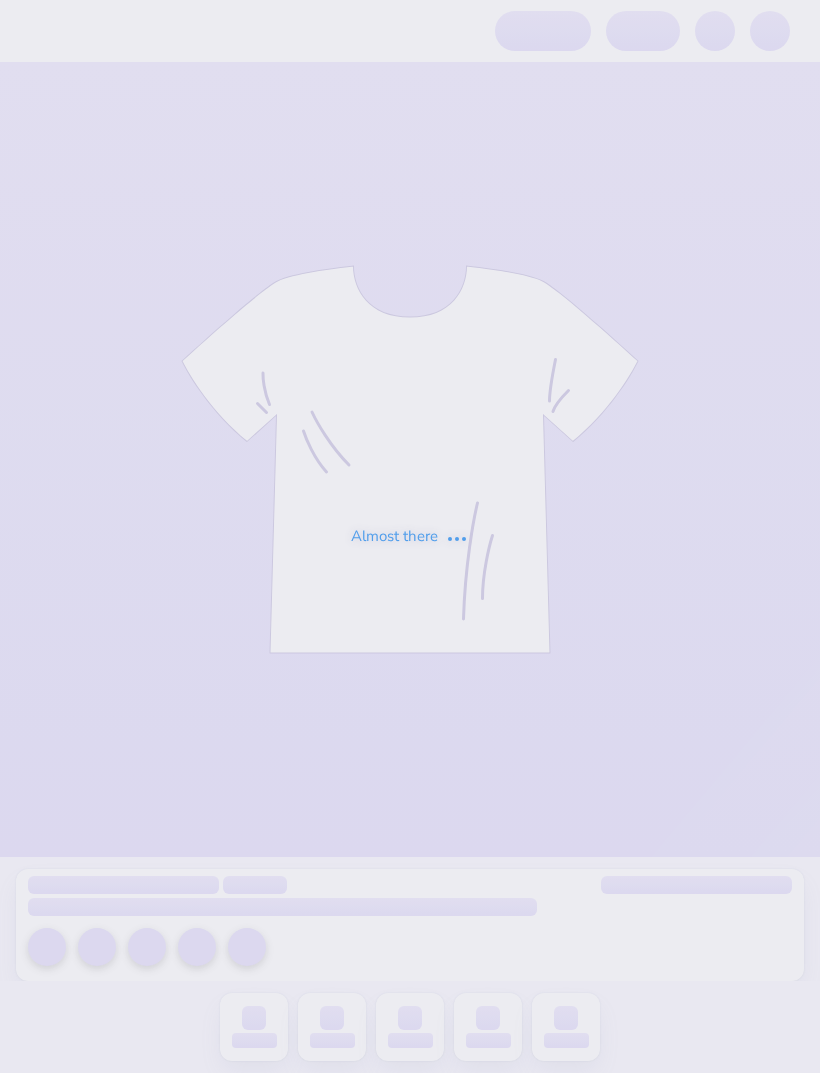 scroll, scrollTop: 0, scrollLeft: 0, axis: both 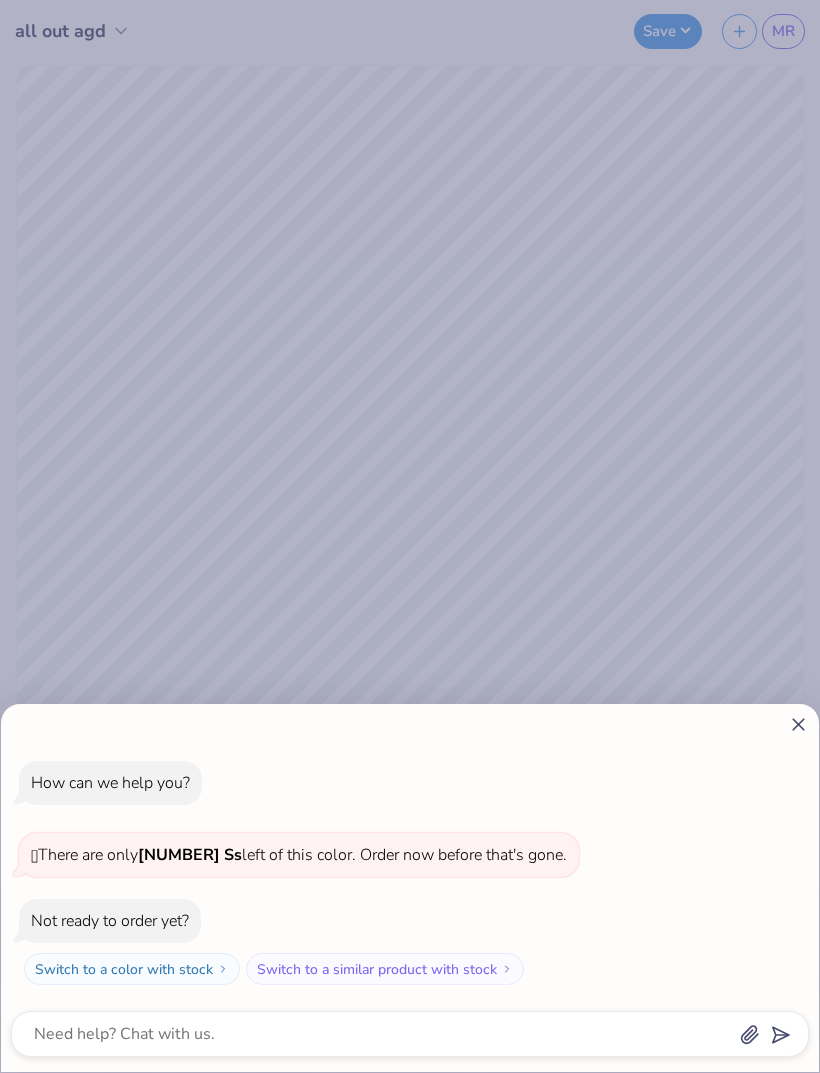 click on "How can we help you? 🫣 There are only  758 Ss  left of this color. Order now before that's gone. Not ready to order yet? Switch to a color with stock Switch to a similar product with stock" at bounding box center (410, 888) 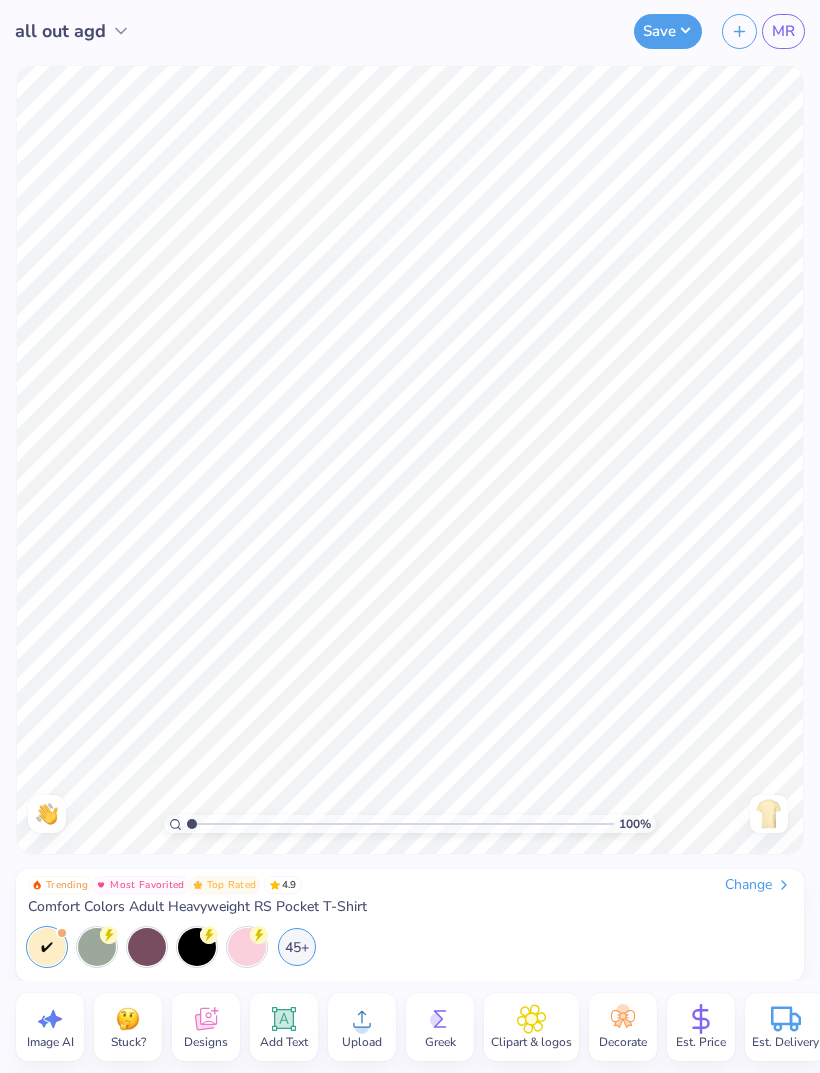 click at bounding box center [769, 814] 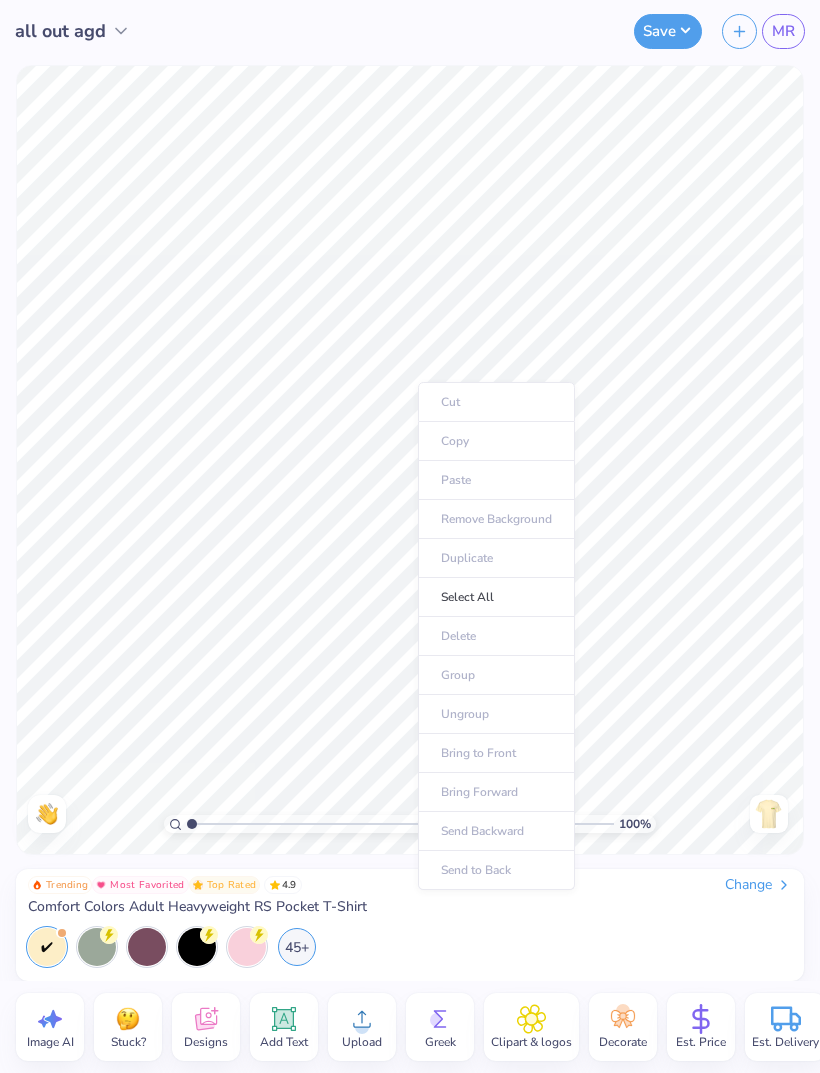 click on "Cut Copy Paste Remove Background Duplicate Select All Delete Group Ungroup Bring to Front Bring Forward Send Backward Send to Back" at bounding box center (496, 636) 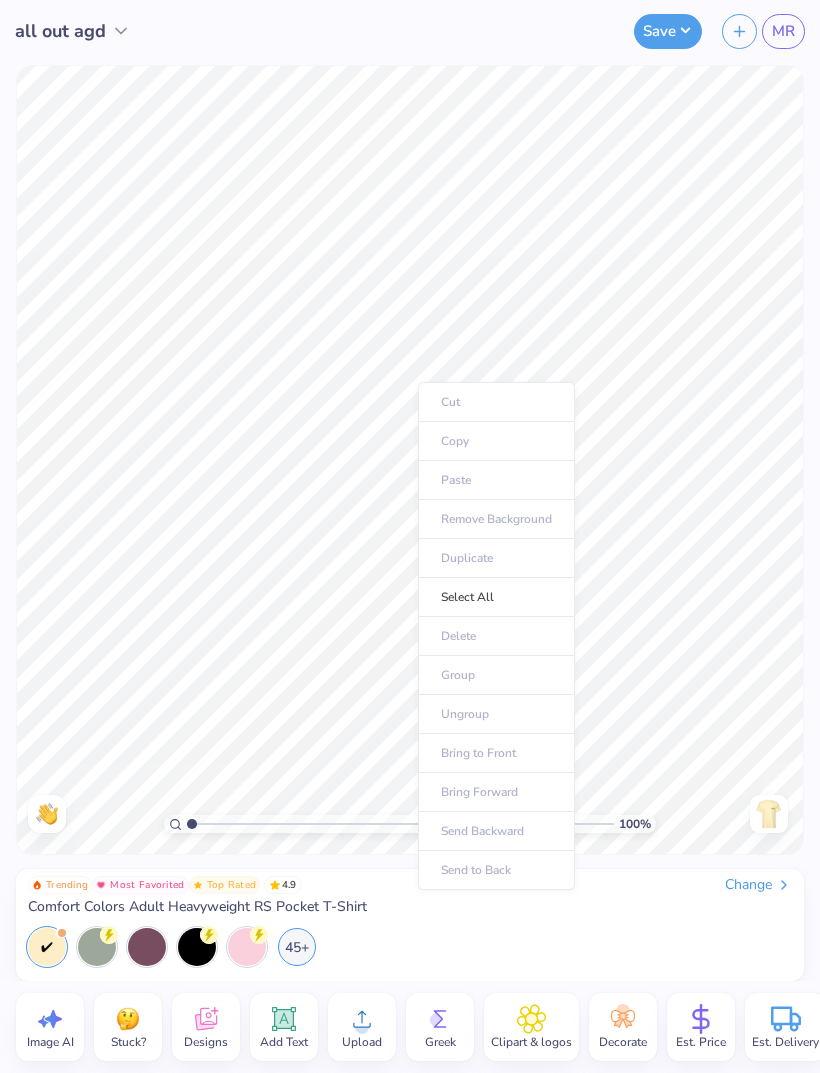 click on "Cut Copy Paste Remove Background Duplicate Select All Delete Group Ungroup Bring to Front Bring Forward Send Backward Send to Back" at bounding box center (496, 636) 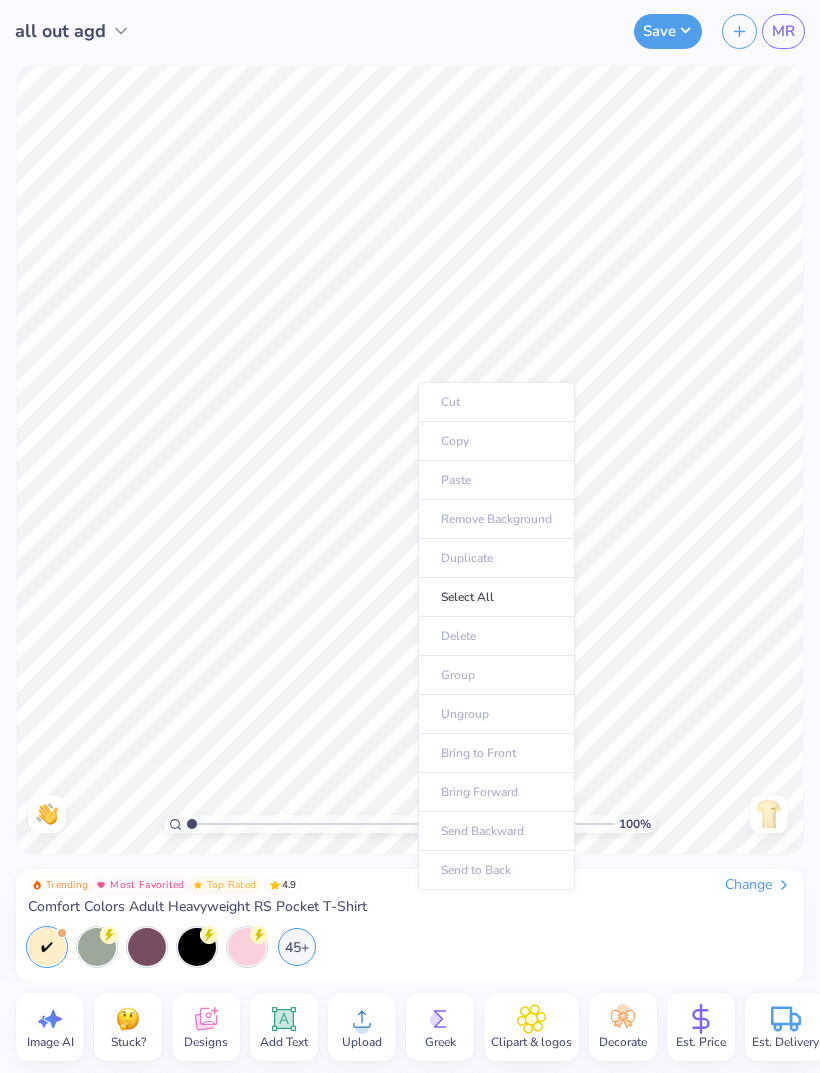 click on "Cut Copy Paste Remove Background Duplicate Select All Delete Group Ungroup Bring to Front Bring Forward Send Backward Send to Back" at bounding box center [496, 636] 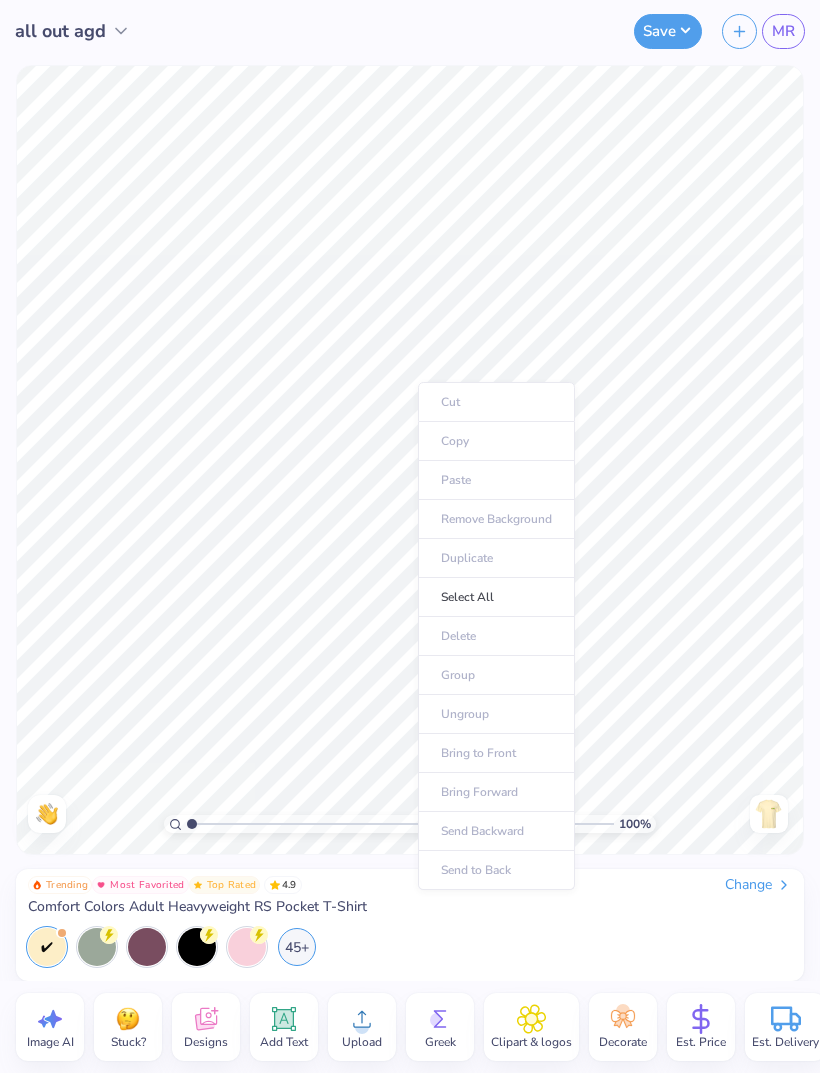 click on "Cut Copy Paste Remove Background Duplicate Select All Delete Group Ungroup Bring to Front Bring Forward Send Backward Send to Back" at bounding box center (496, 636) 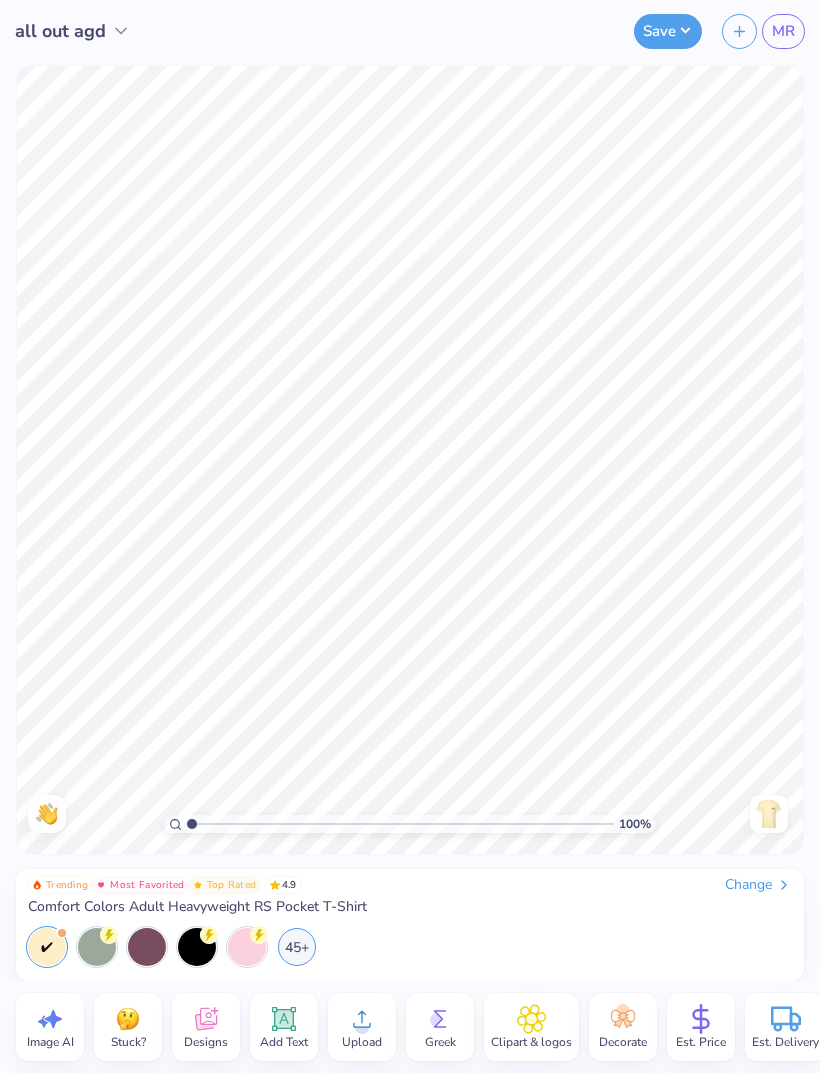 click on "Upload" at bounding box center (362, 1042) 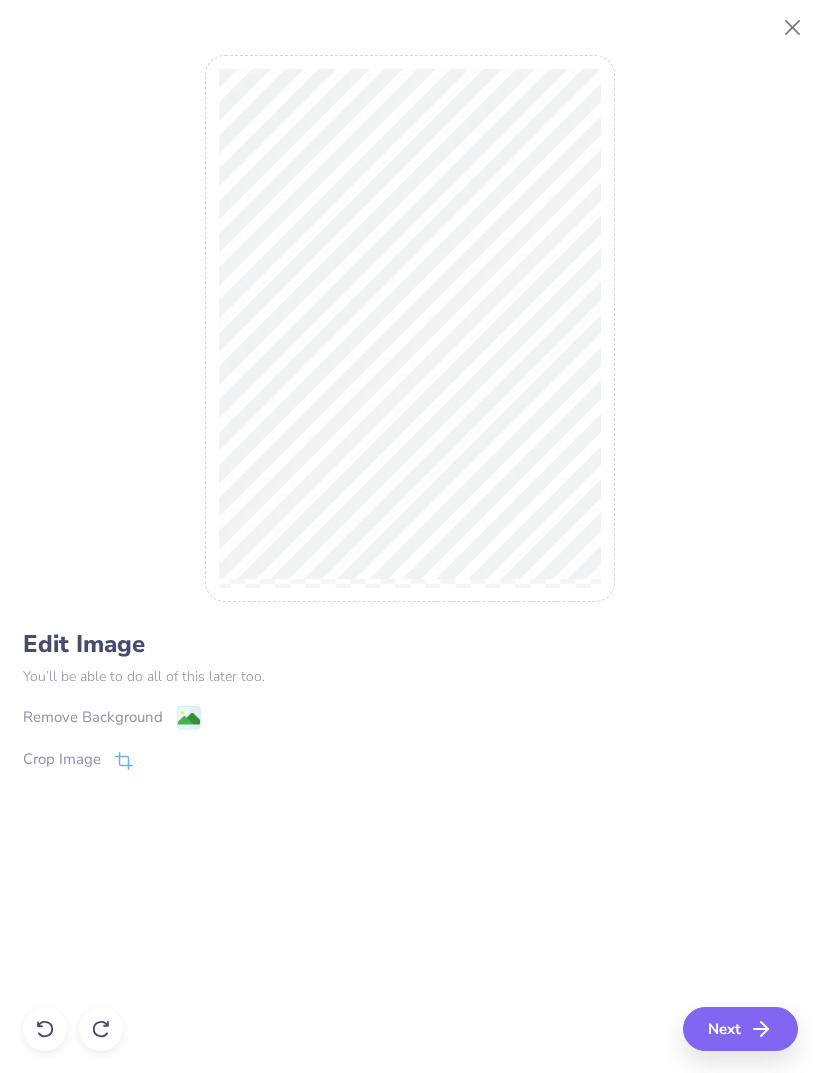 click on "Remove Background" at bounding box center [93, 717] 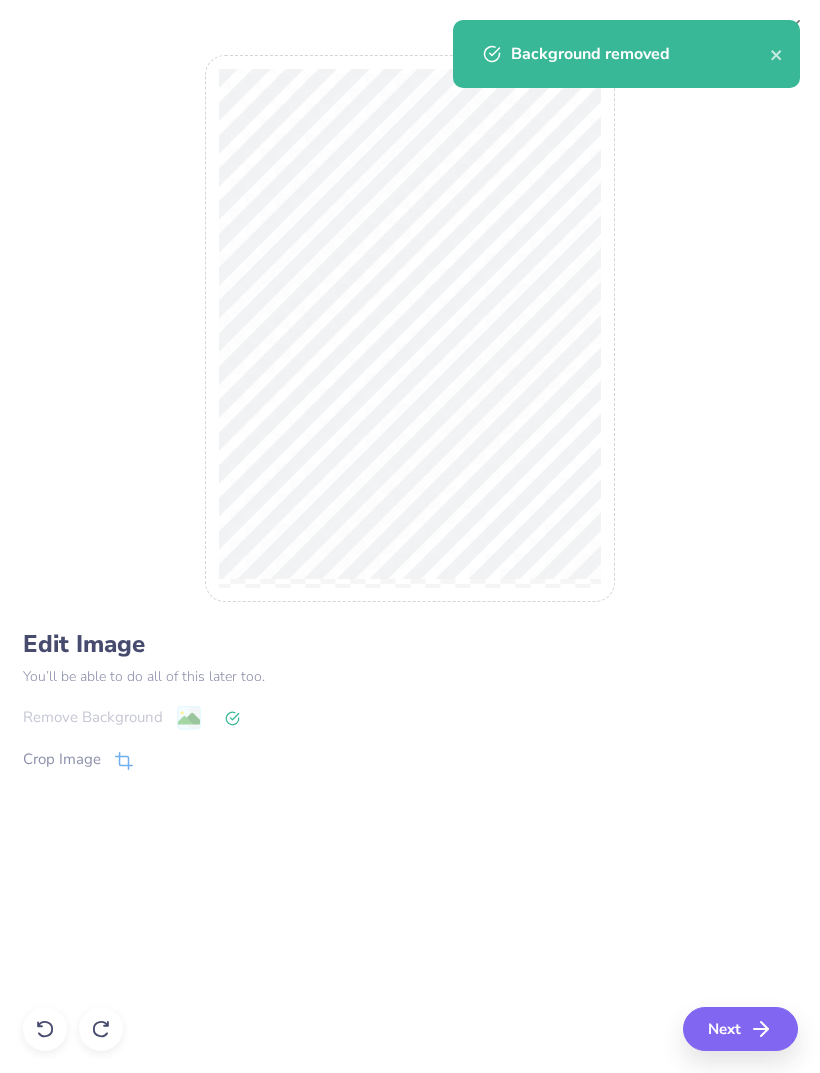 click on "Next" at bounding box center (740, 1029) 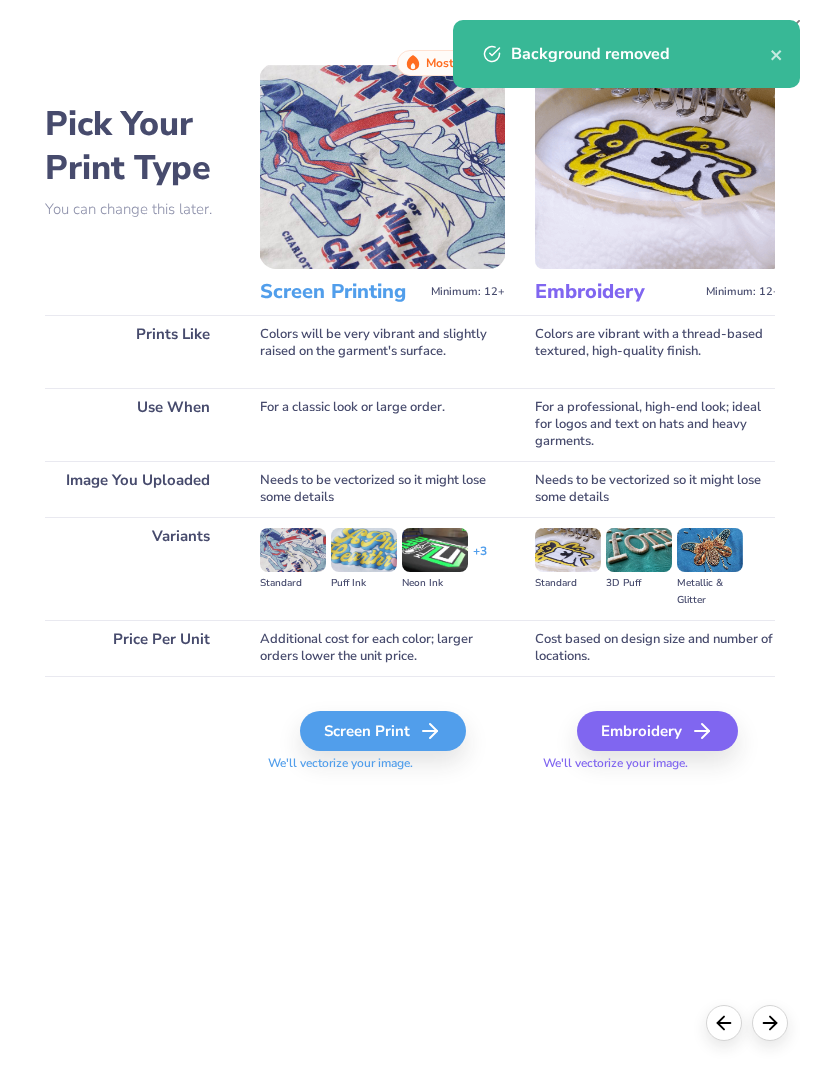 click 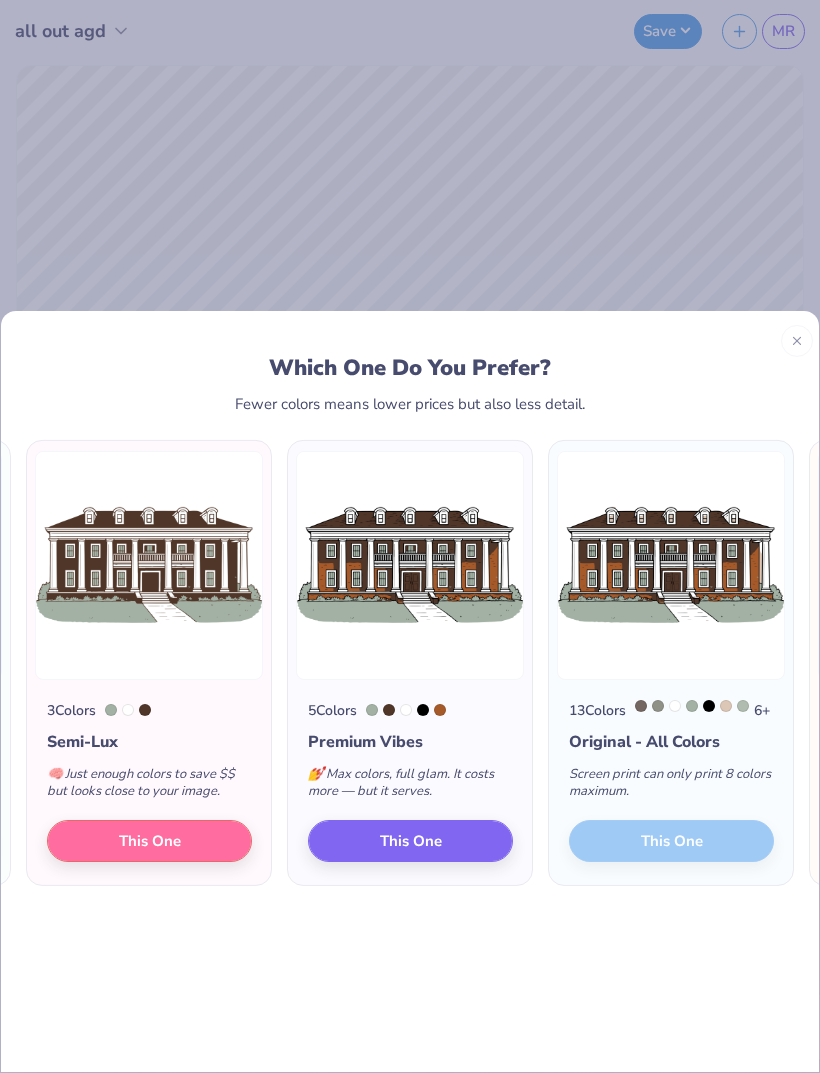 click on "This One" at bounding box center (410, 840) 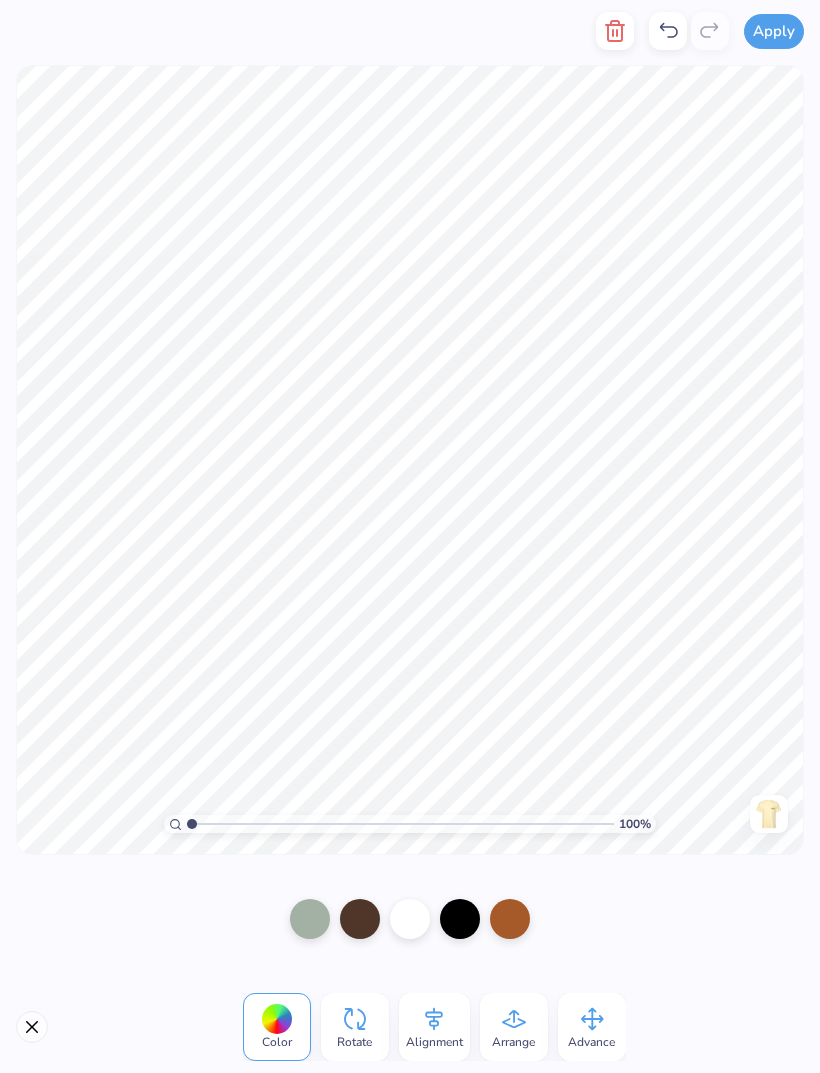 click at bounding box center (310, 919) 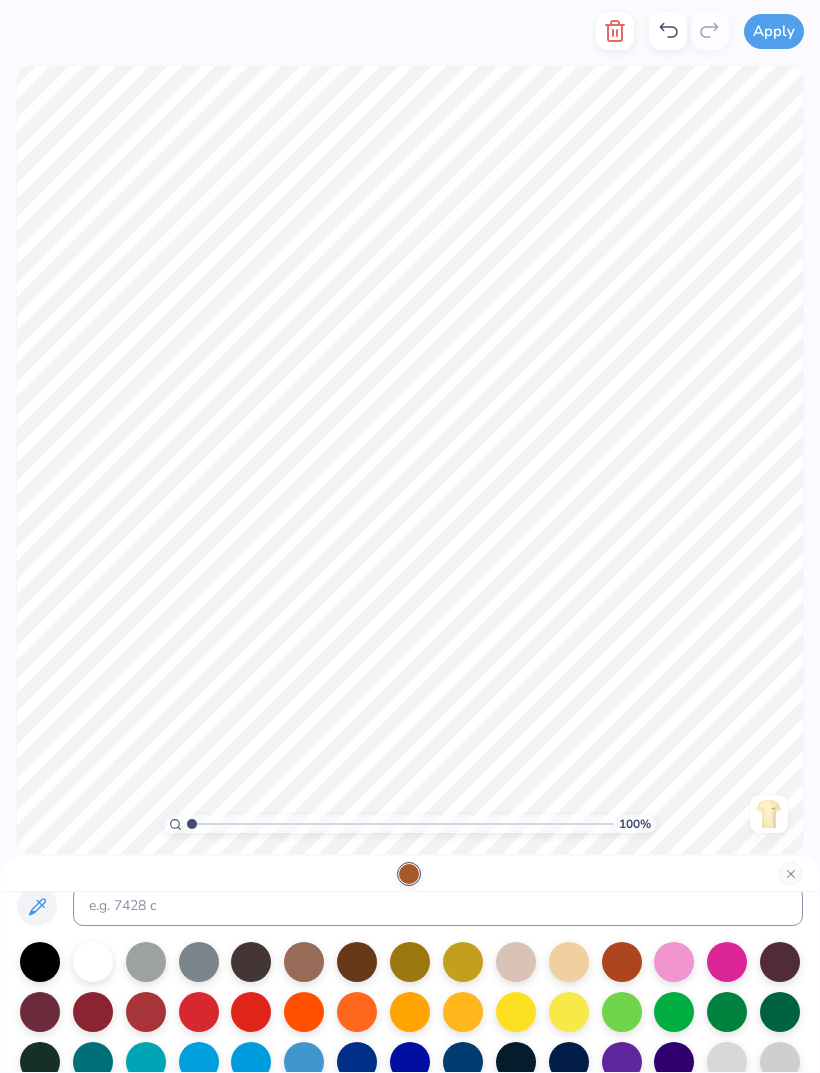scroll, scrollTop: 15, scrollLeft: 0, axis: vertical 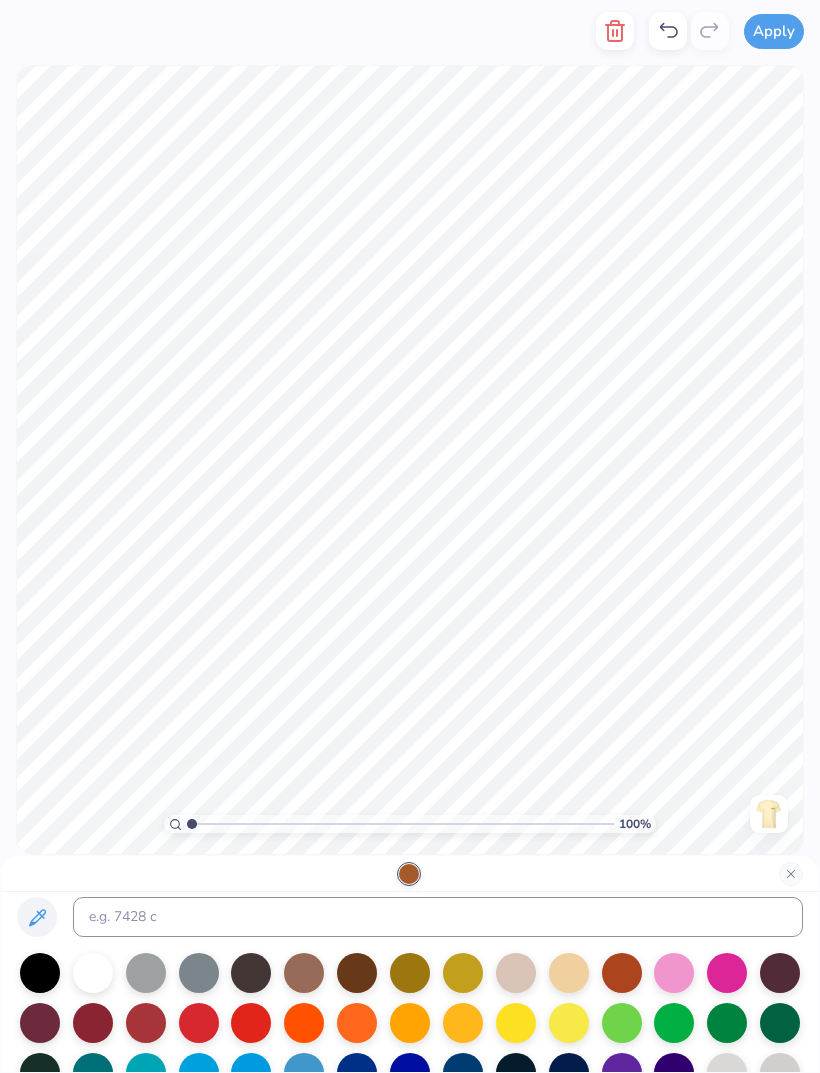click at bounding box center (516, 973) 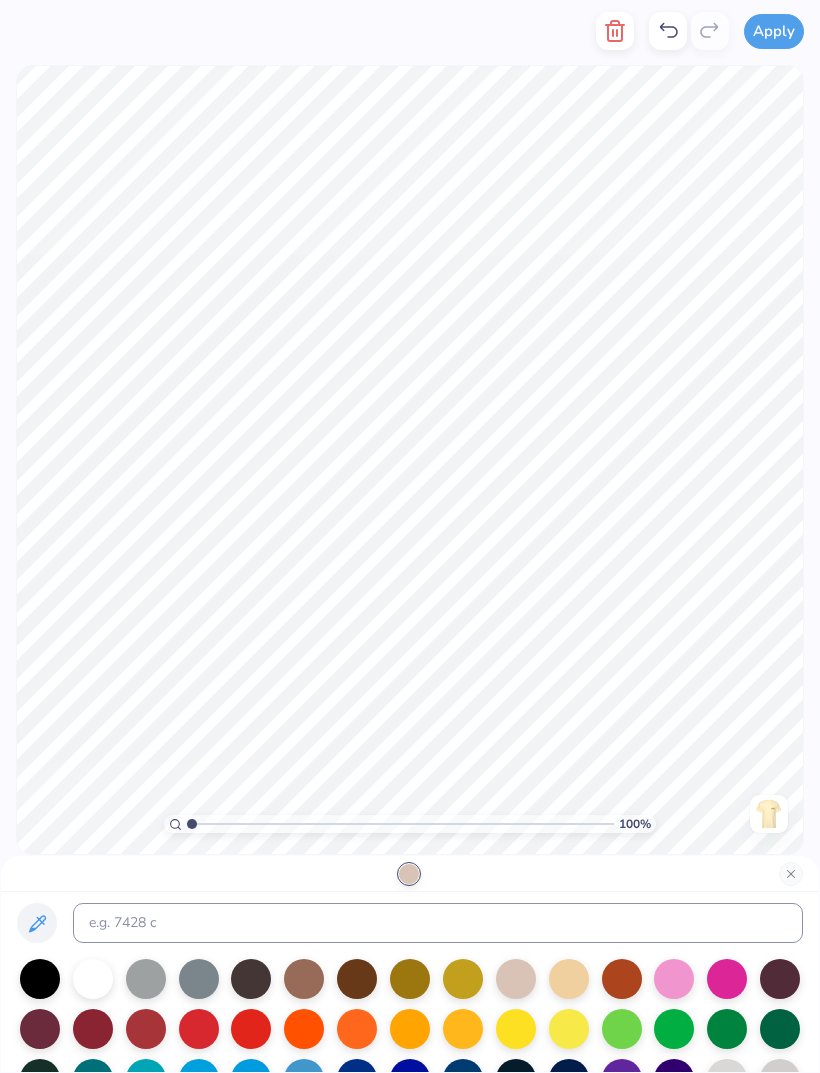 scroll, scrollTop: 6, scrollLeft: 0, axis: vertical 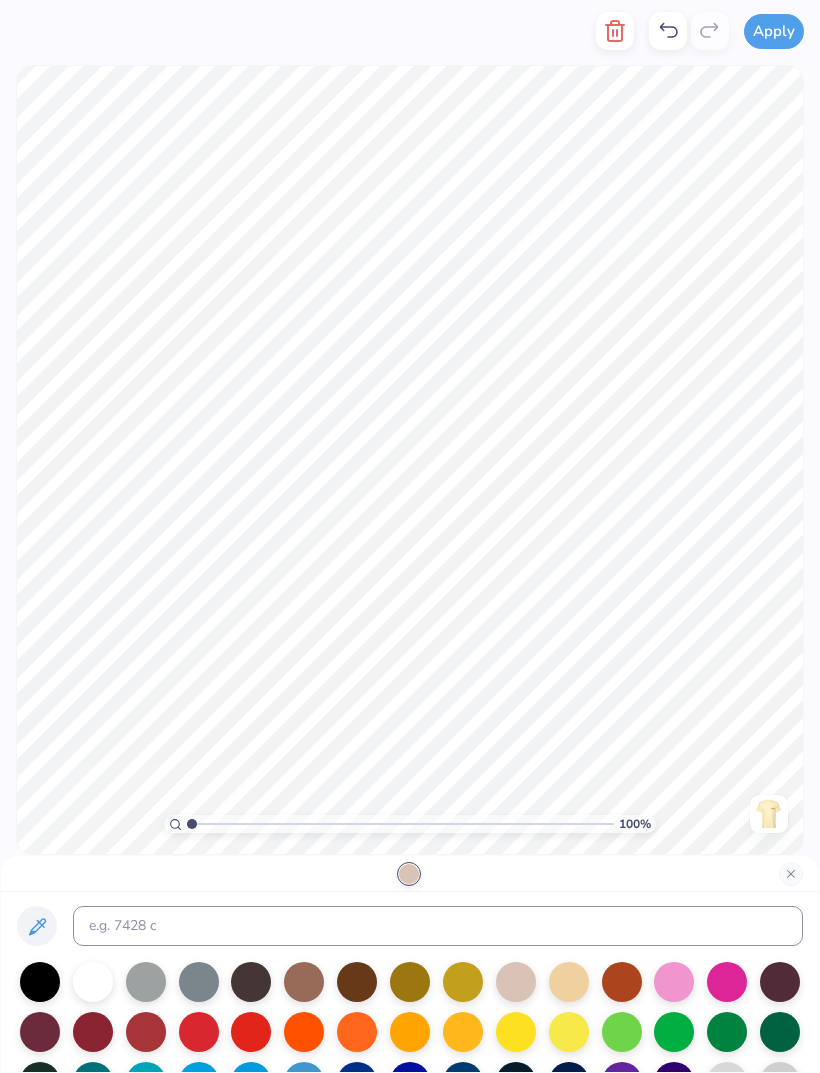 click at bounding box center [622, 982] 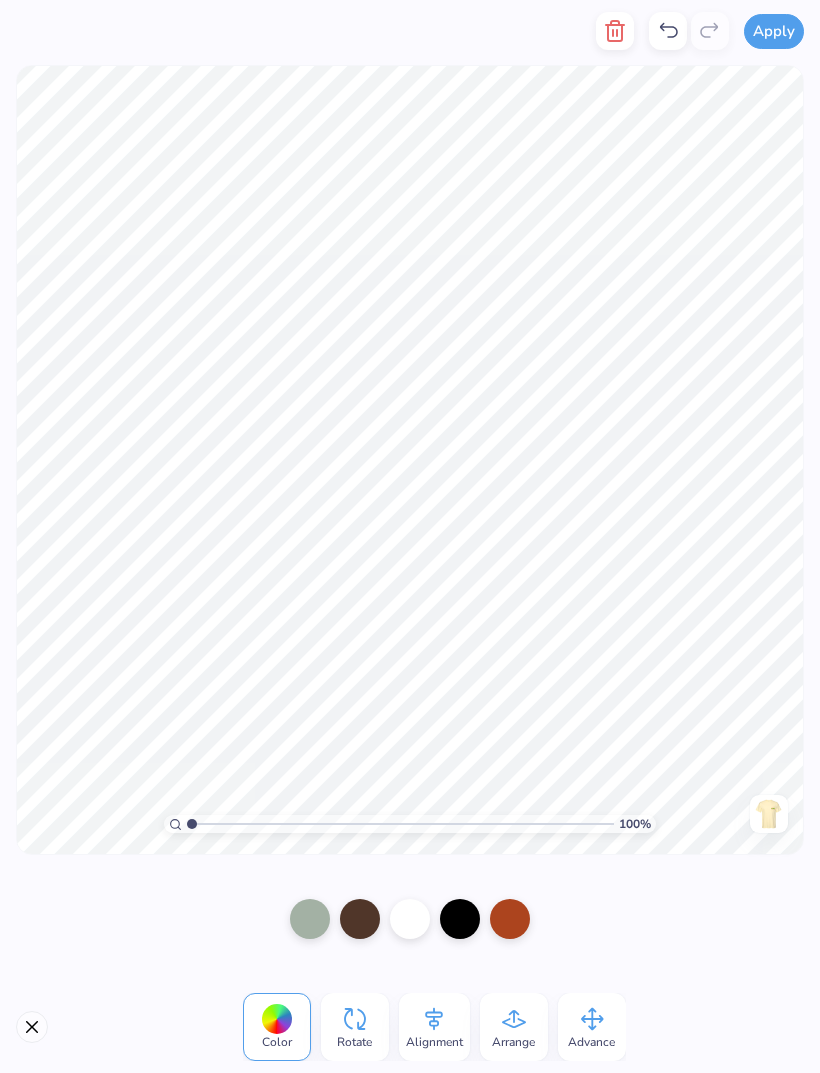 click at bounding box center [360, 919] 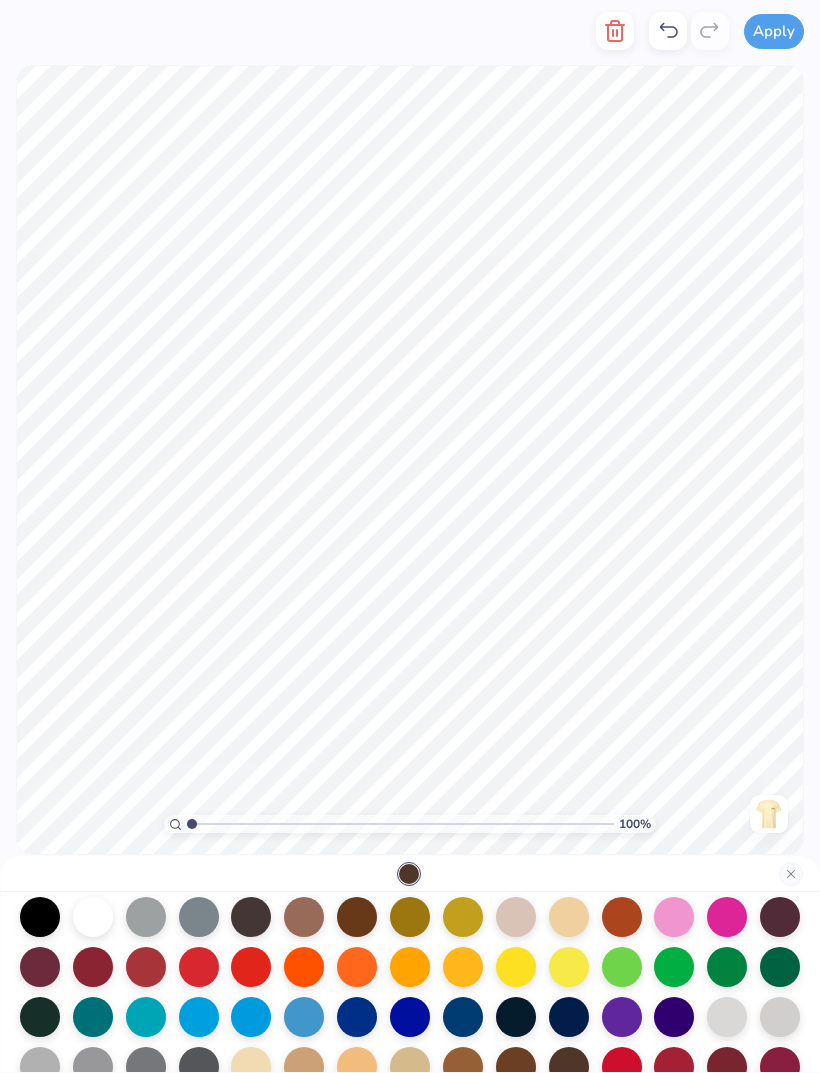 scroll, scrollTop: 73, scrollLeft: 0, axis: vertical 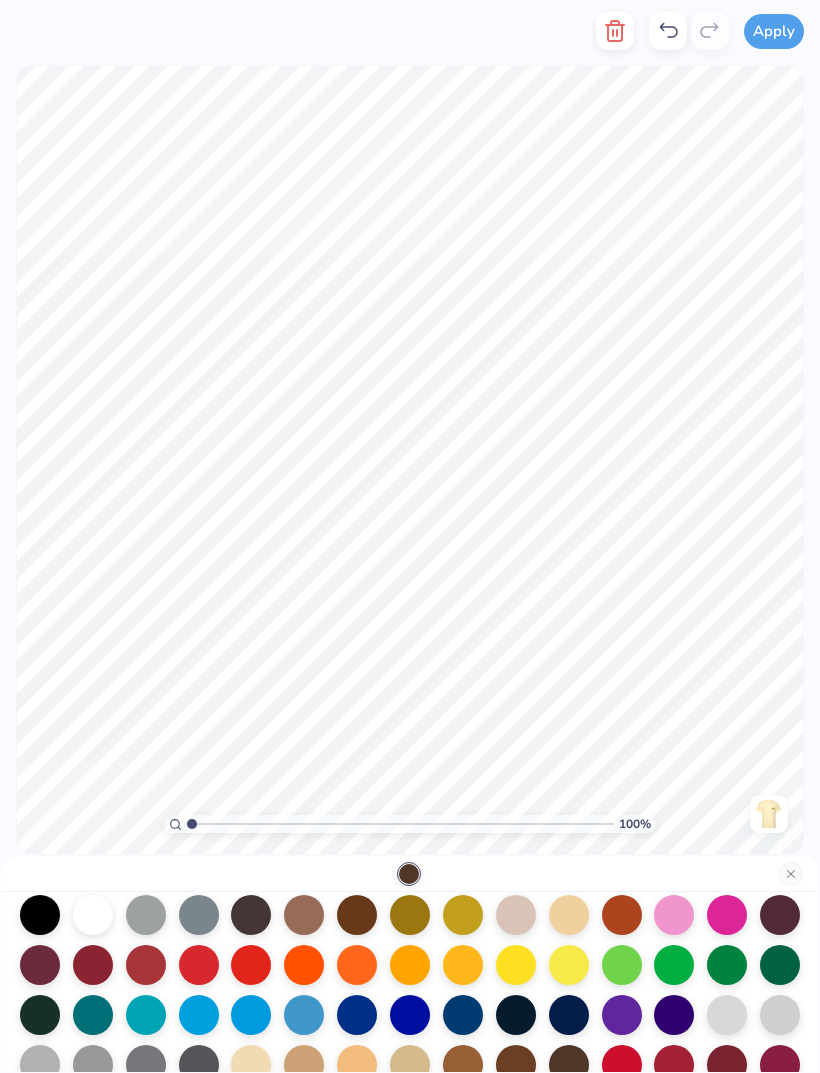 click at bounding box center [93, 965] 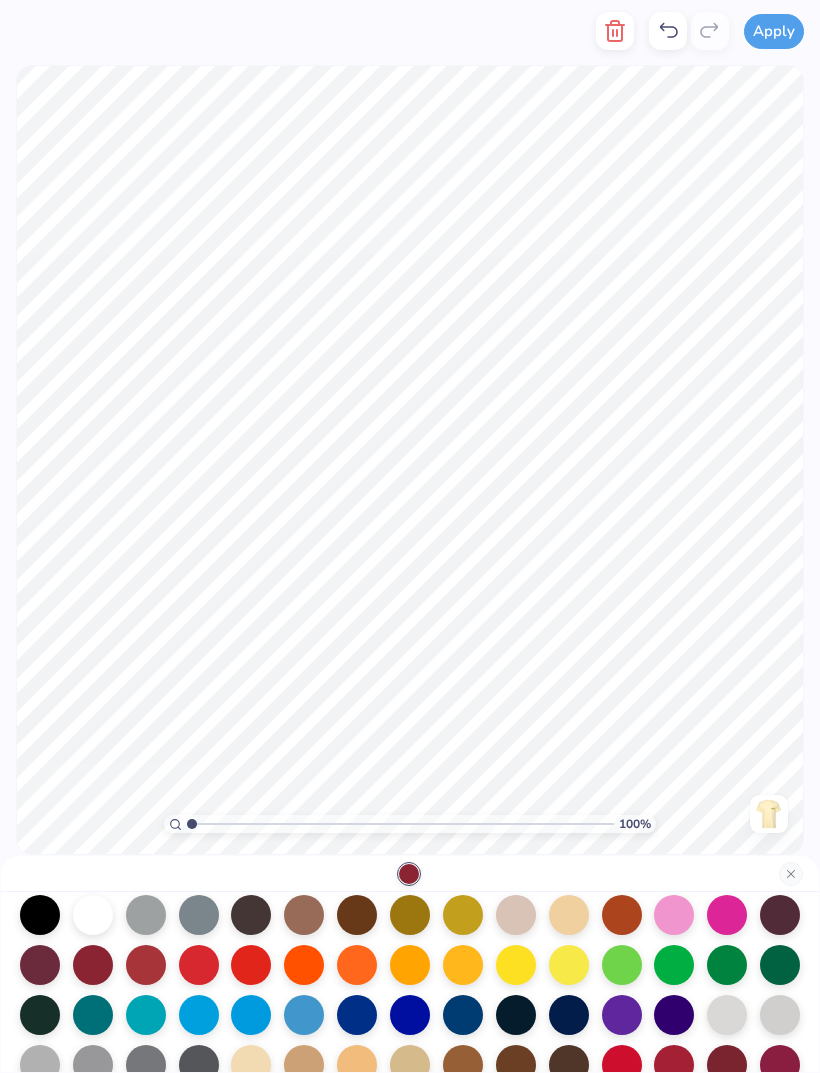 click 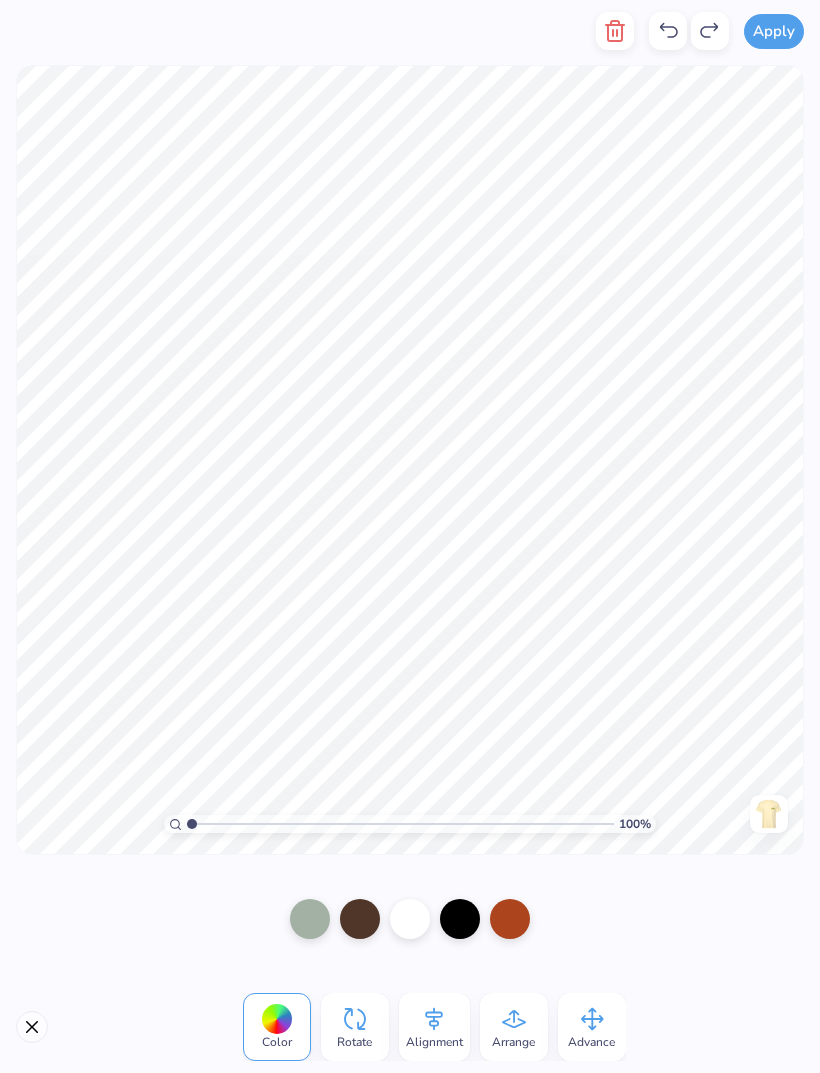 click at bounding box center [360, 919] 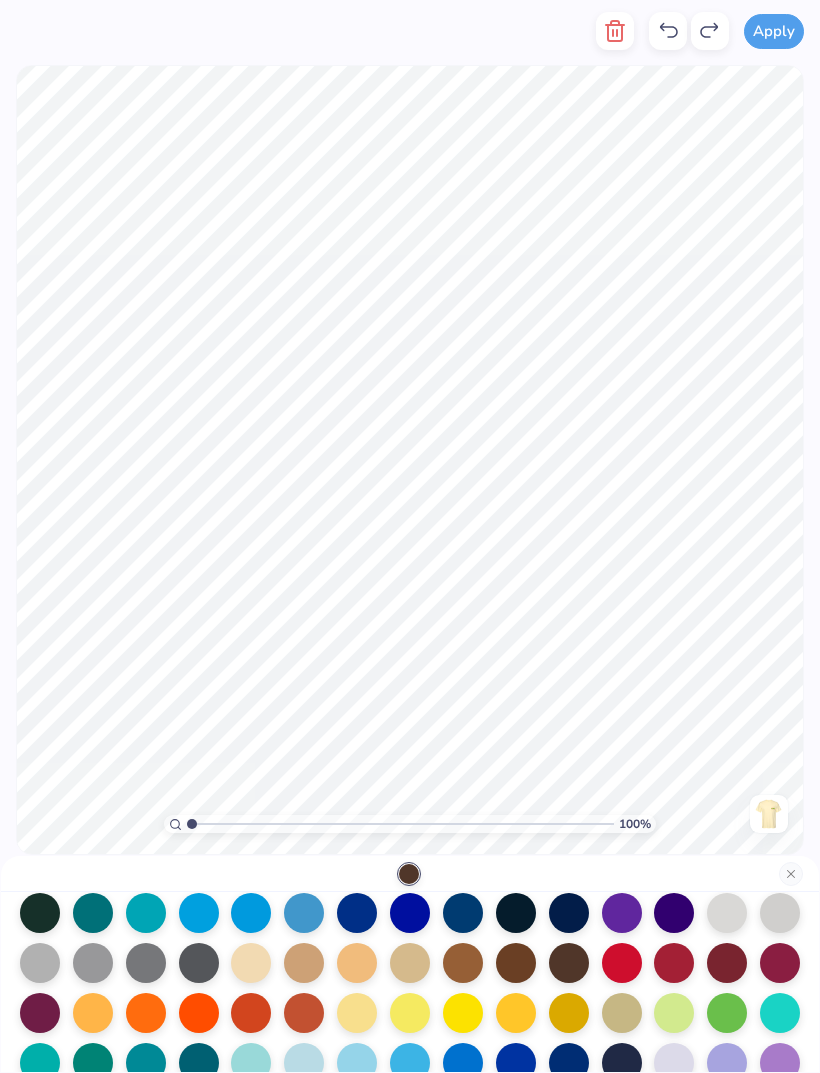 scroll, scrollTop: 176, scrollLeft: 0, axis: vertical 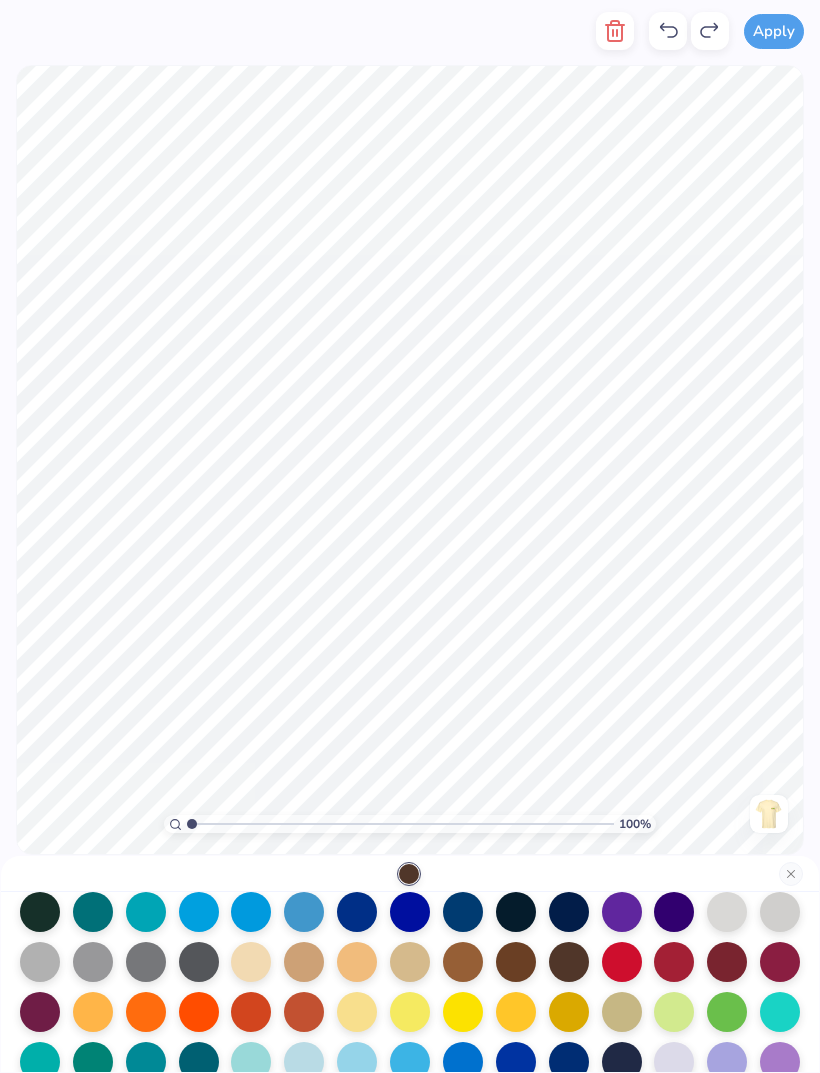 click at bounding box center (727, 962) 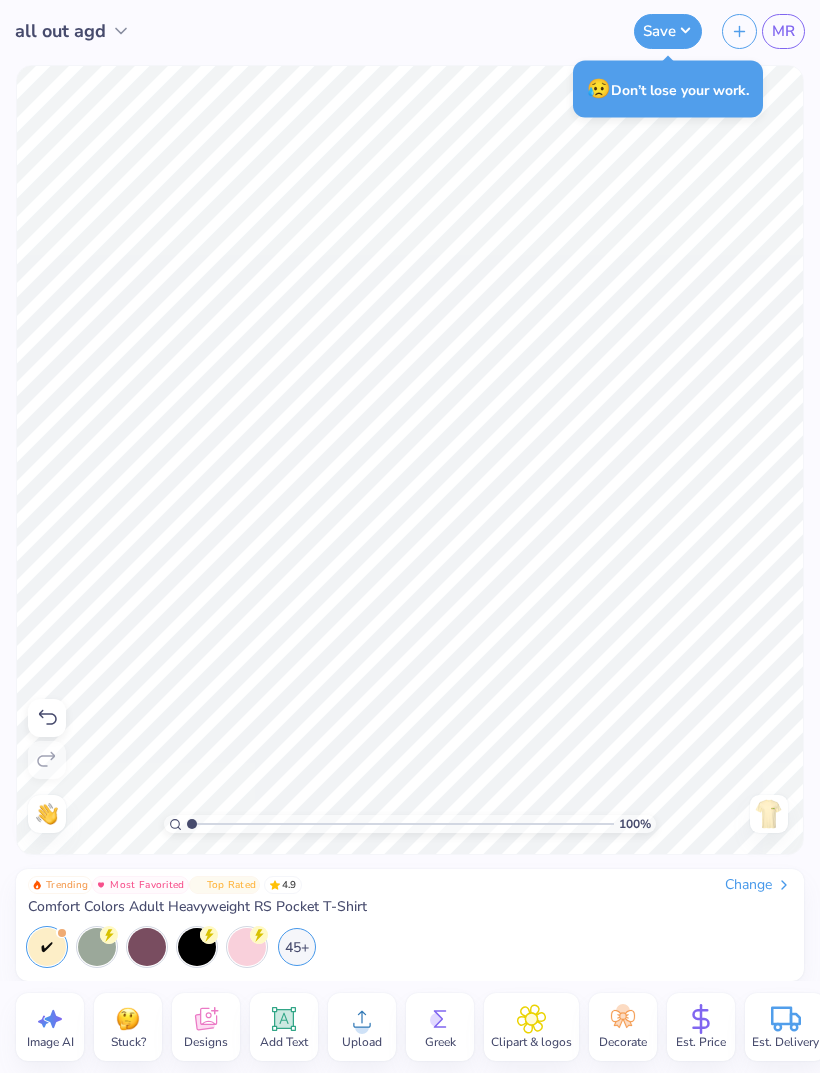 click on "Upload" at bounding box center [362, 1042] 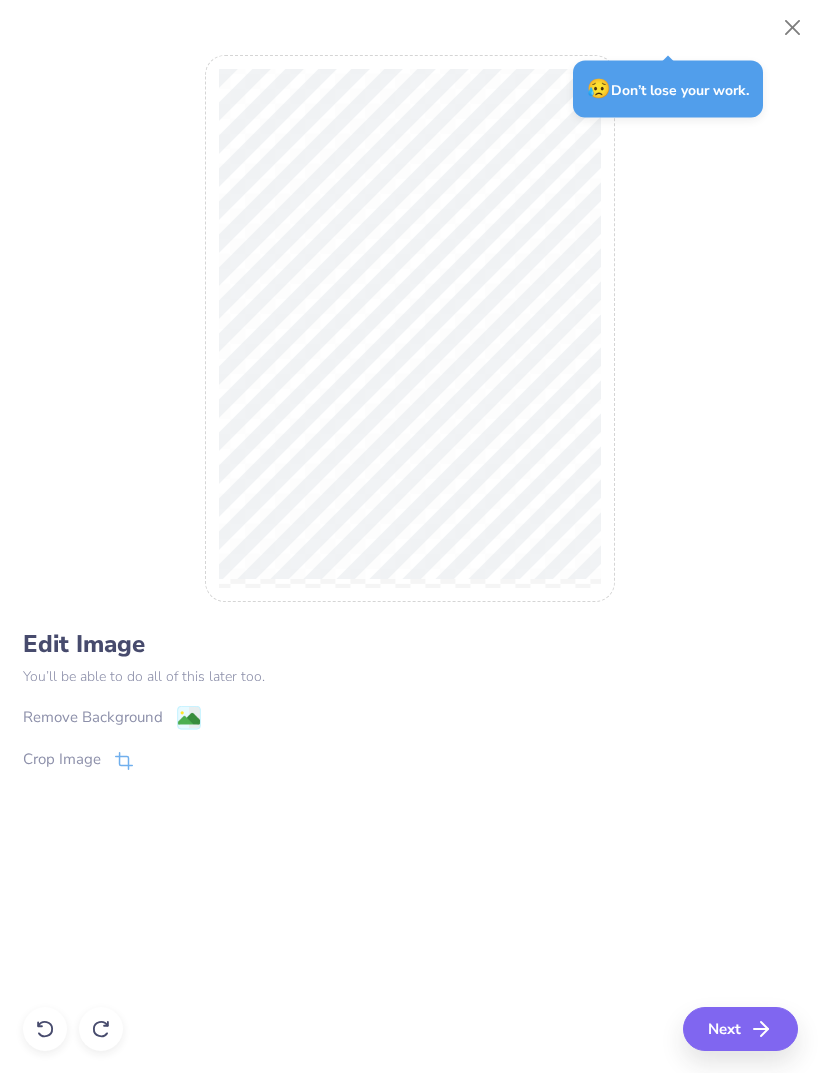 click on "Remove Background" at bounding box center (93, 717) 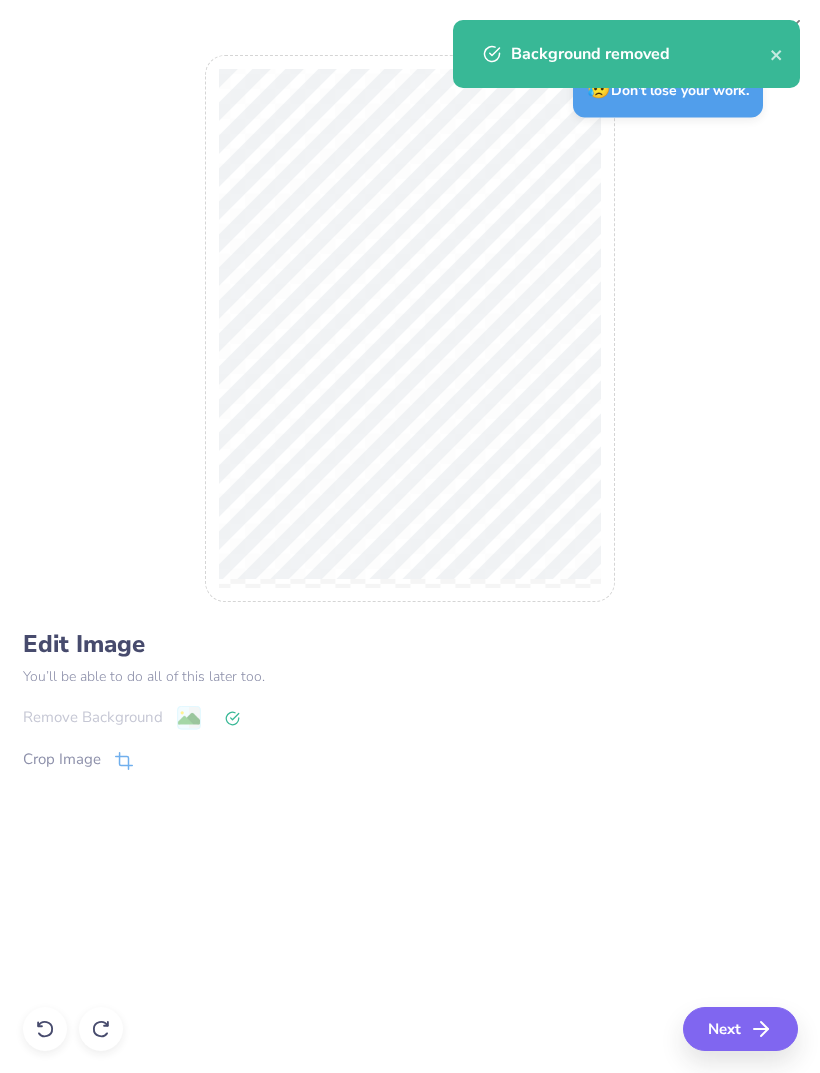 click on "Next" at bounding box center [740, 1029] 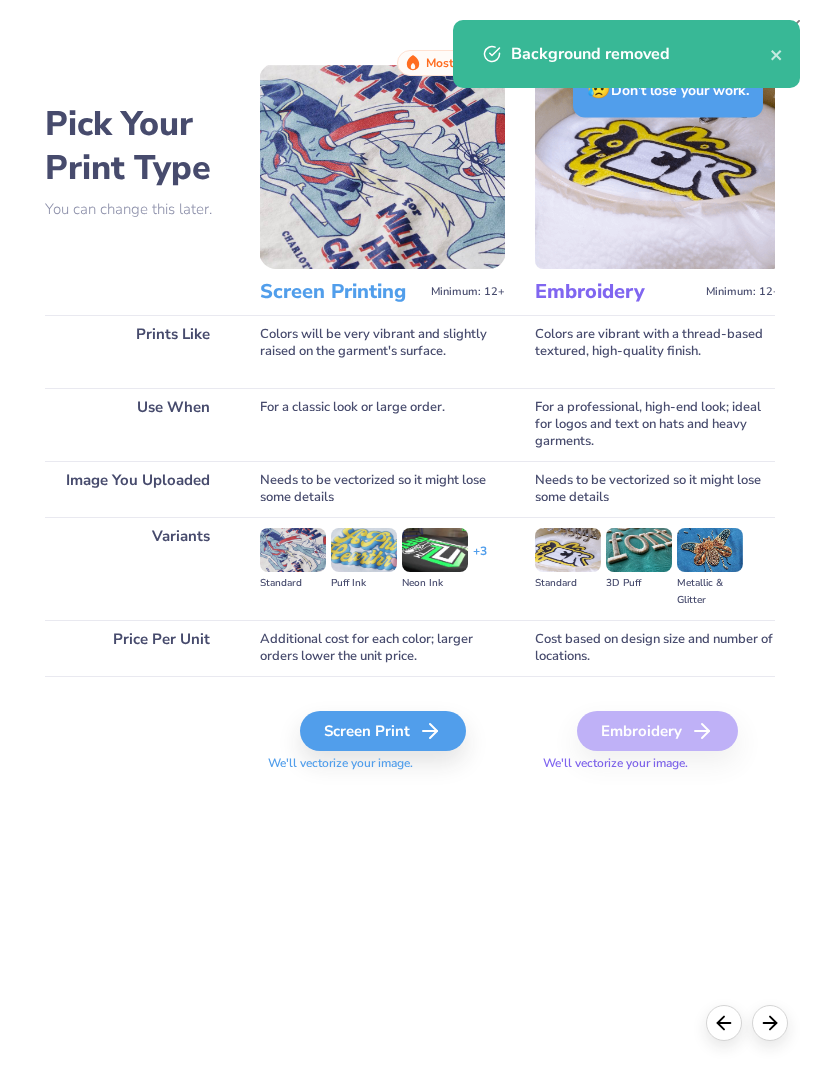 click on "Screen Print" at bounding box center (383, 731) 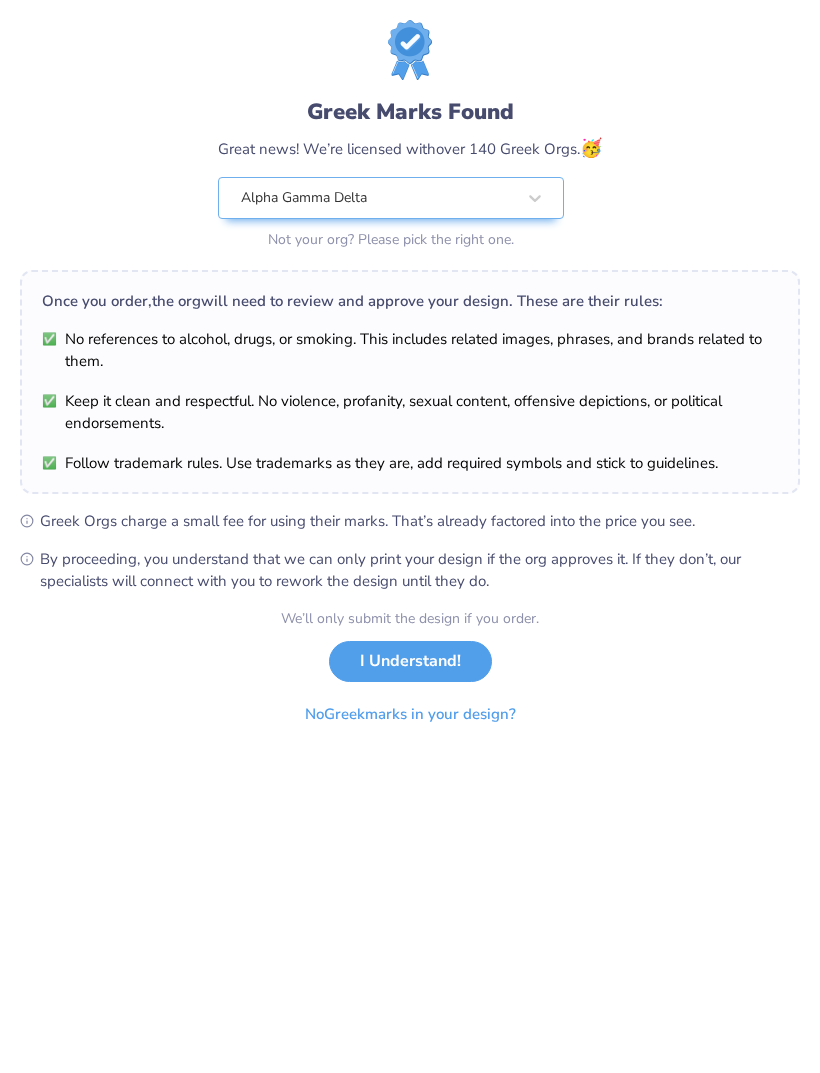 click on "I Understand!" at bounding box center [410, 661] 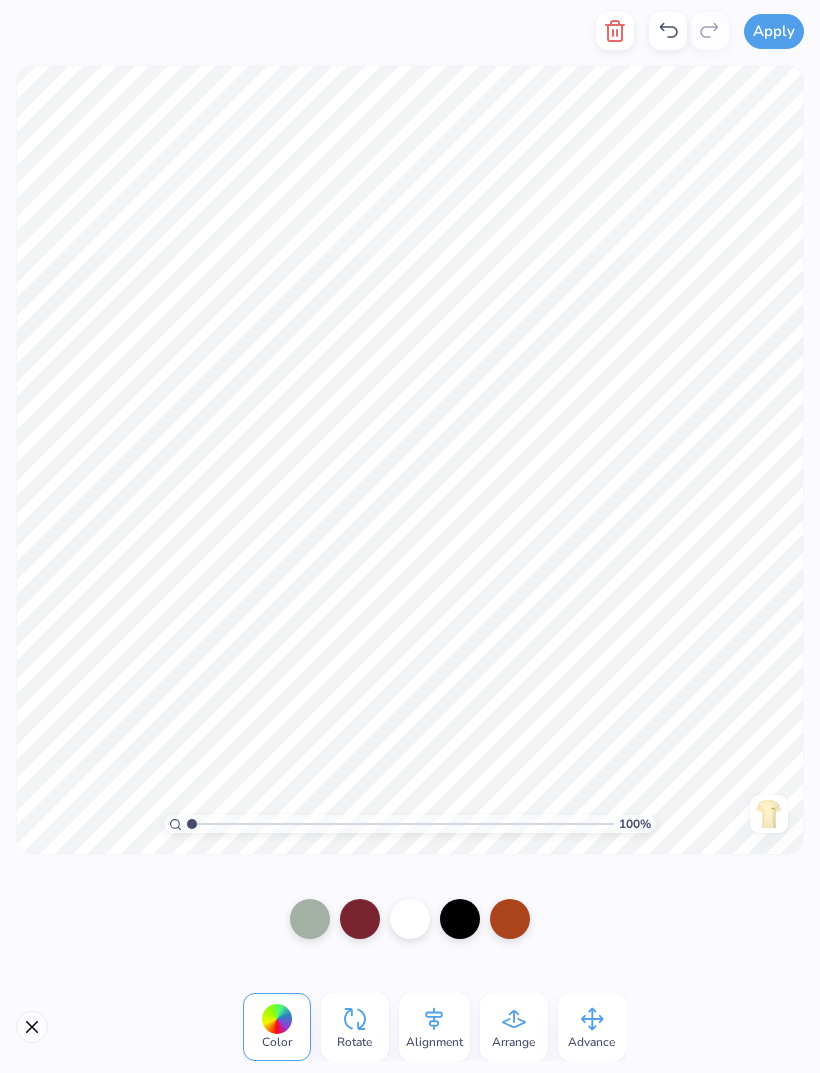 click at bounding box center [310, 919] 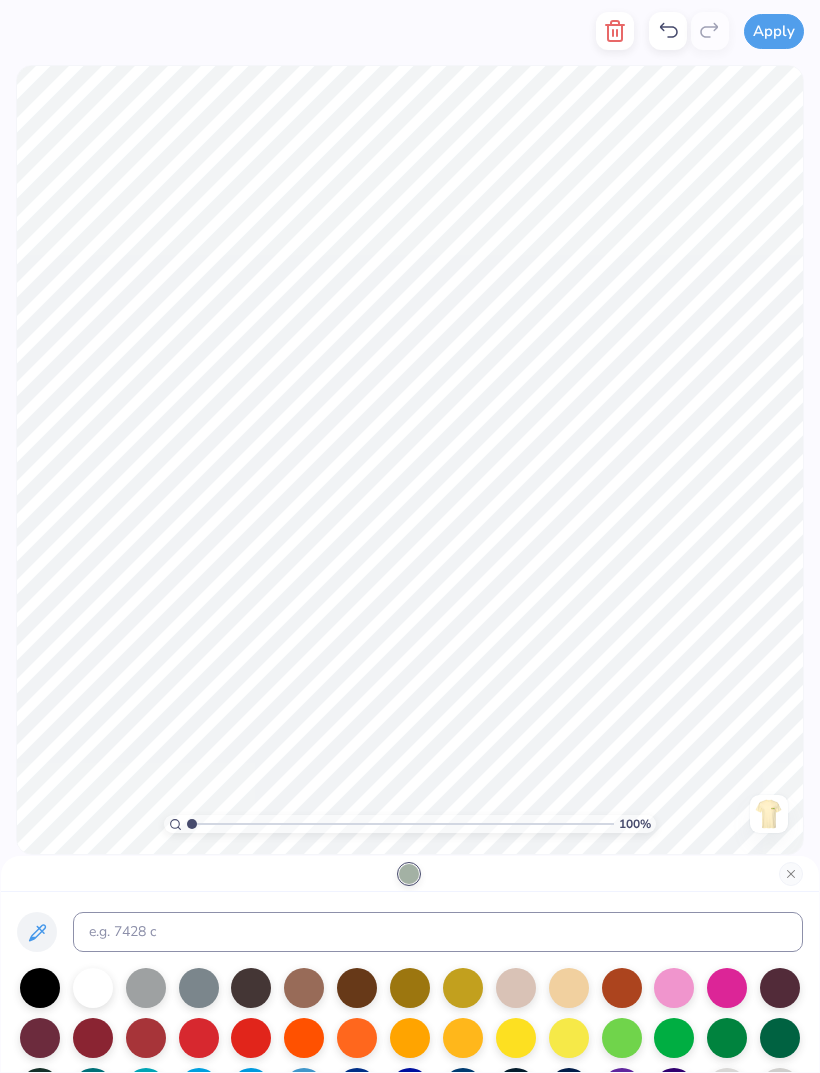 click at bounding box center [569, 1038] 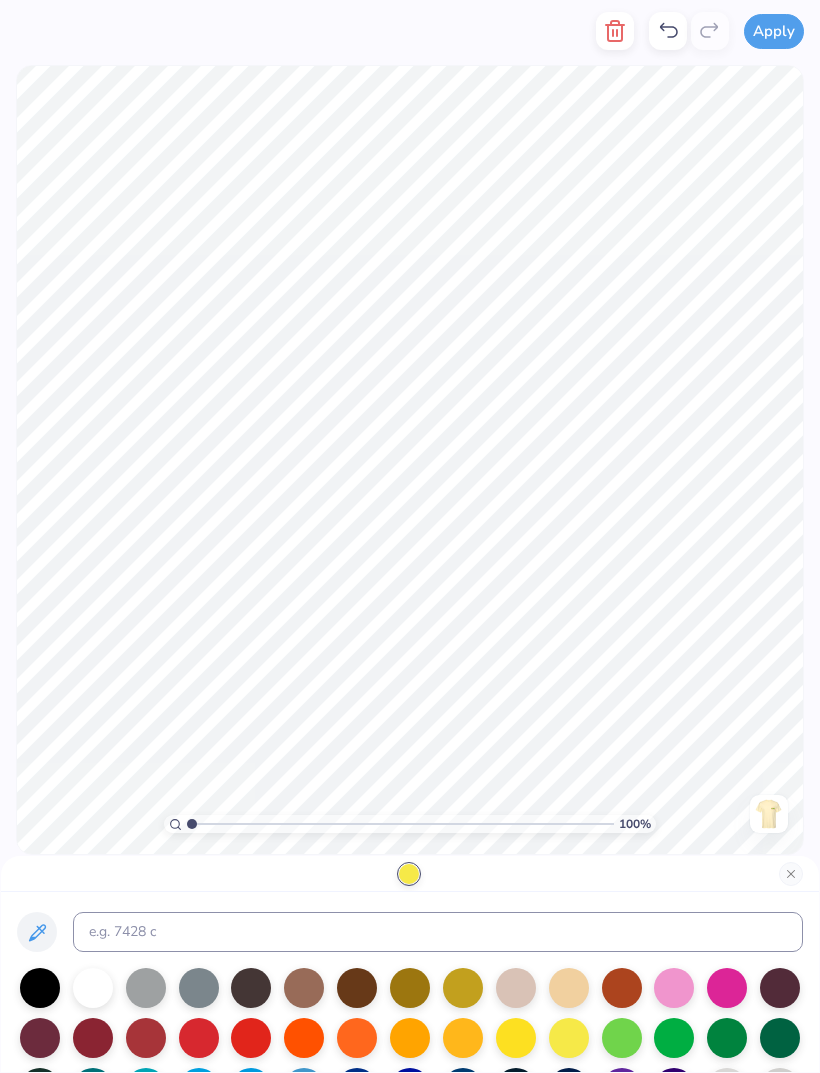 click at bounding box center (622, 1038) 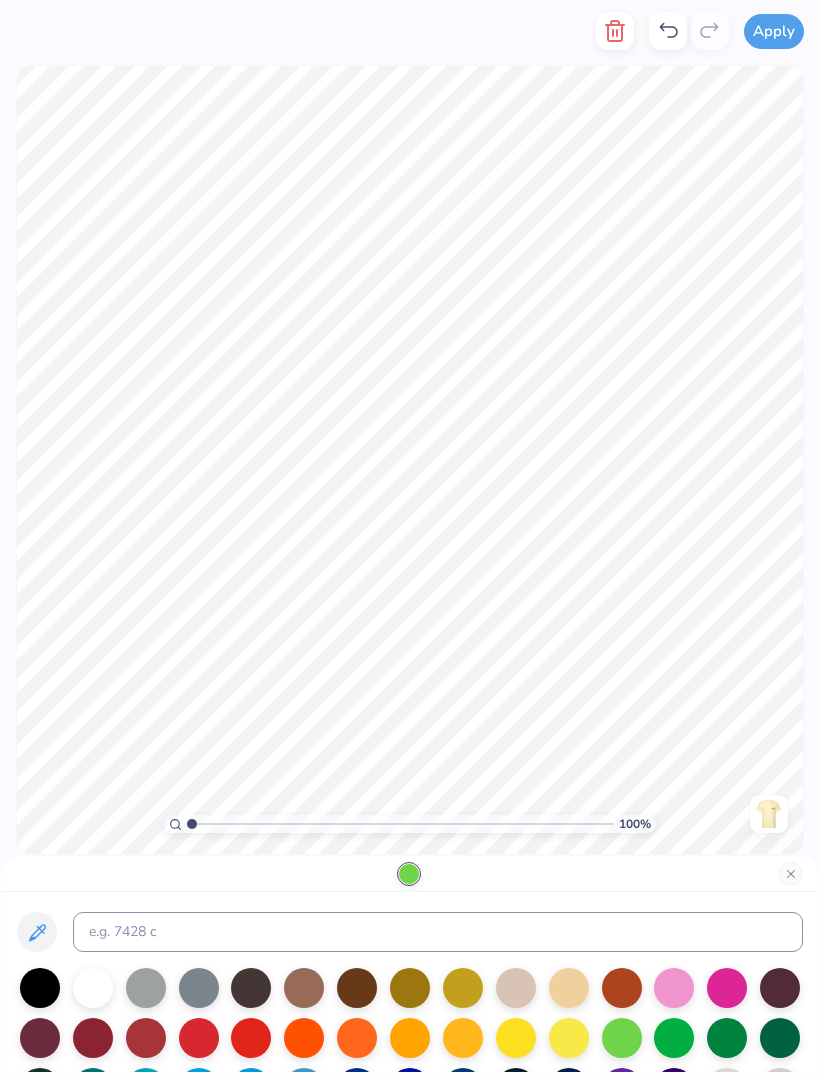 click 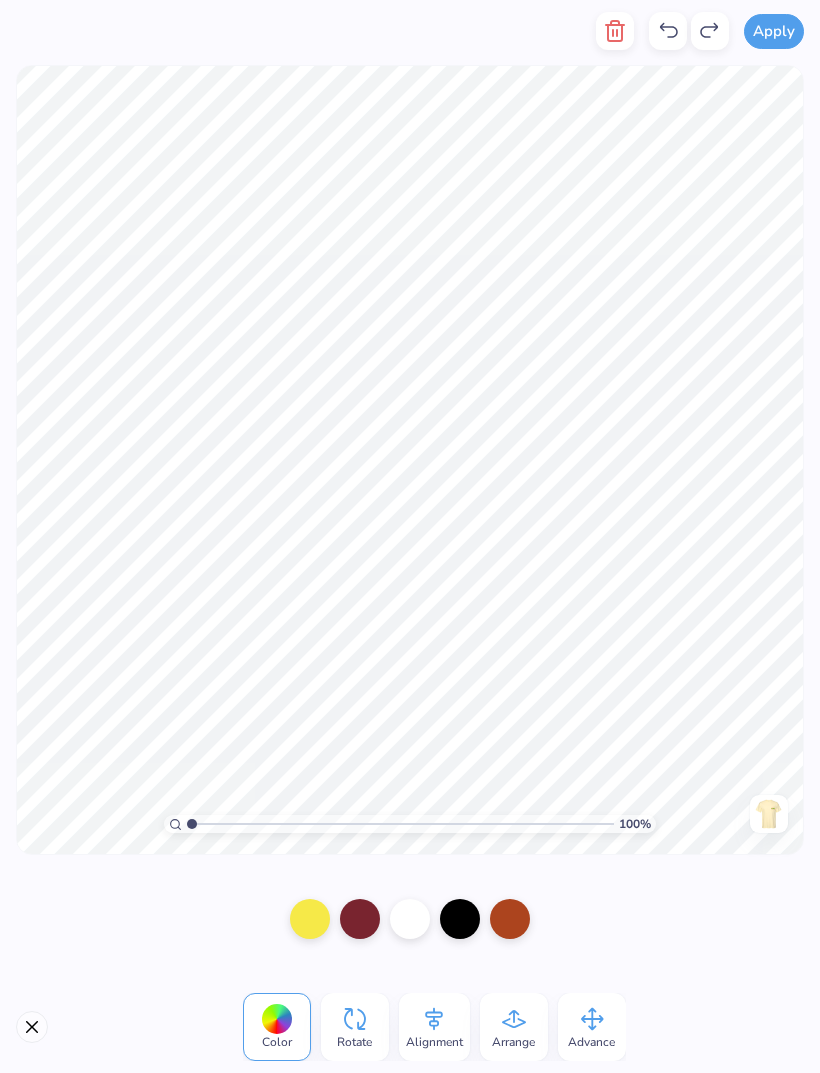 click 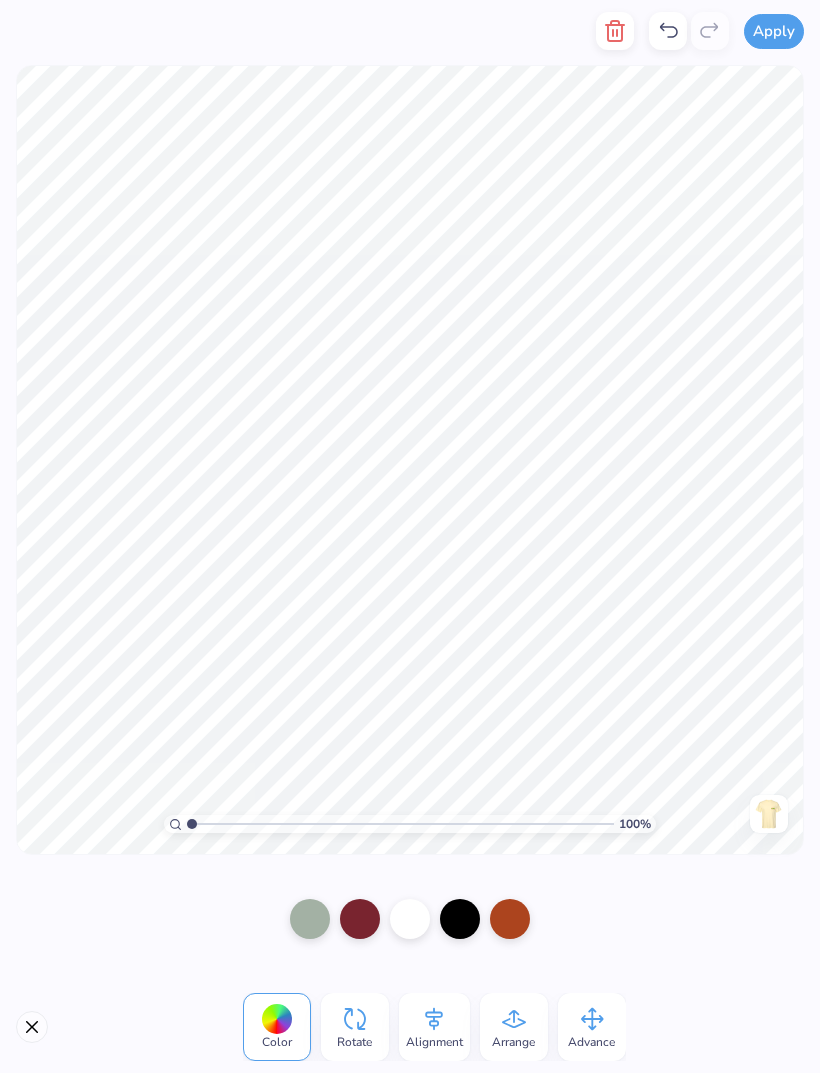 click at bounding box center (310, 919) 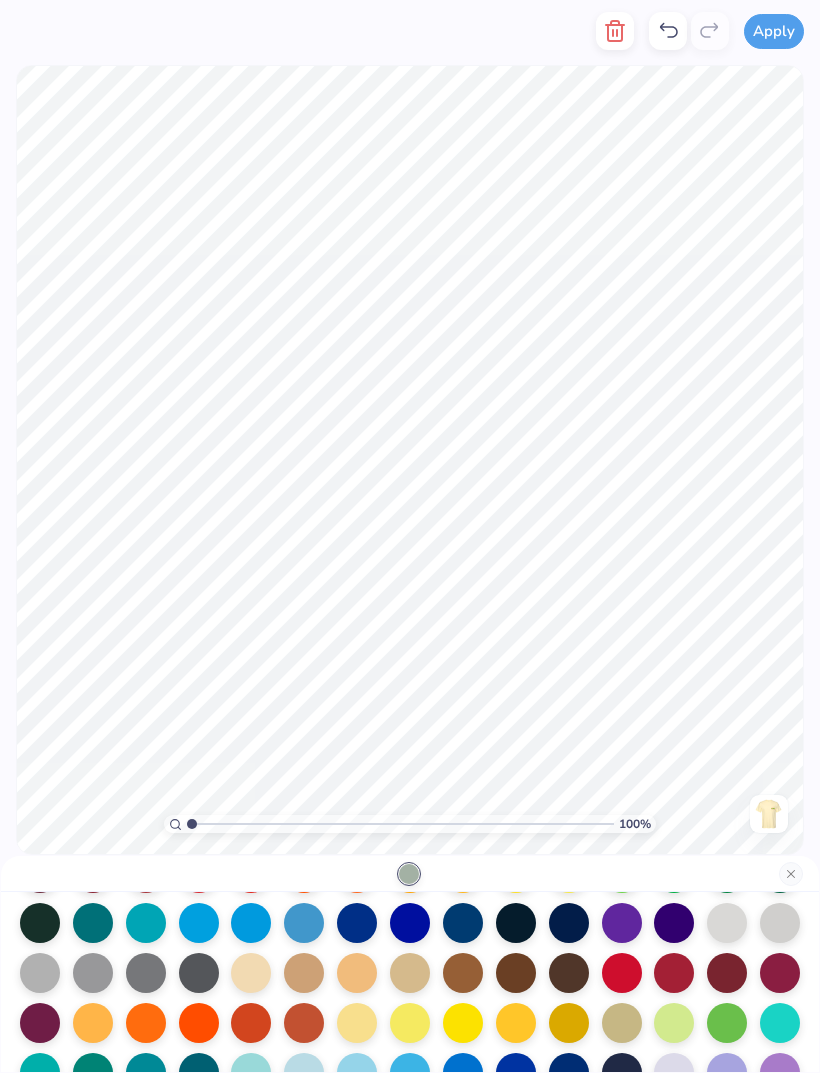 scroll, scrollTop: 171, scrollLeft: 0, axis: vertical 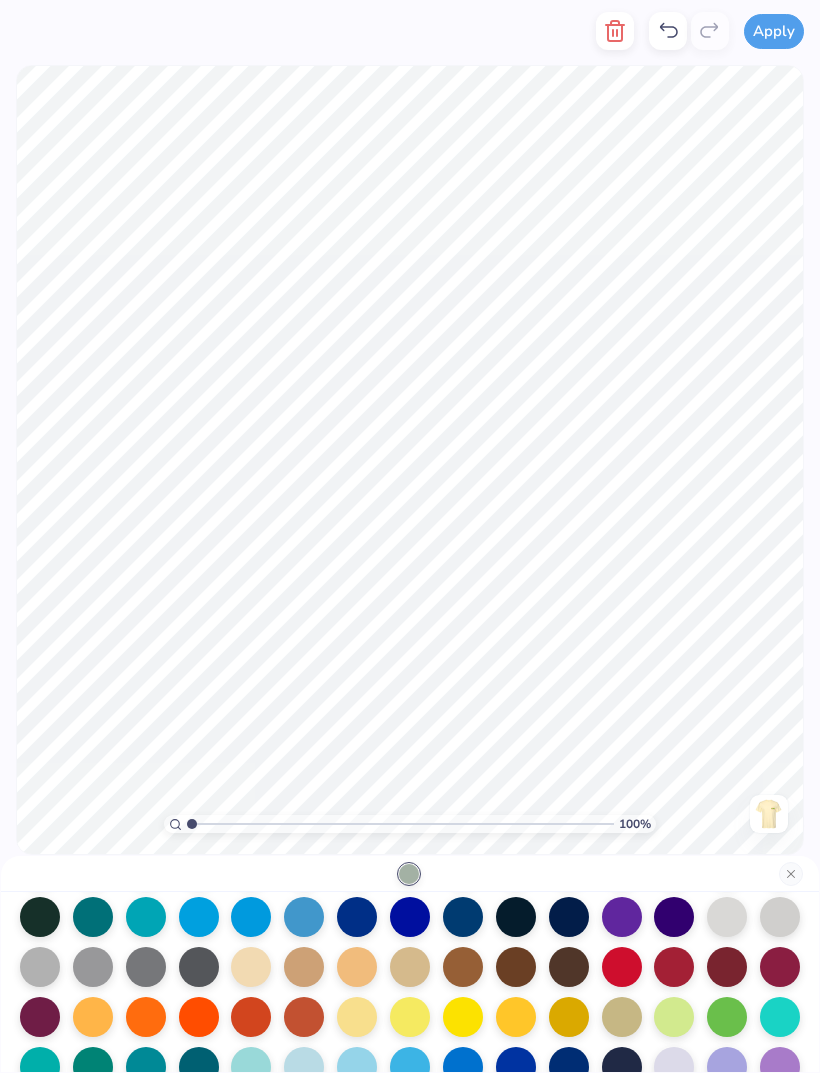 click at bounding box center [727, 1017] 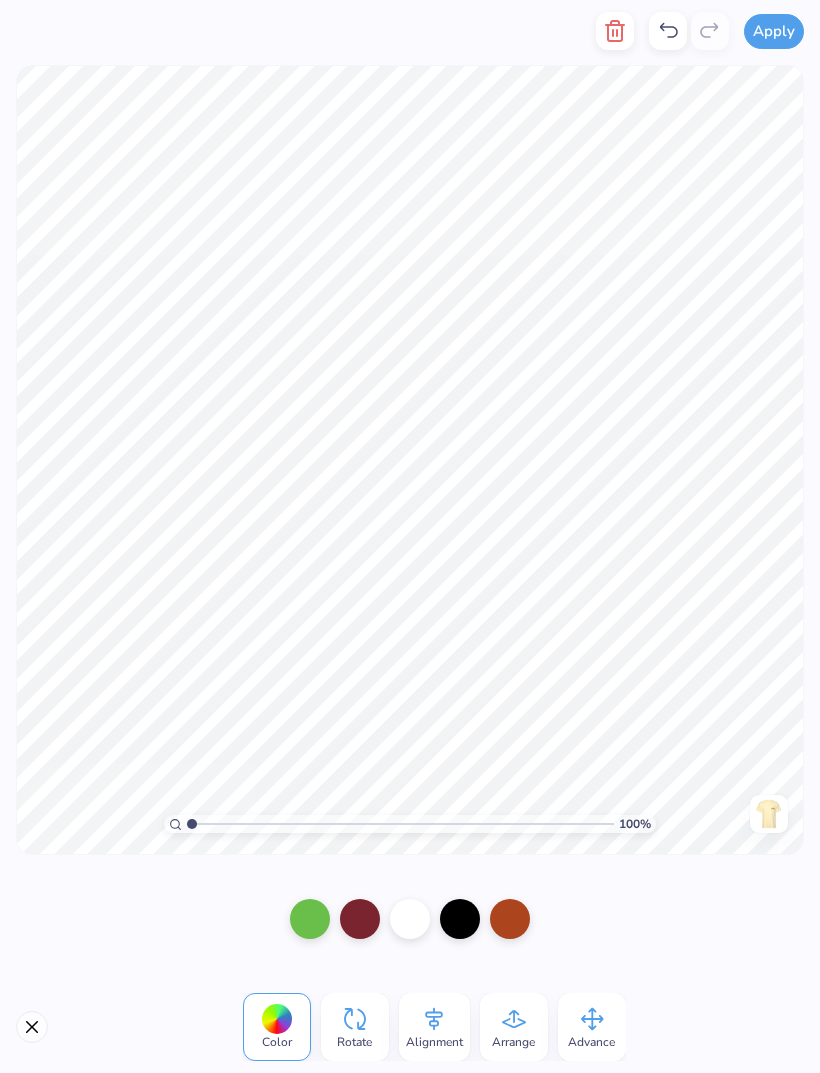 click at bounding box center (510, 919) 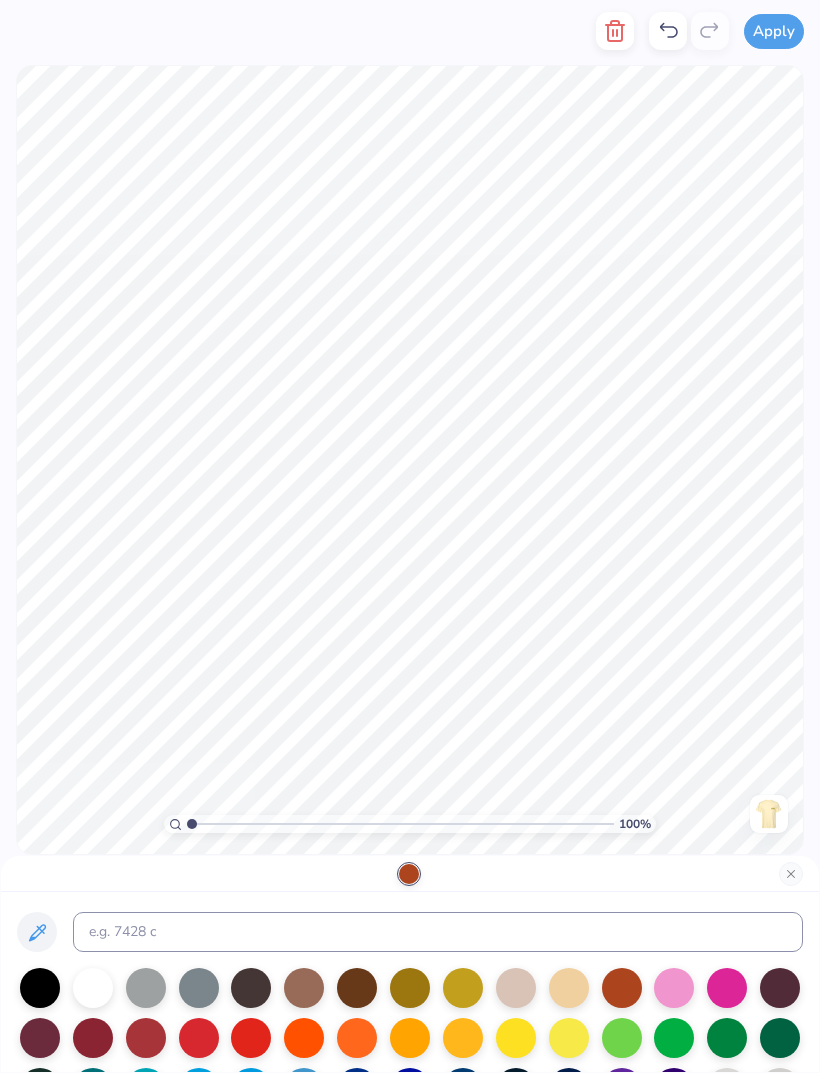 click at bounding box center (199, 1038) 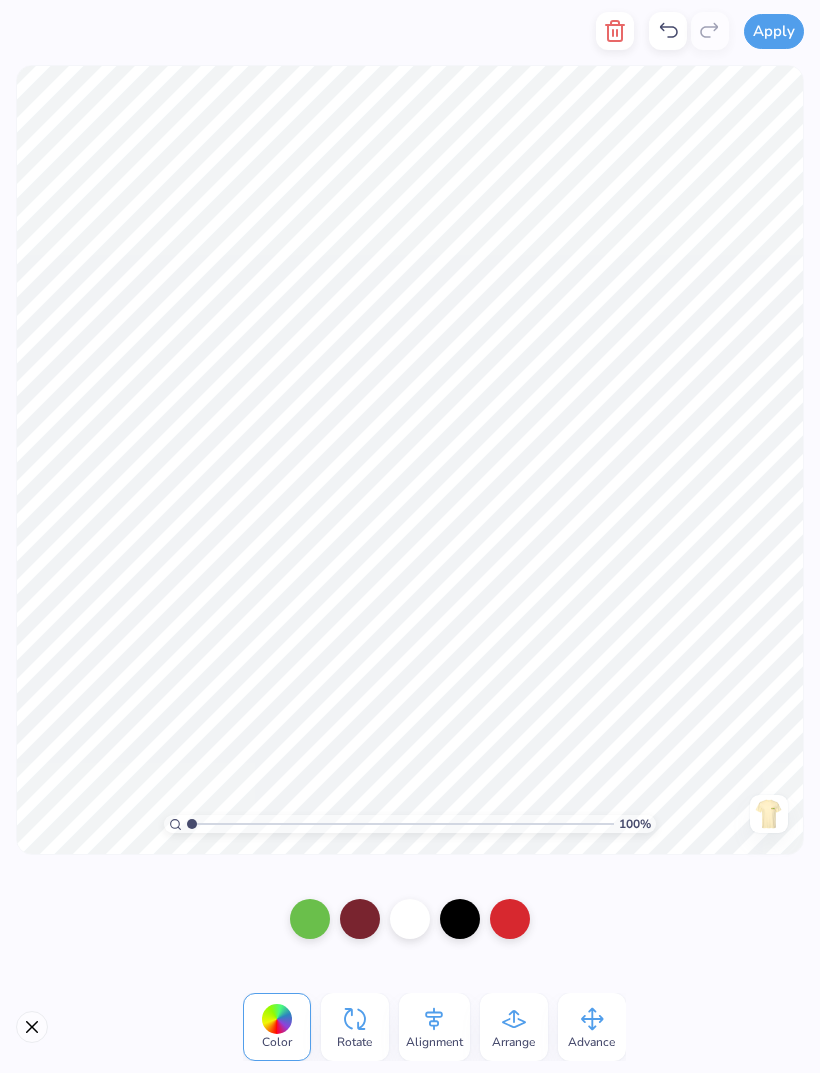 click at bounding box center [360, 919] 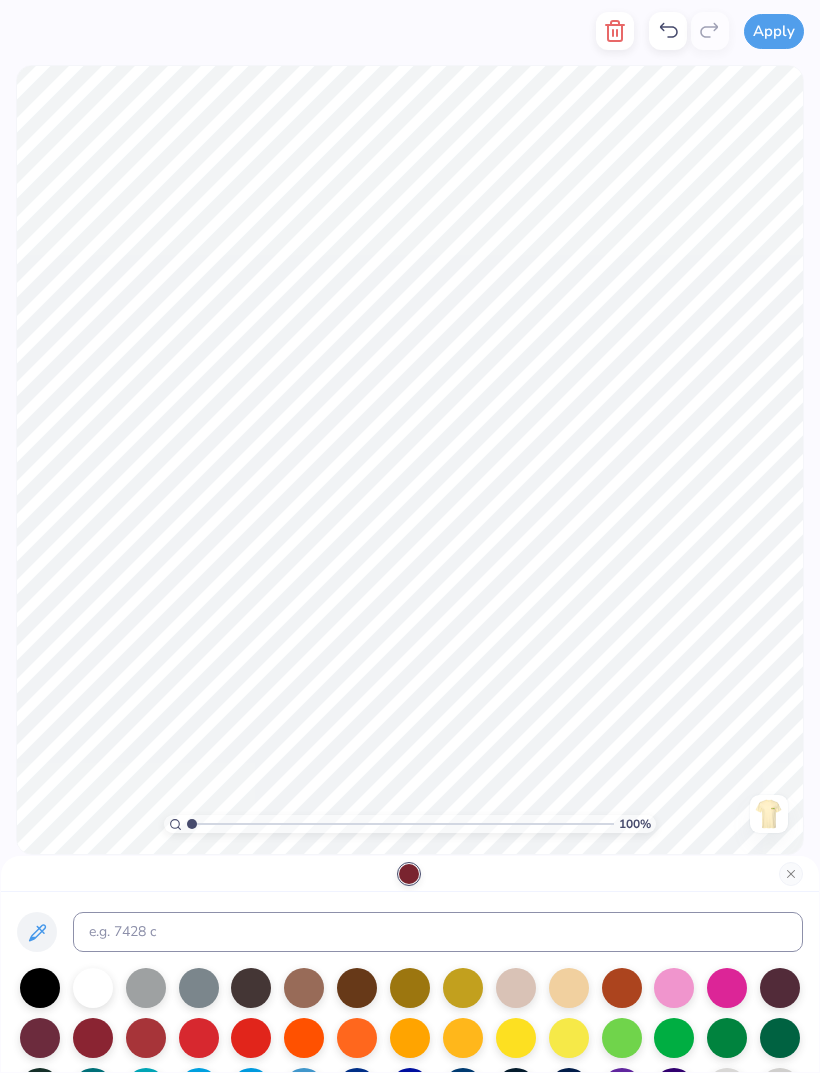 click at bounding box center [251, 1038] 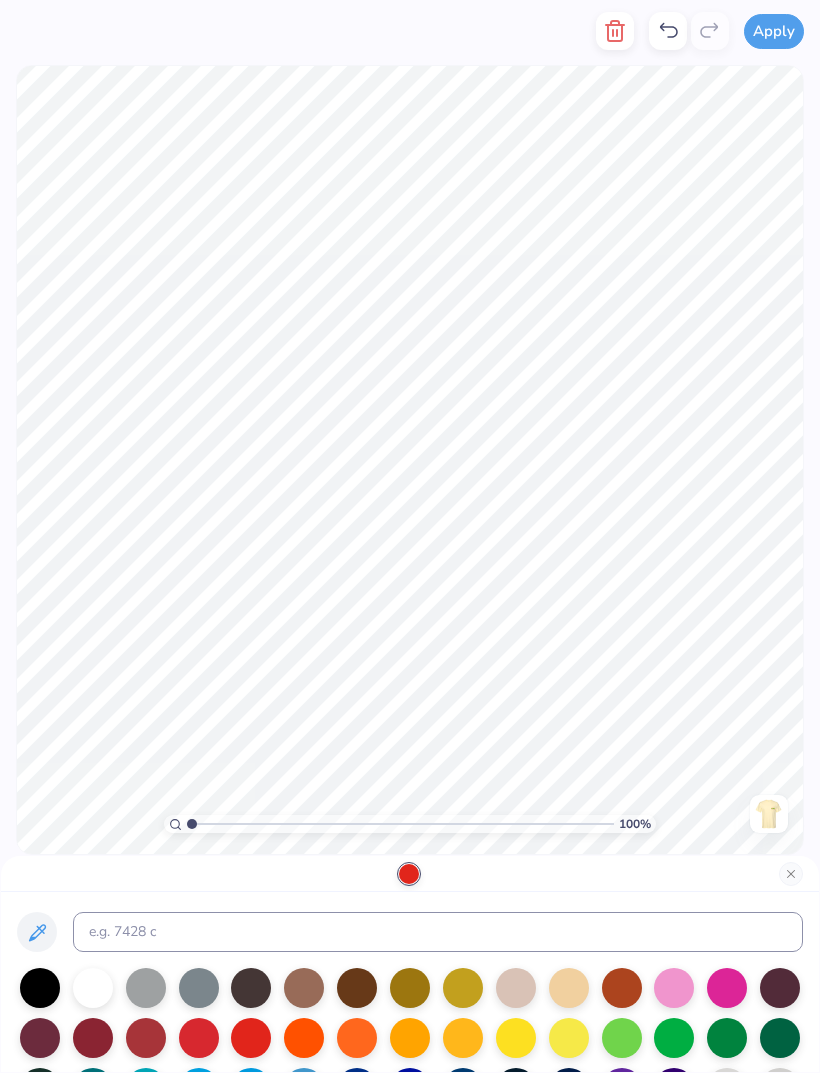 click at bounding box center (199, 1038) 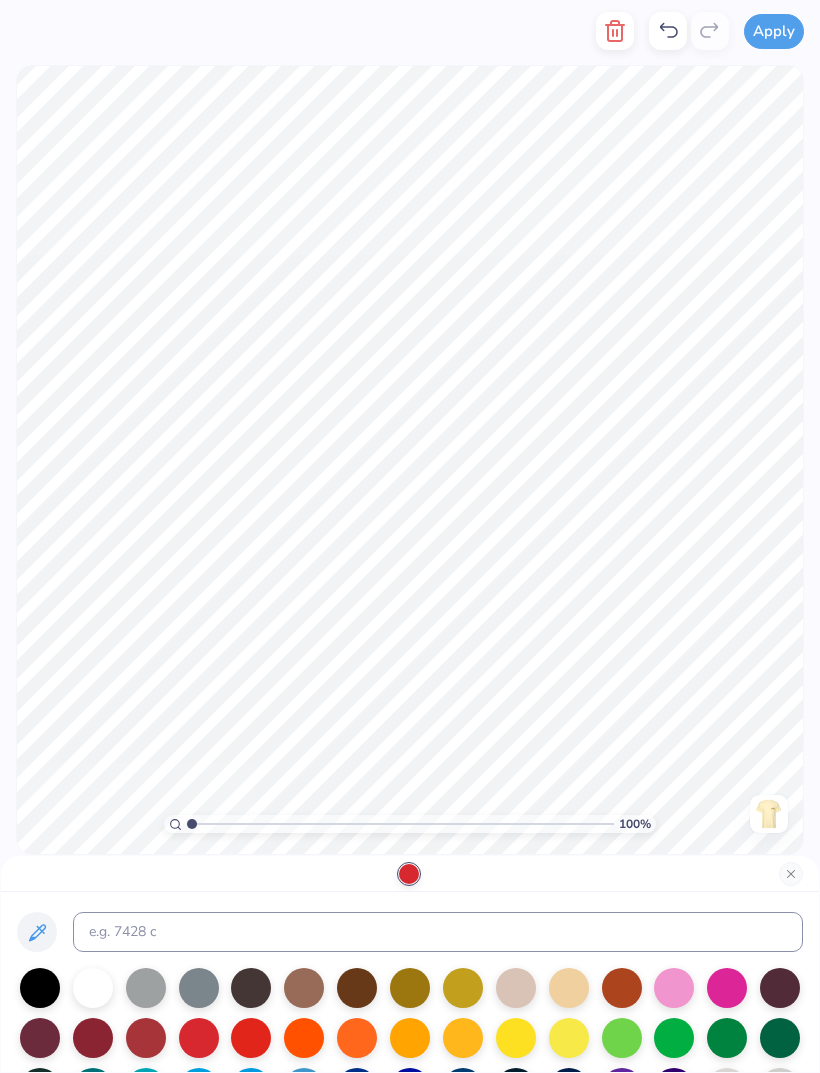 click at bounding box center (146, 1038) 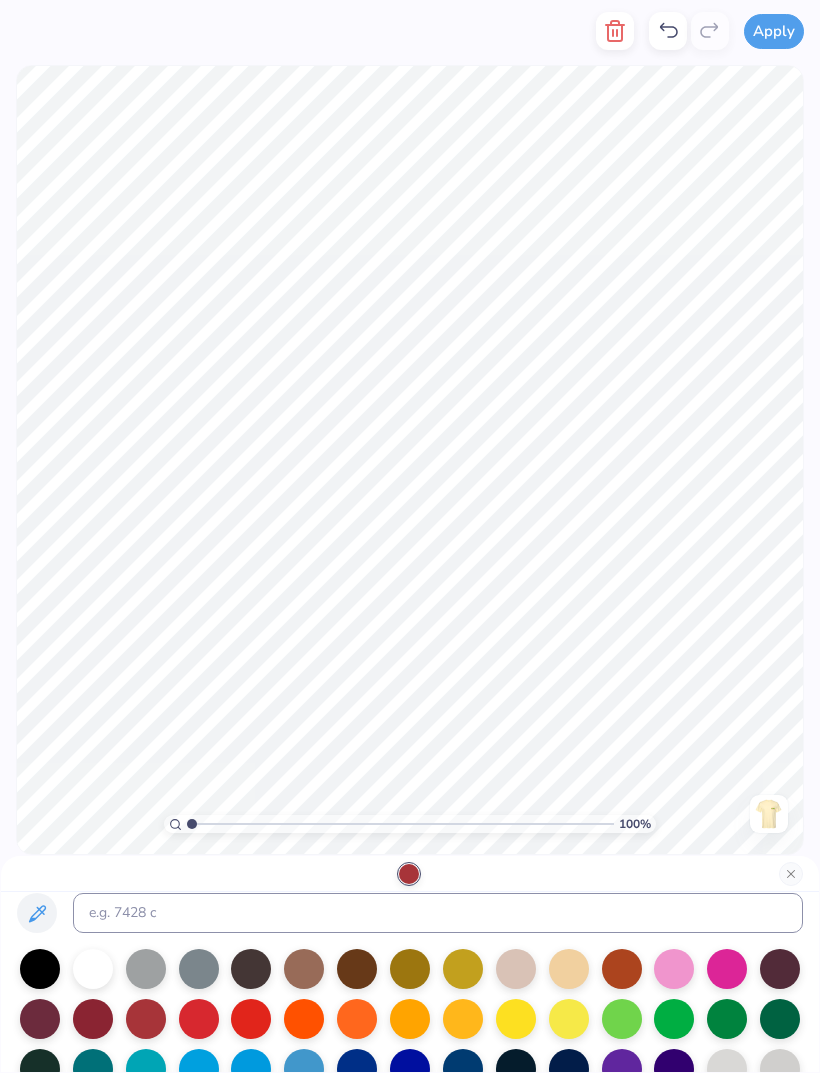 scroll, scrollTop: 46, scrollLeft: 0, axis: vertical 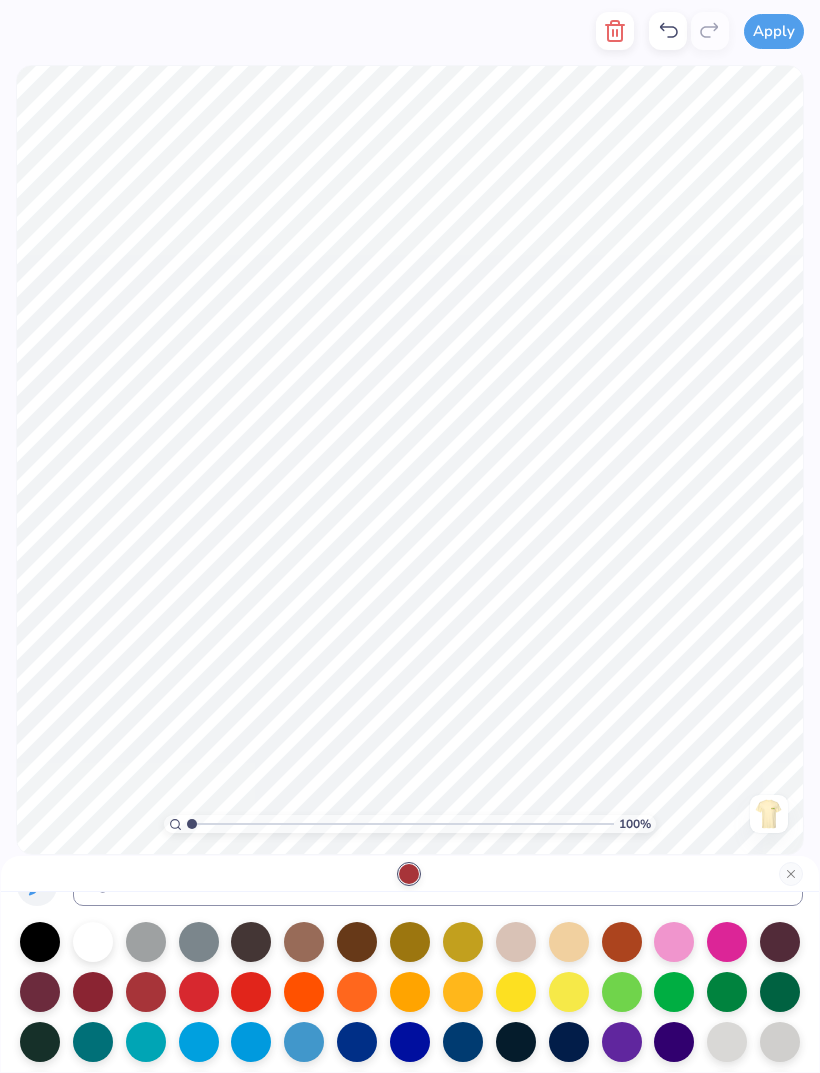 click at bounding box center [251, 992] 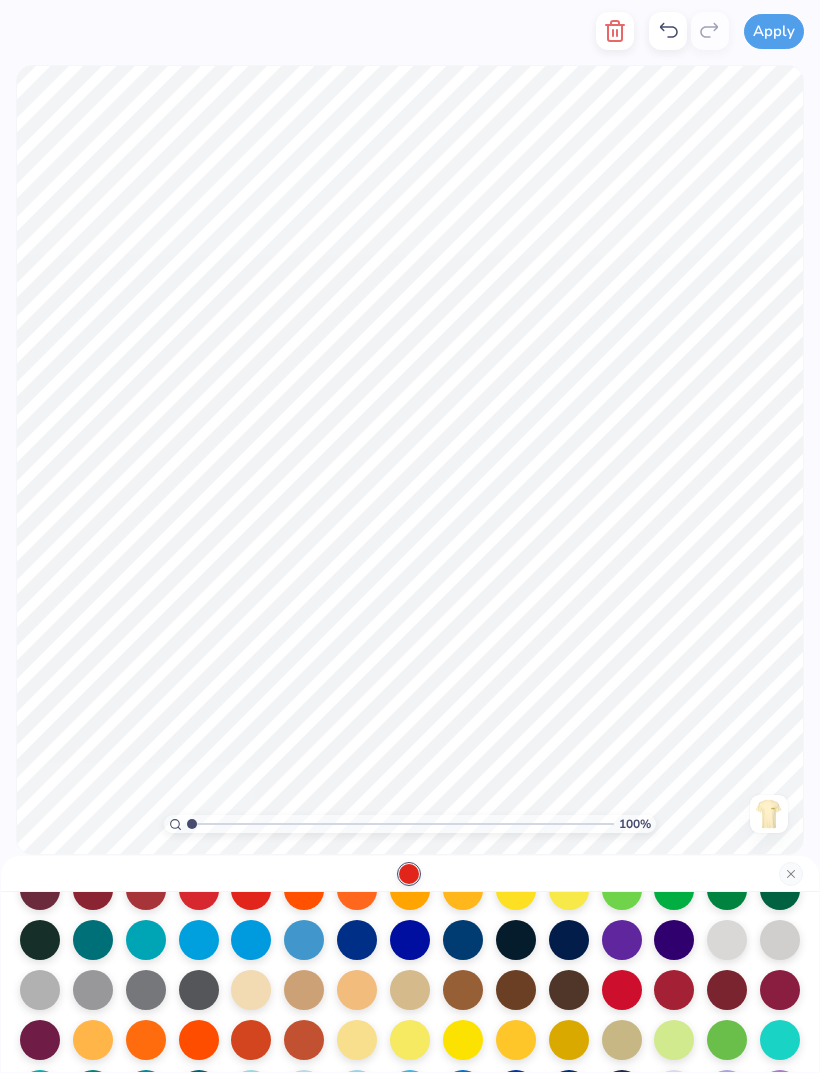 scroll, scrollTop: 153, scrollLeft: 0, axis: vertical 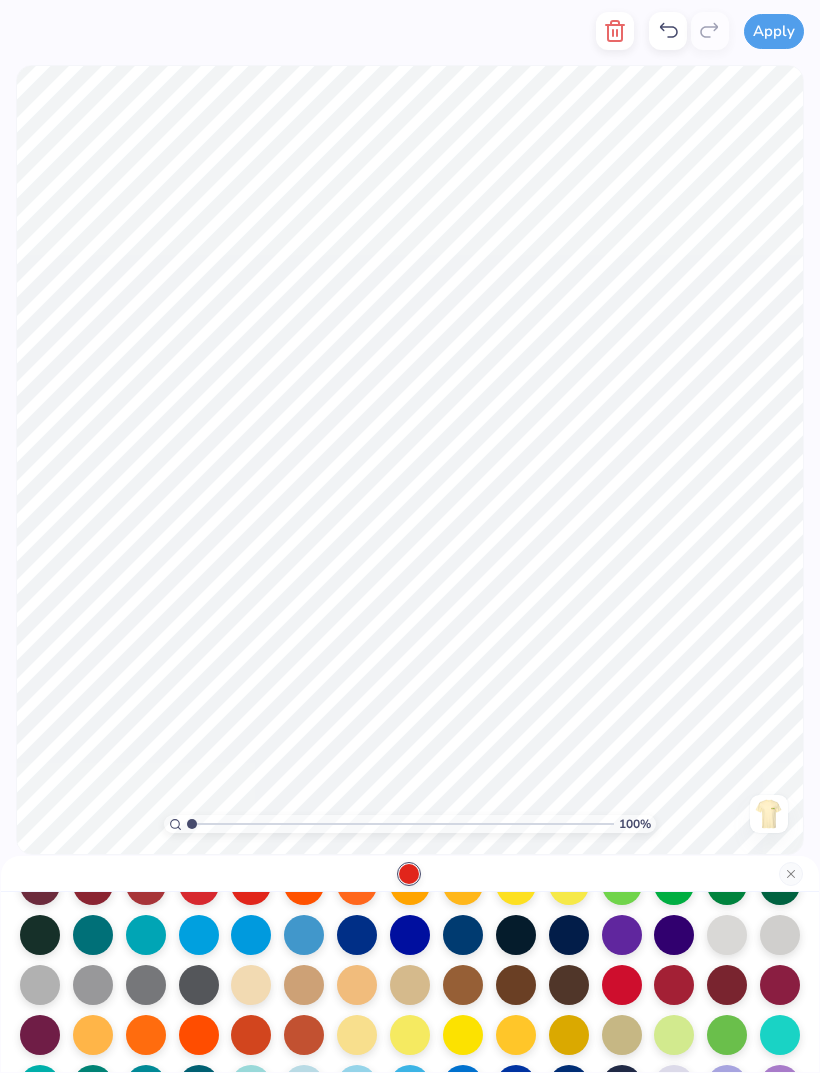 click at bounding box center [622, 985] 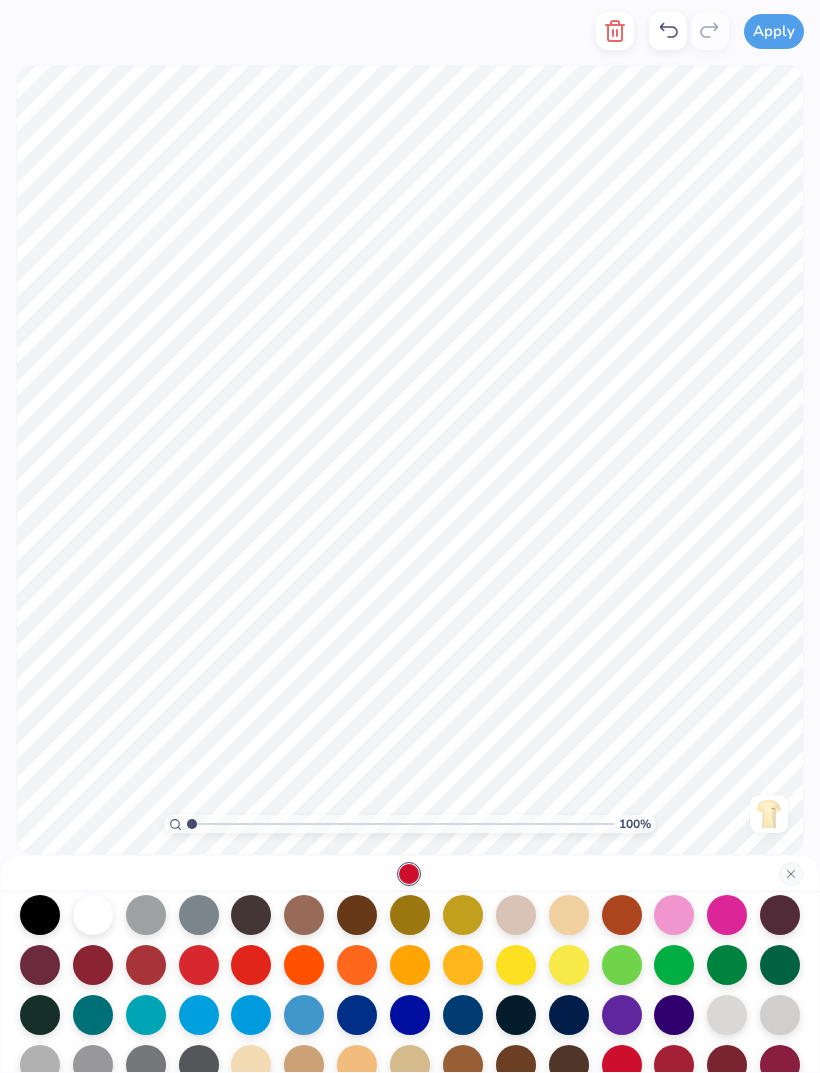scroll, scrollTop: 69, scrollLeft: 0, axis: vertical 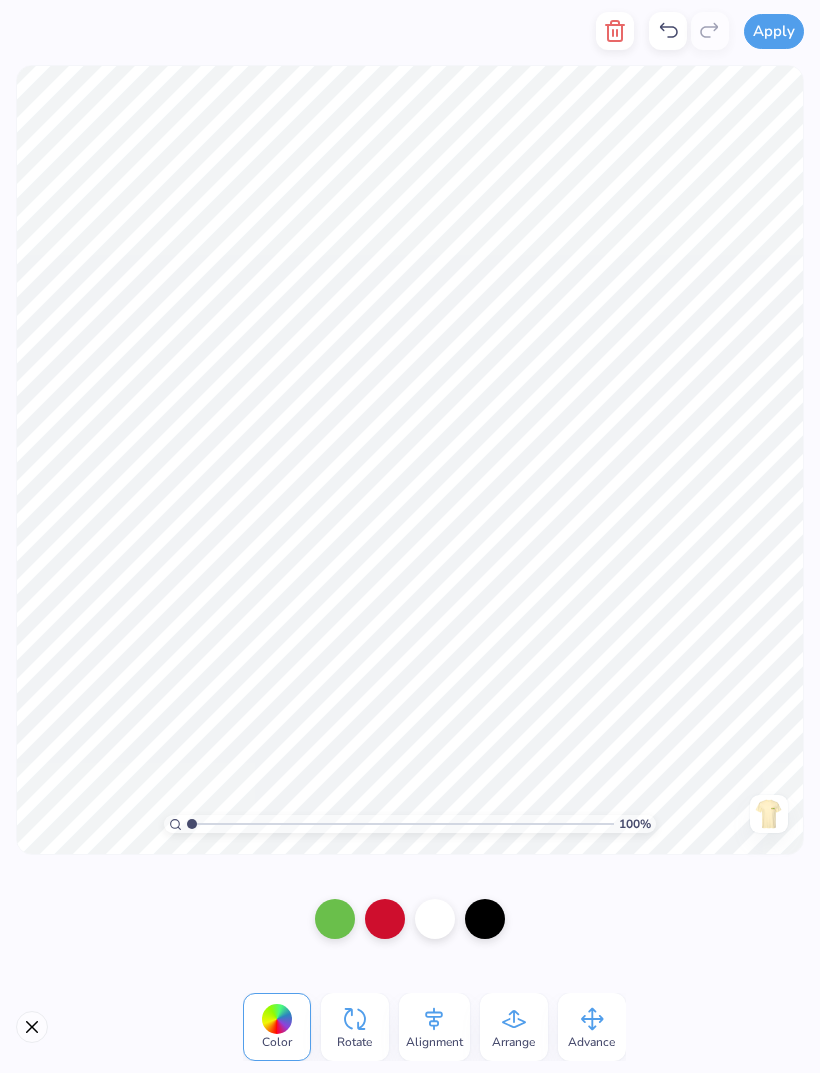 click at bounding box center [485, 919] 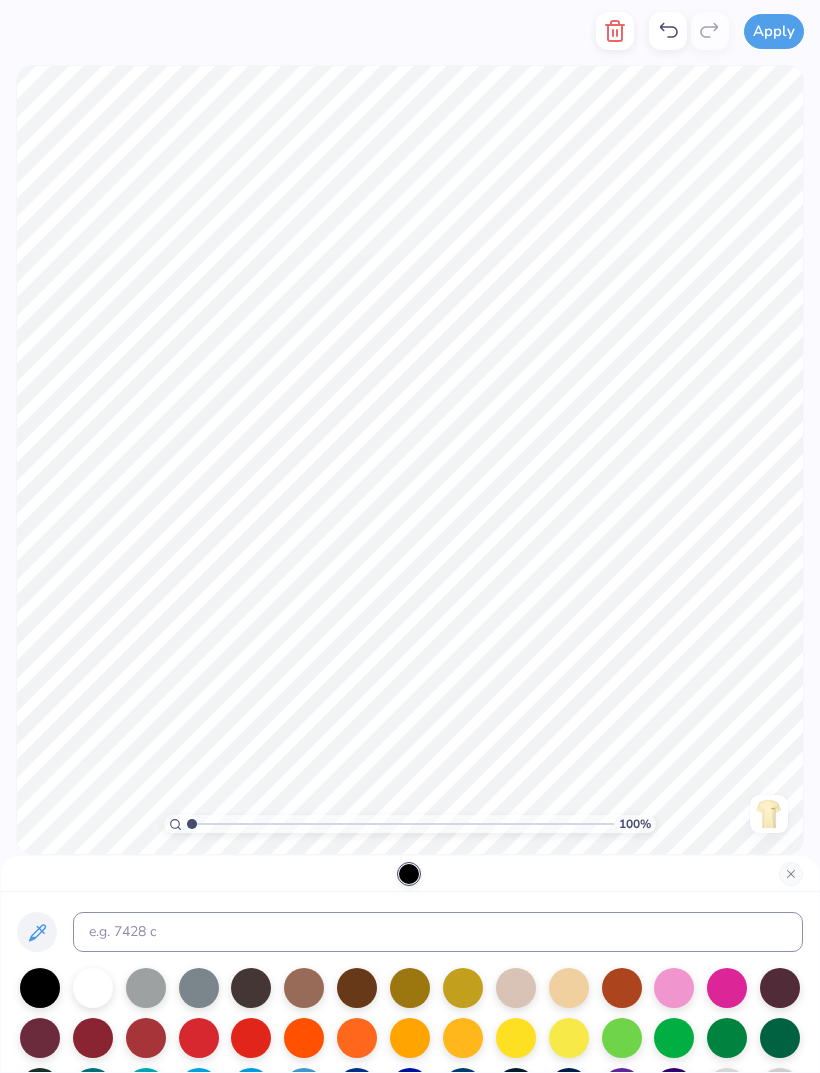 click at bounding box center (569, 1038) 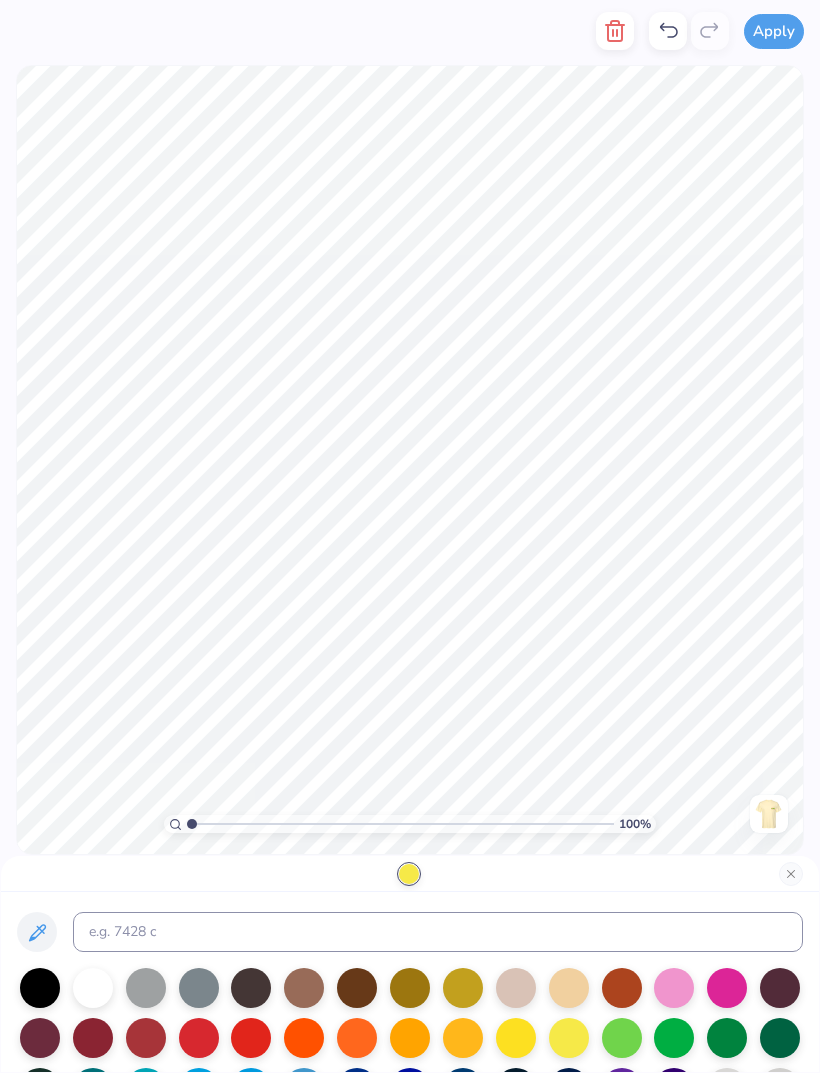 click at bounding box center (40, 988) 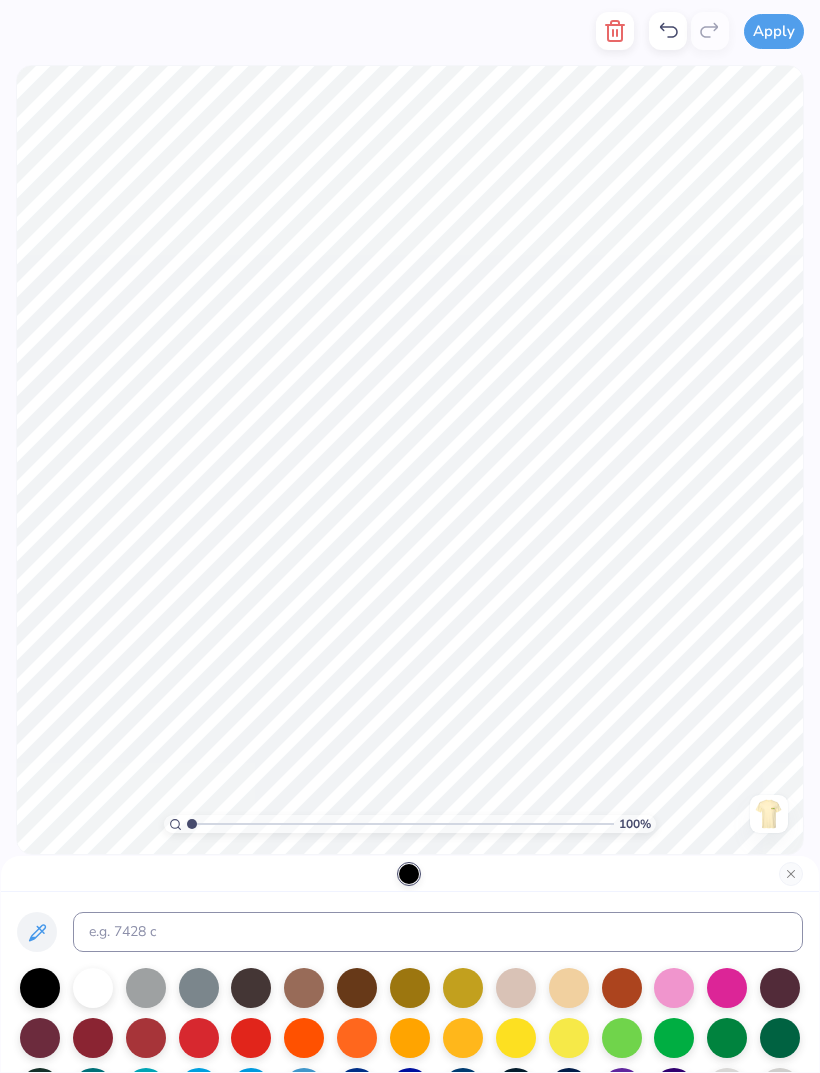 click at bounding box center [569, 1038] 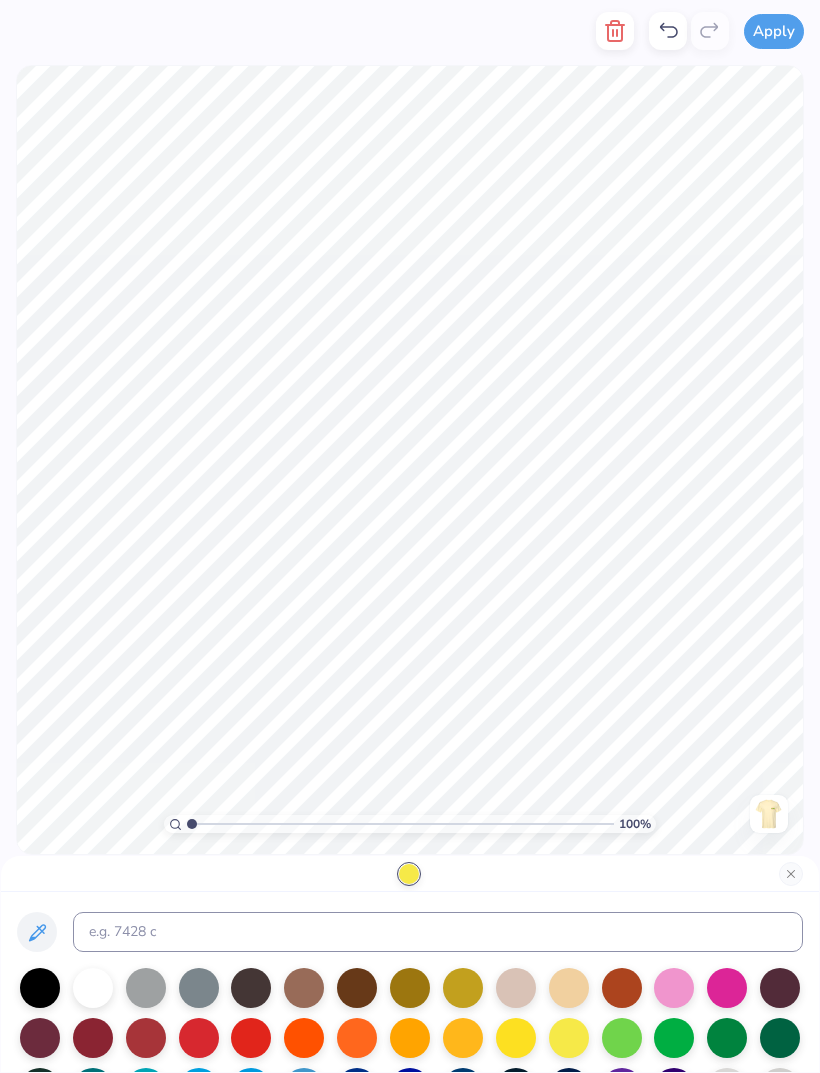 click at bounding box center [40, 988] 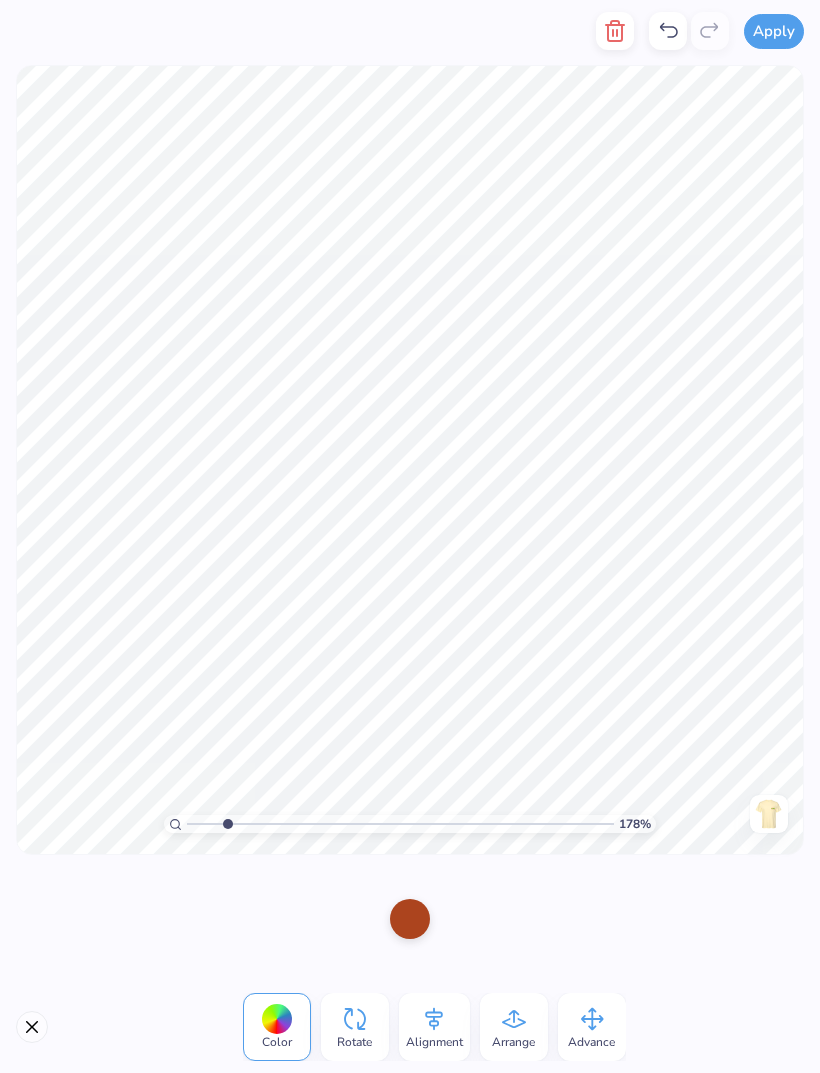 click at bounding box center (410, 919) 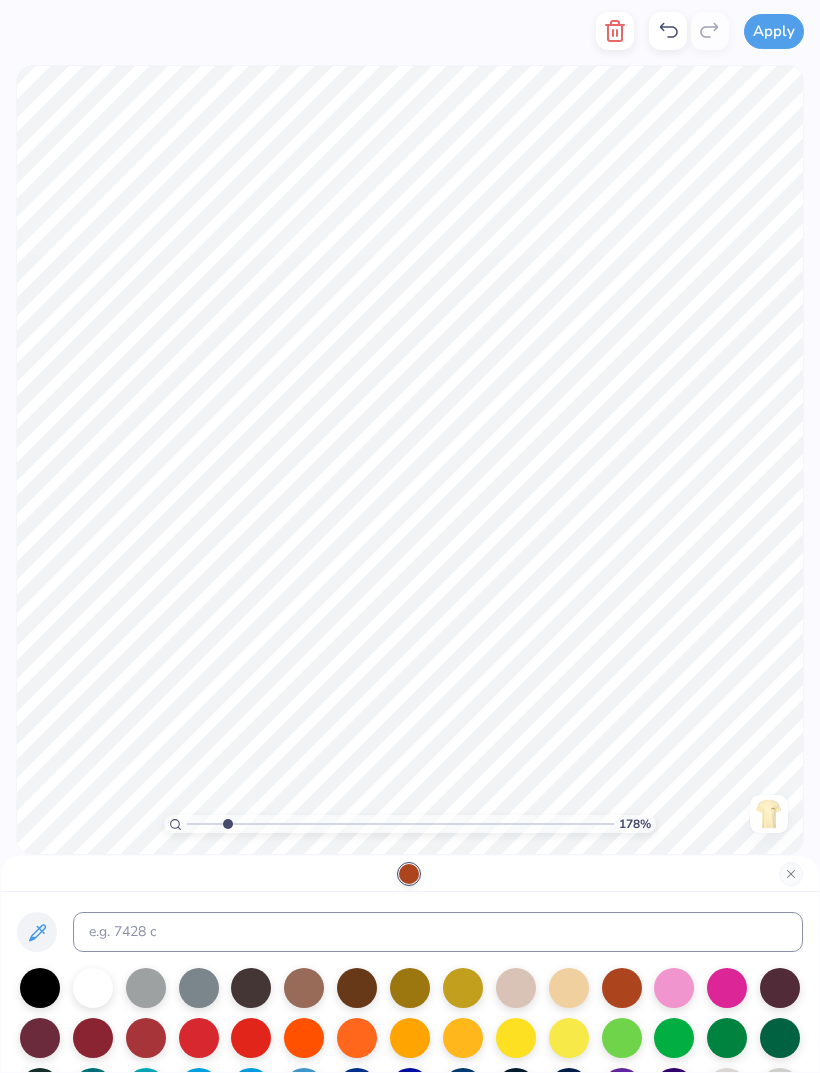 click at bounding box center (251, 1038) 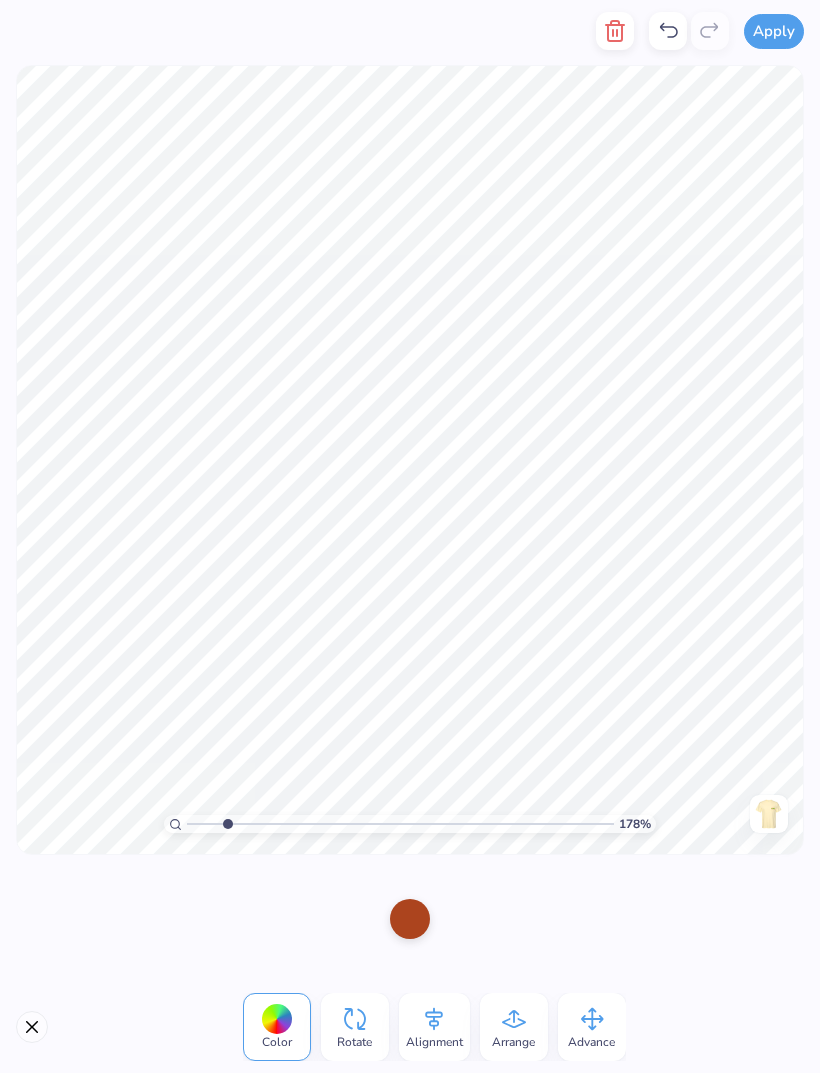 click at bounding box center (410, 919) 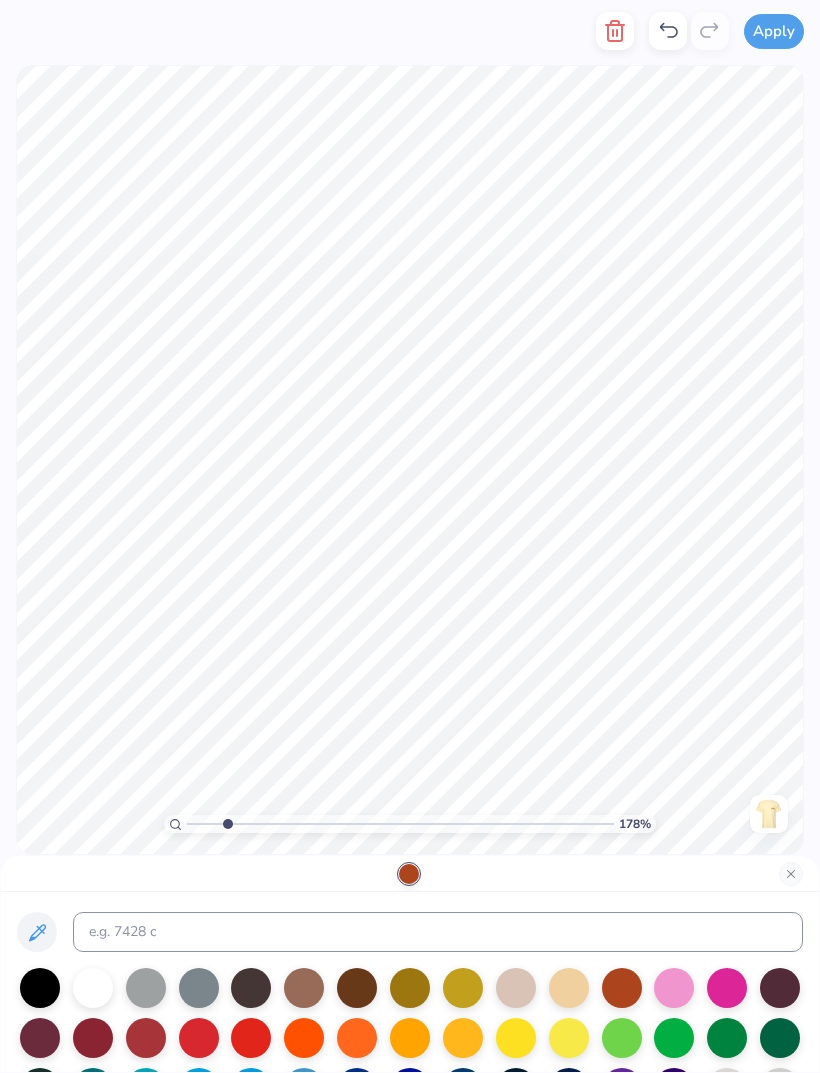 click at bounding box center [251, 1038] 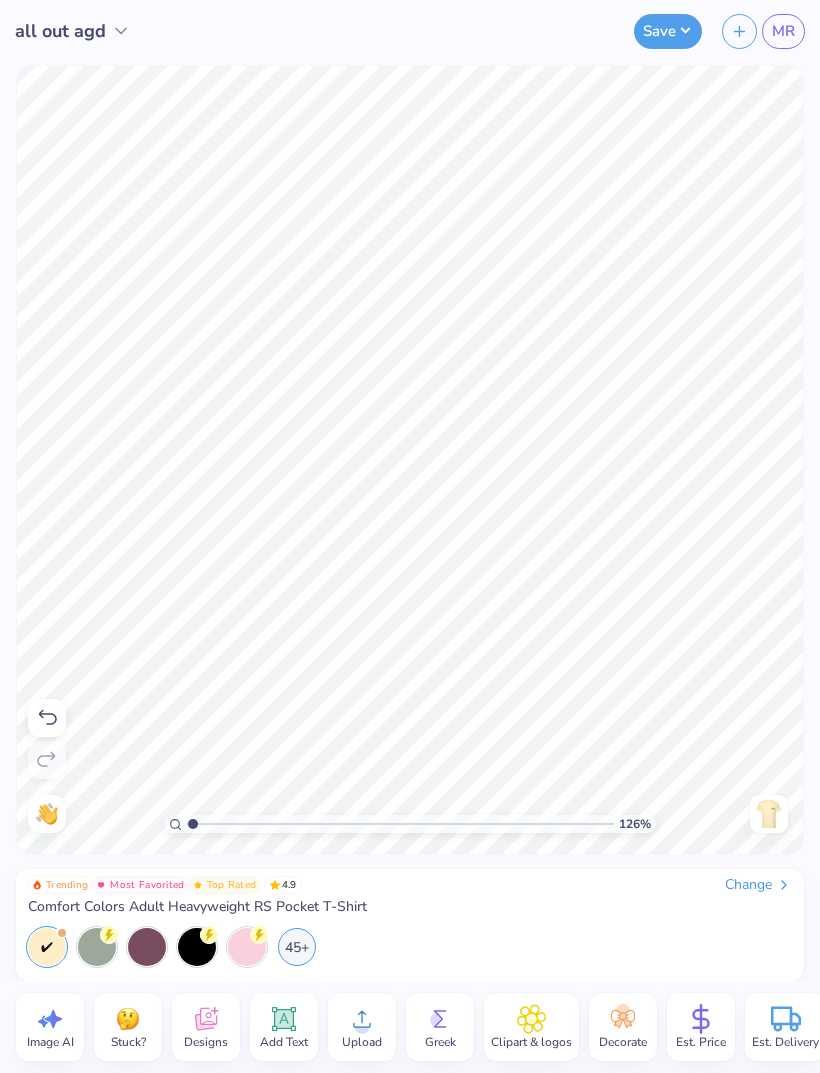 type on "1" 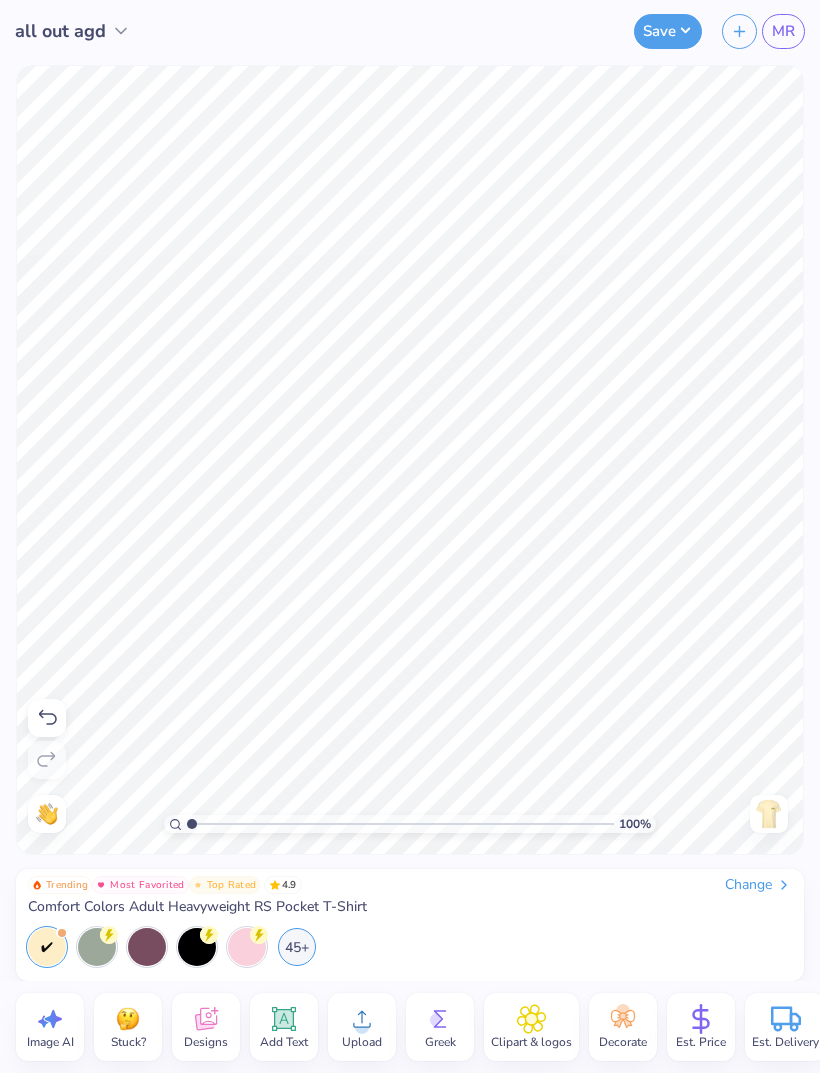 click at bounding box center [769, 814] 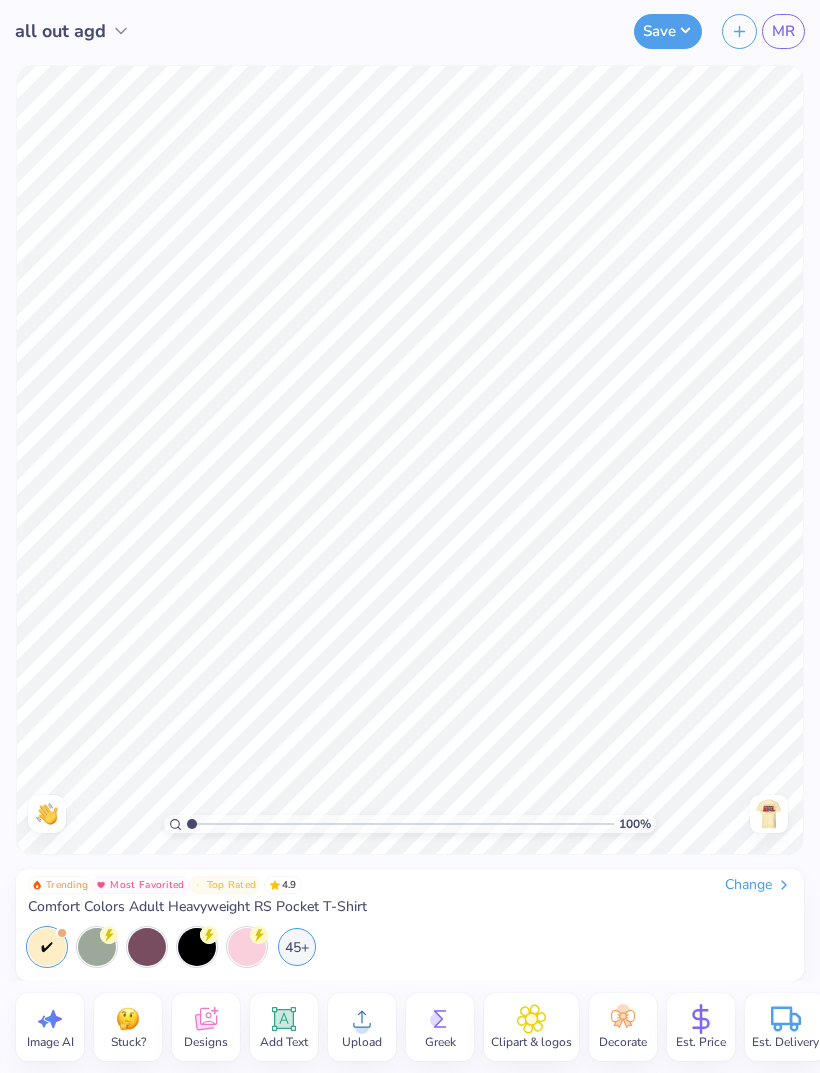 click at bounding box center [769, 814] 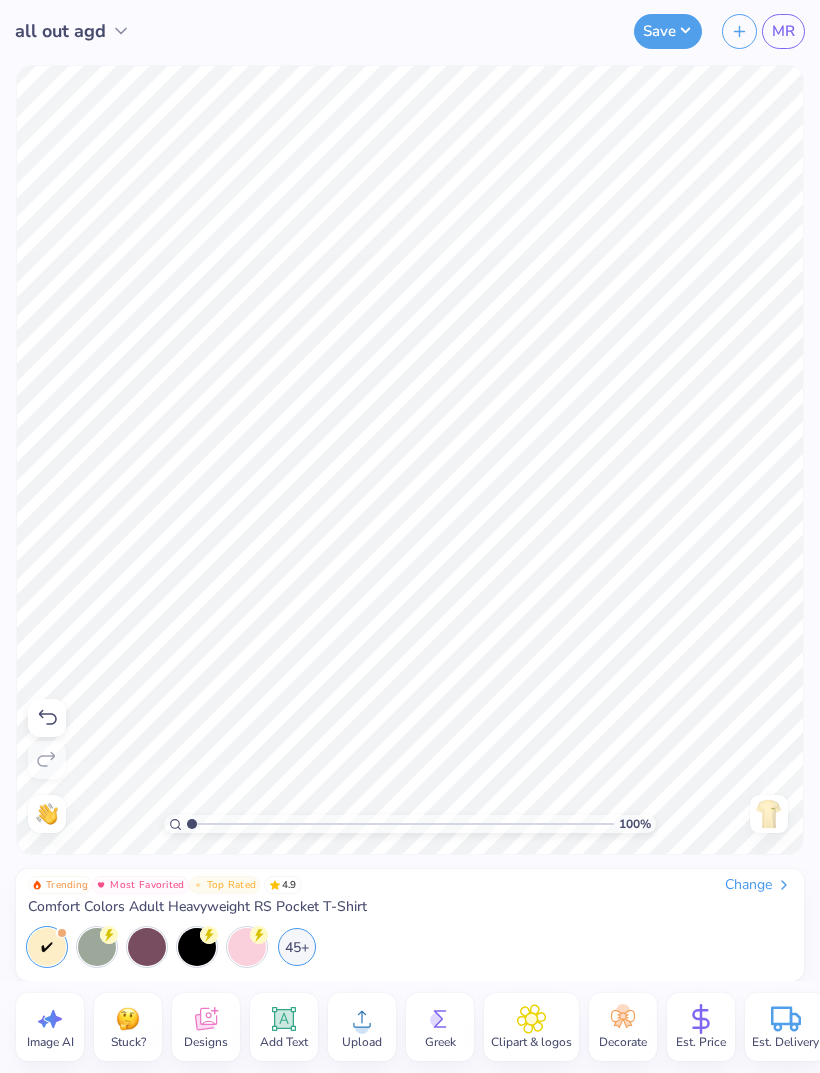 click at bounding box center (769, 814) 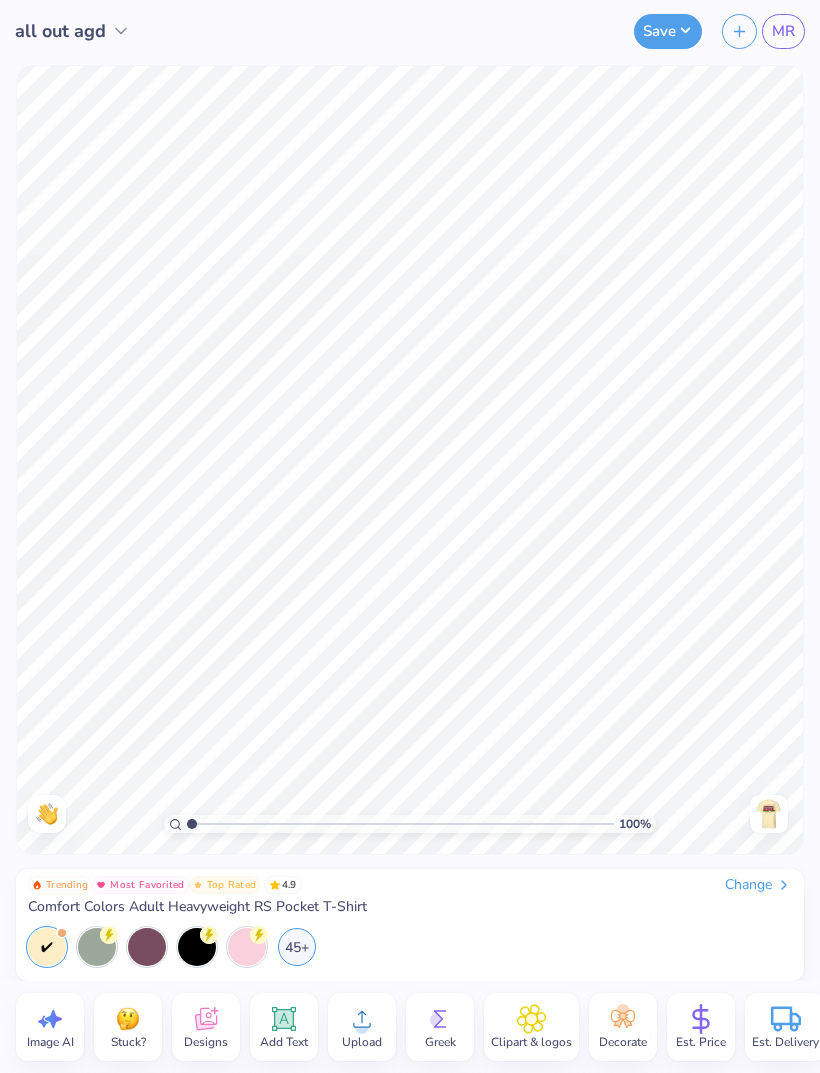 click 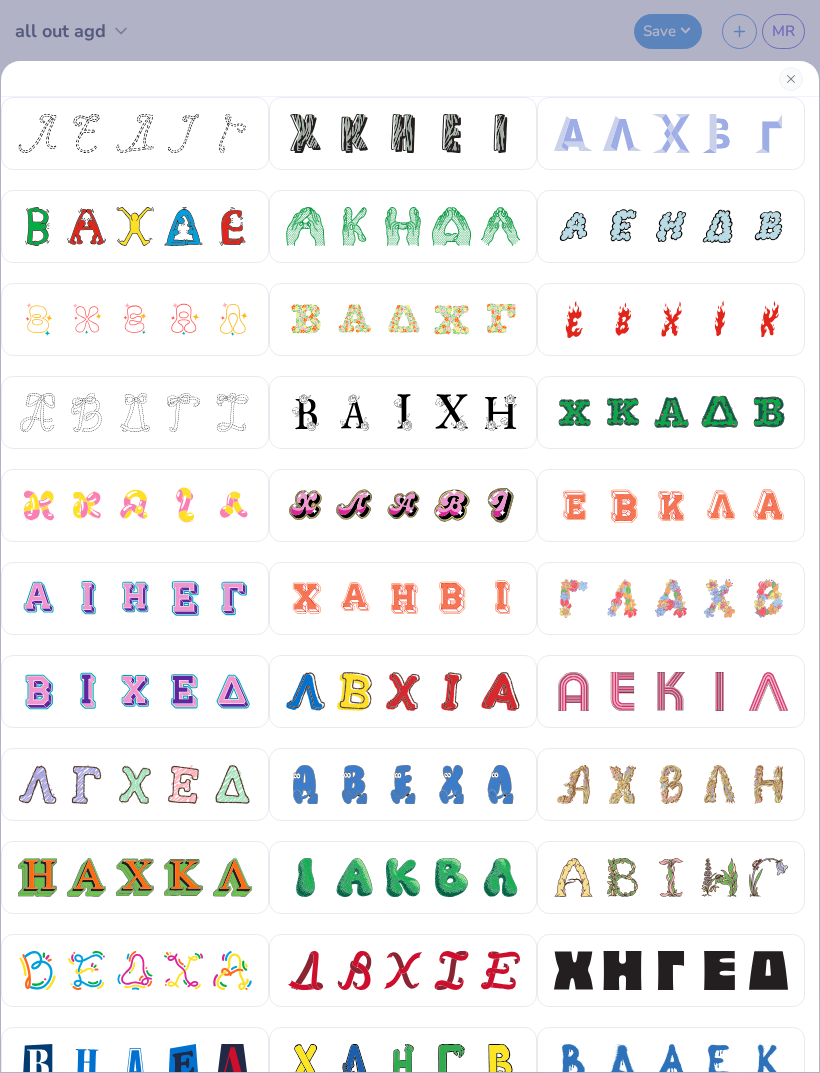 scroll, scrollTop: 0, scrollLeft: 0, axis: both 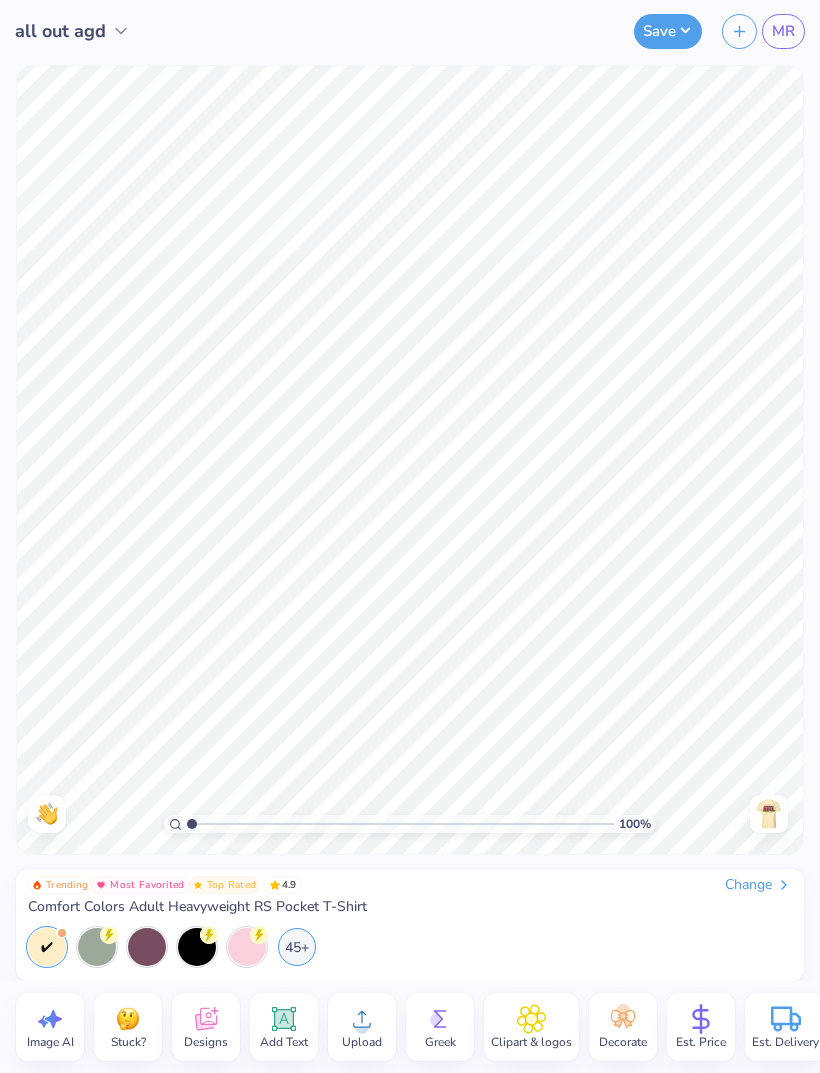 click at bounding box center (769, 814) 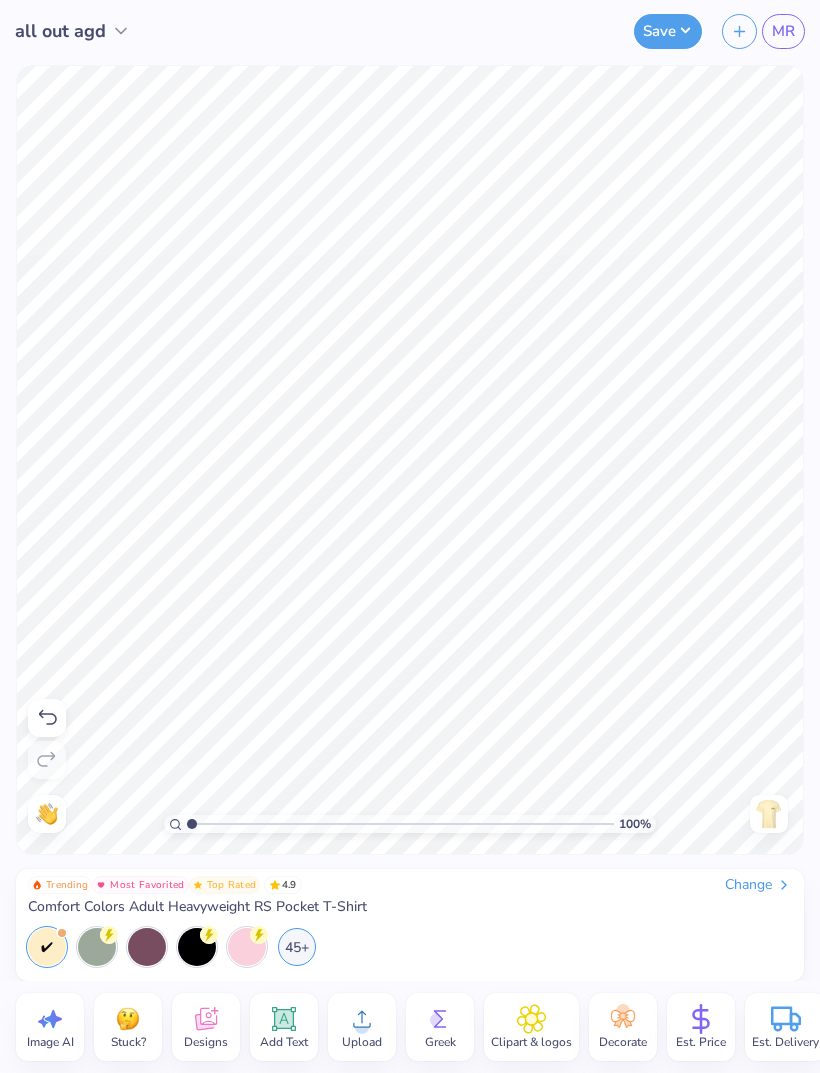 click at bounding box center [769, 814] 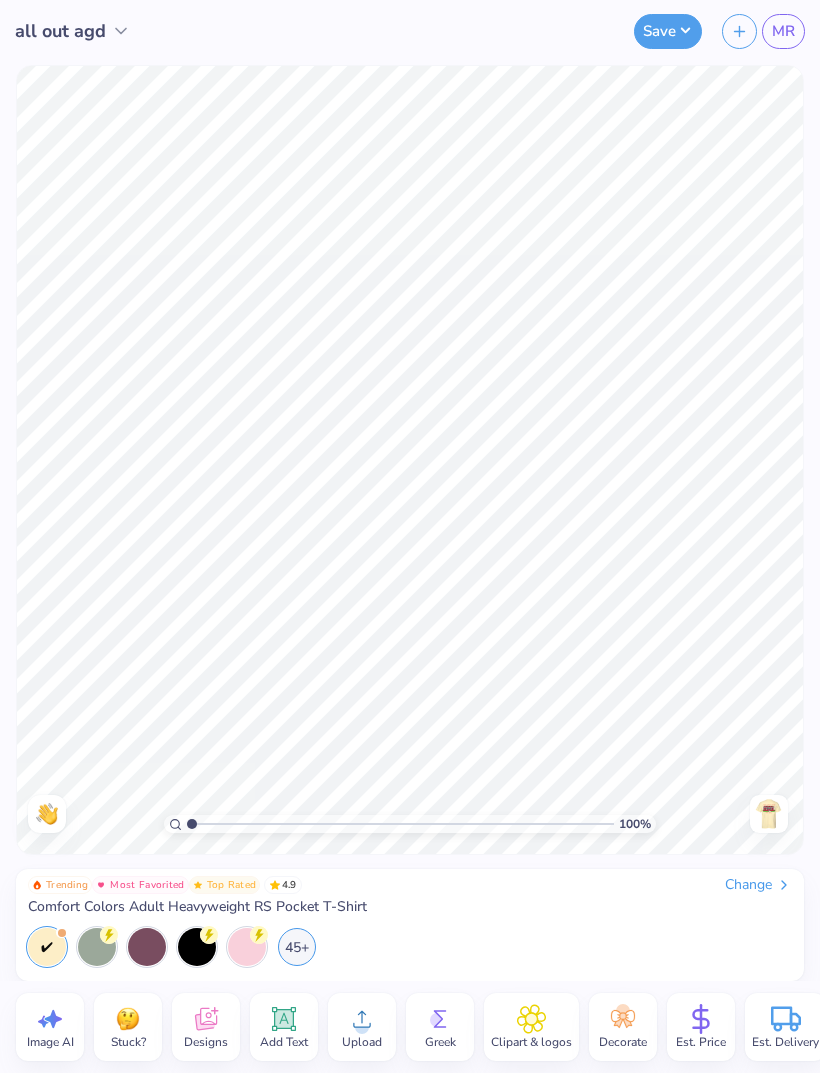 click at bounding box center [769, 814] 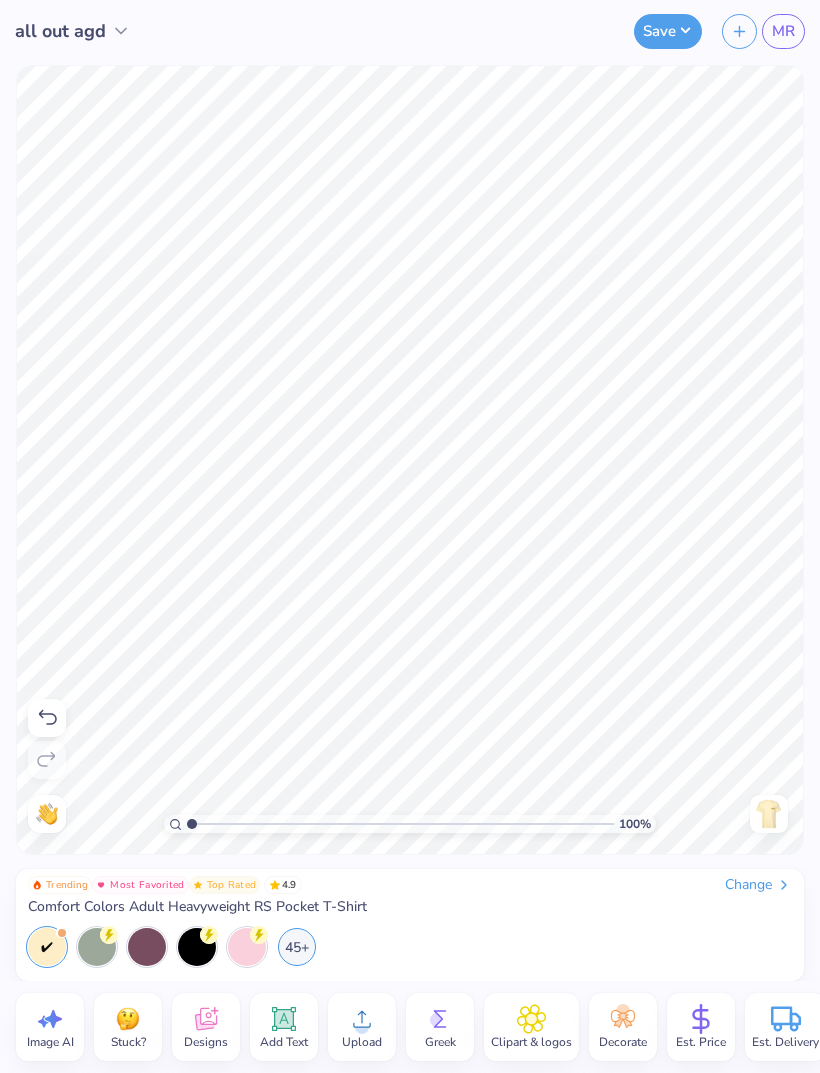 click at bounding box center [769, 814] 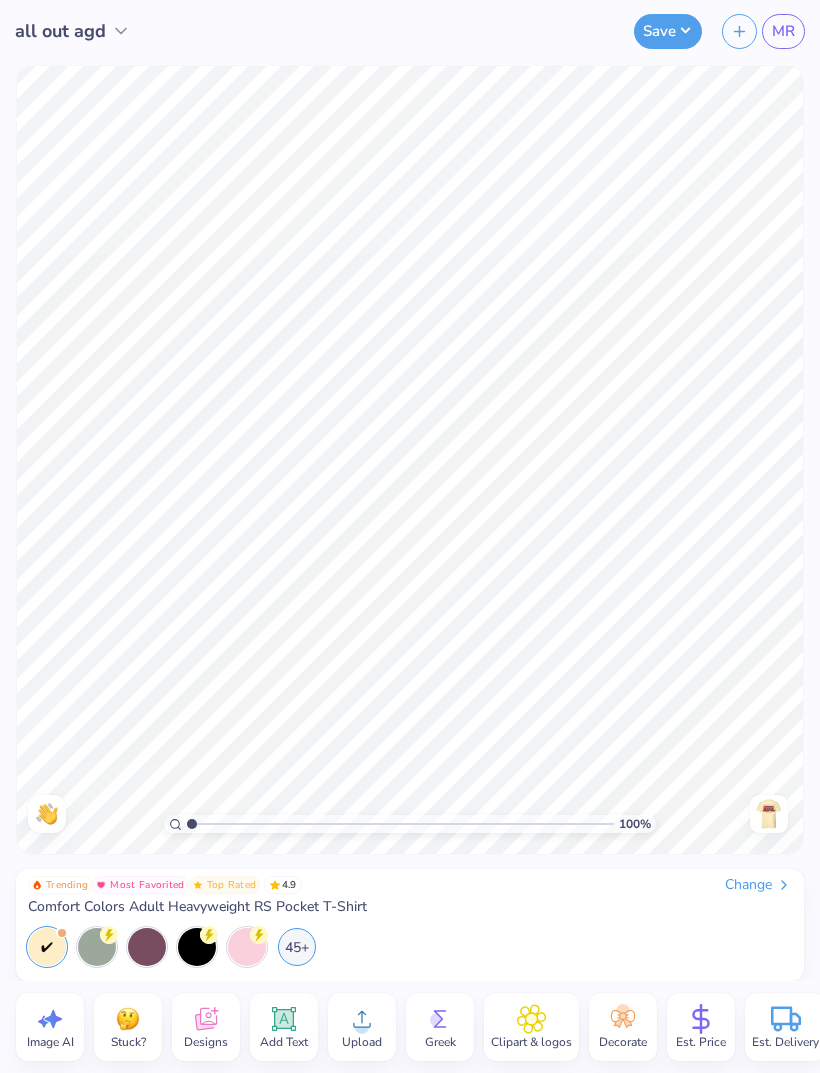 click at bounding box center (769, 814) 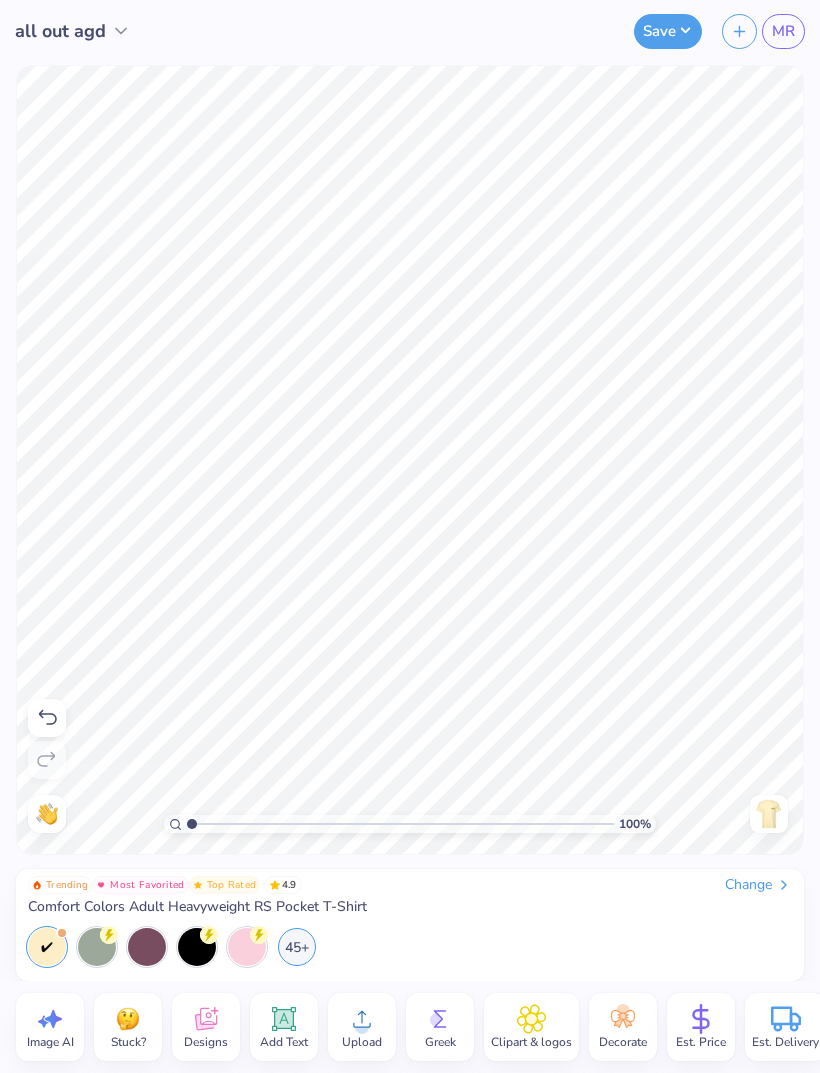 click at bounding box center (769, 814) 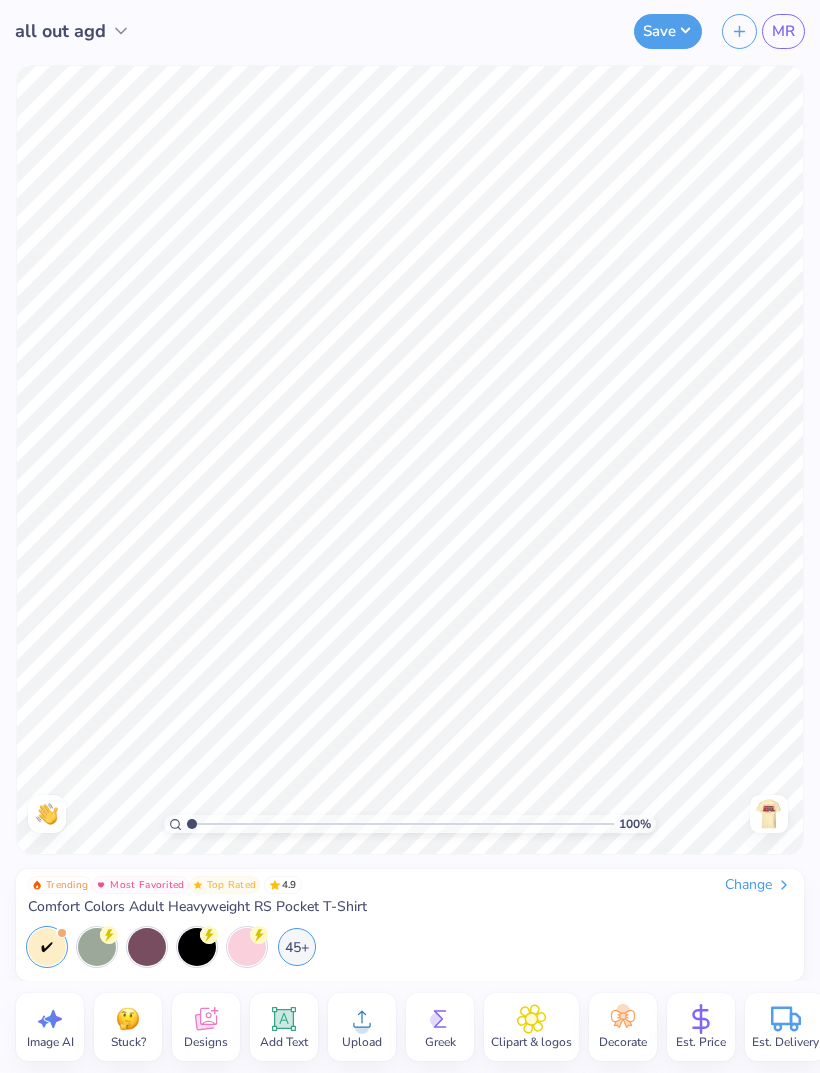 click at bounding box center (769, 814) 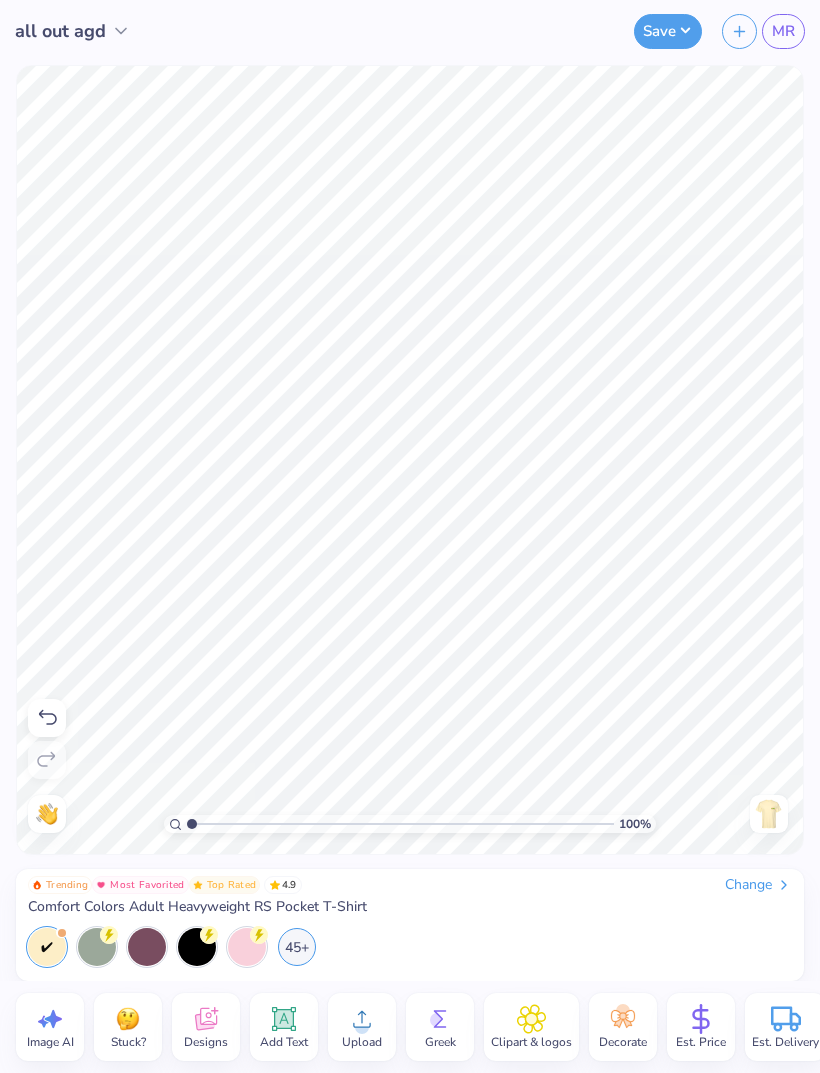 click at bounding box center [769, 814] 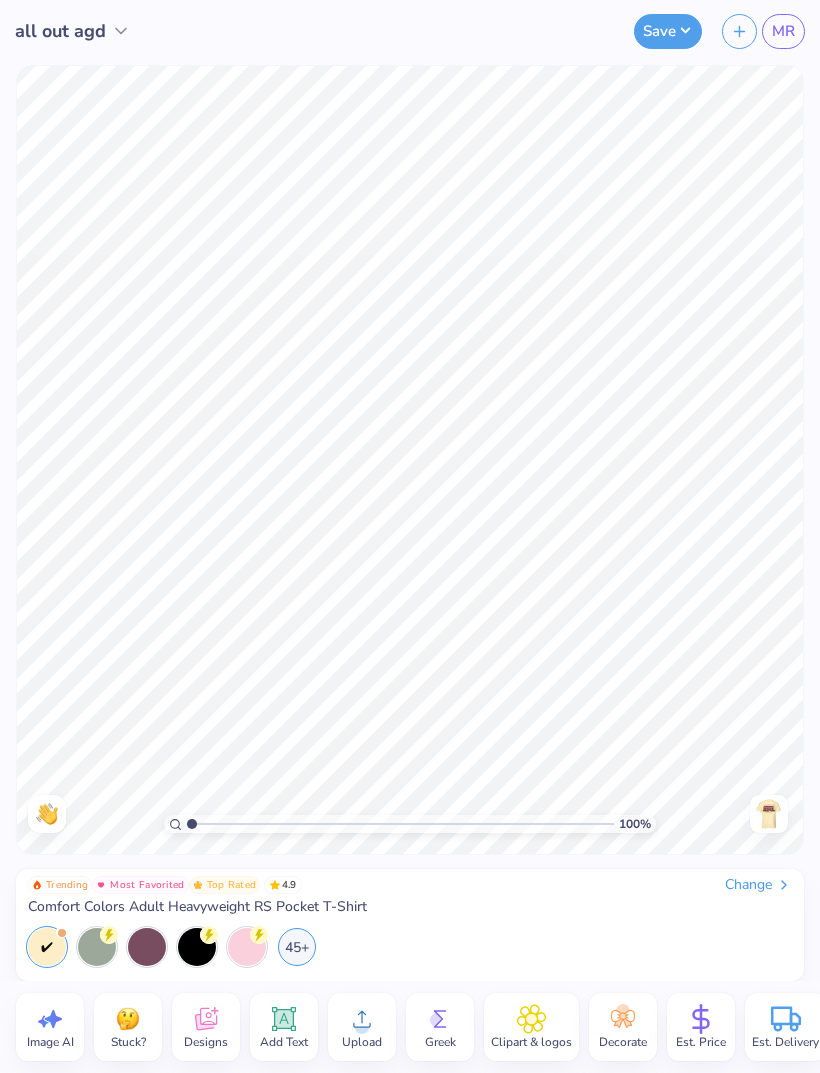 click at bounding box center [769, 814] 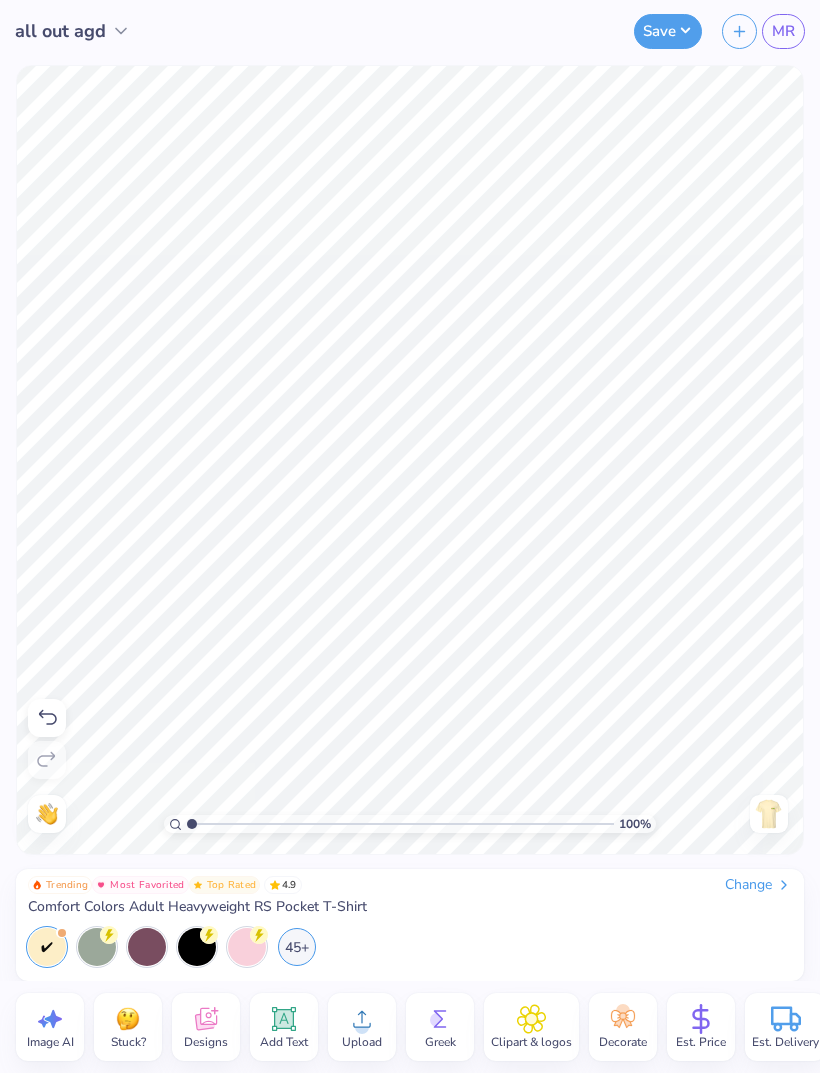 click at bounding box center (769, 814) 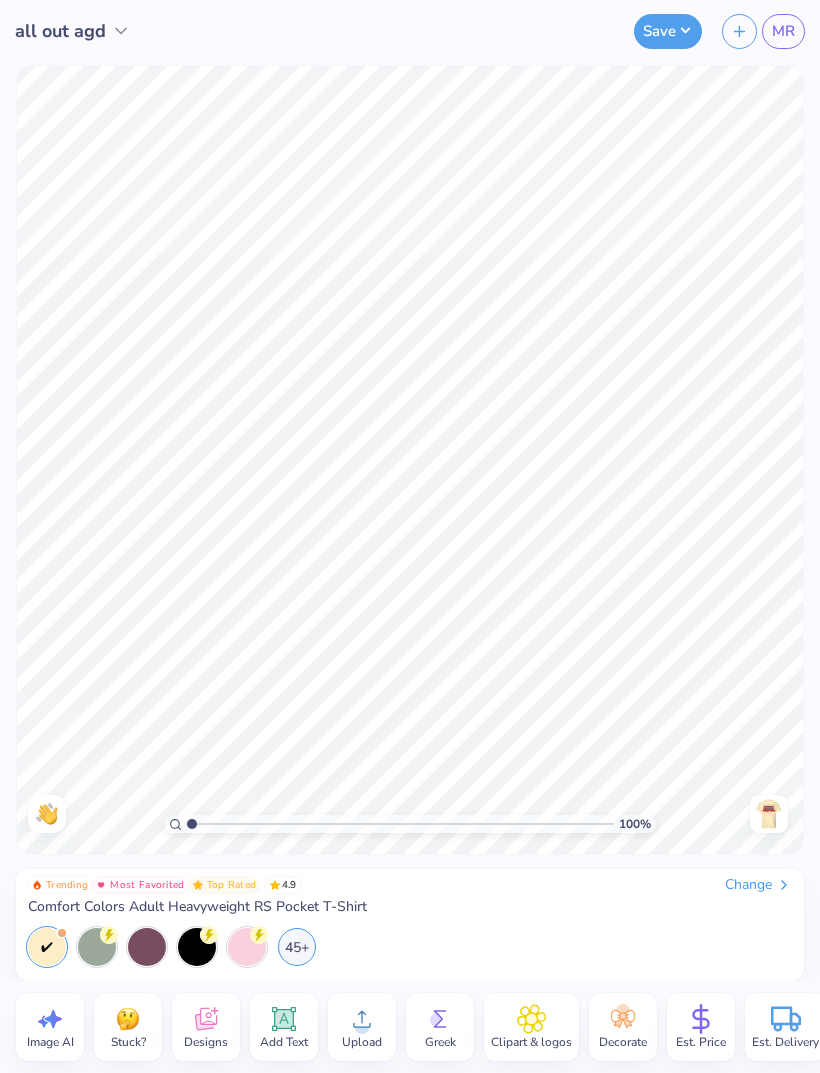 click at bounding box center (769, 814) 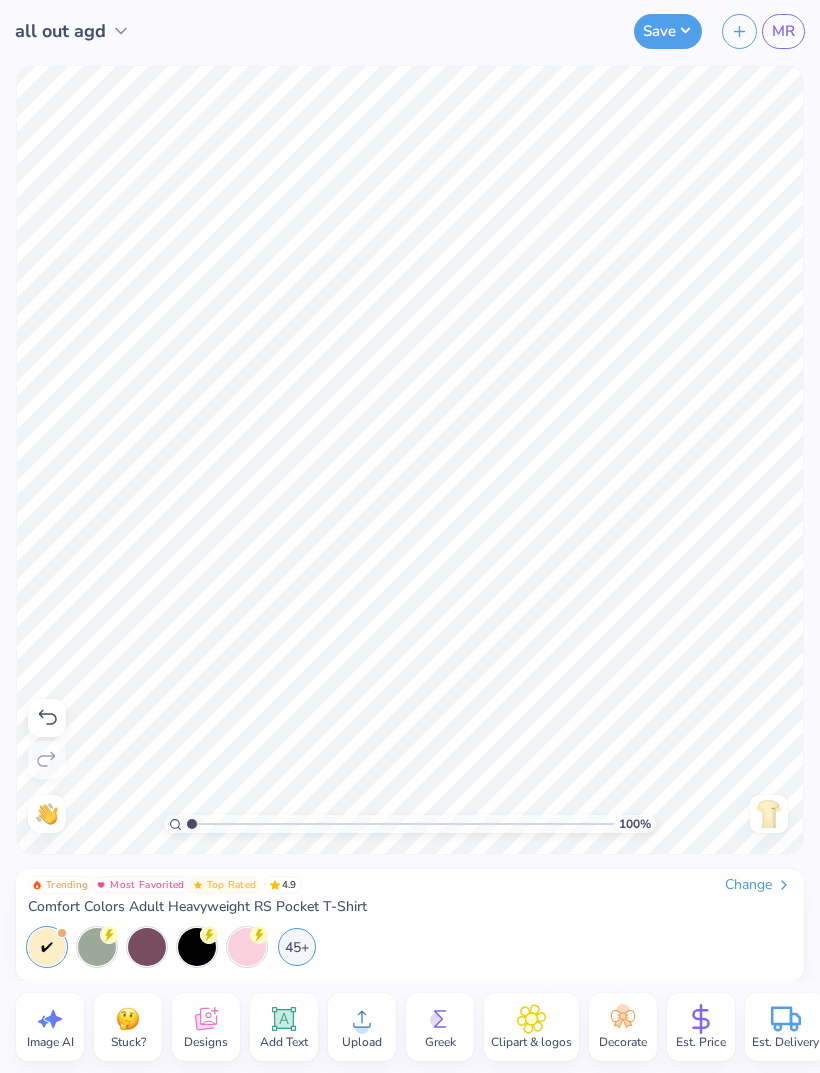 click on "Save" at bounding box center (668, 31) 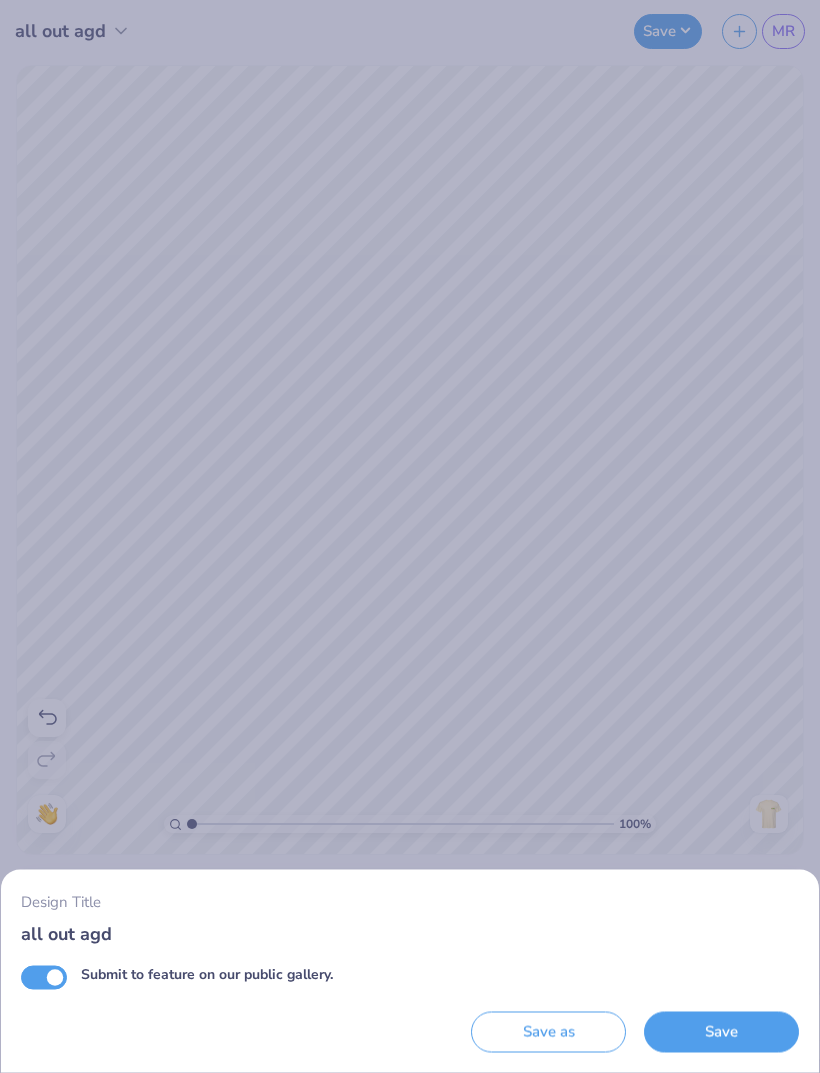 click on "Save" at bounding box center (721, 1032) 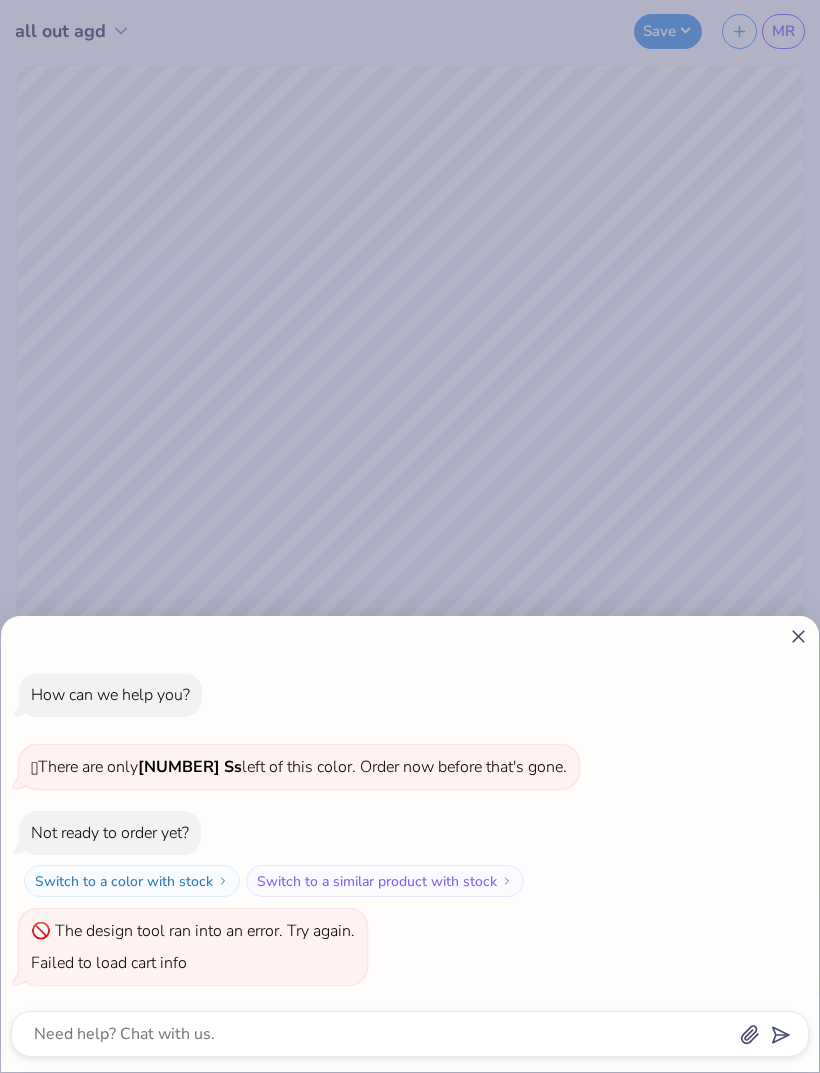 click 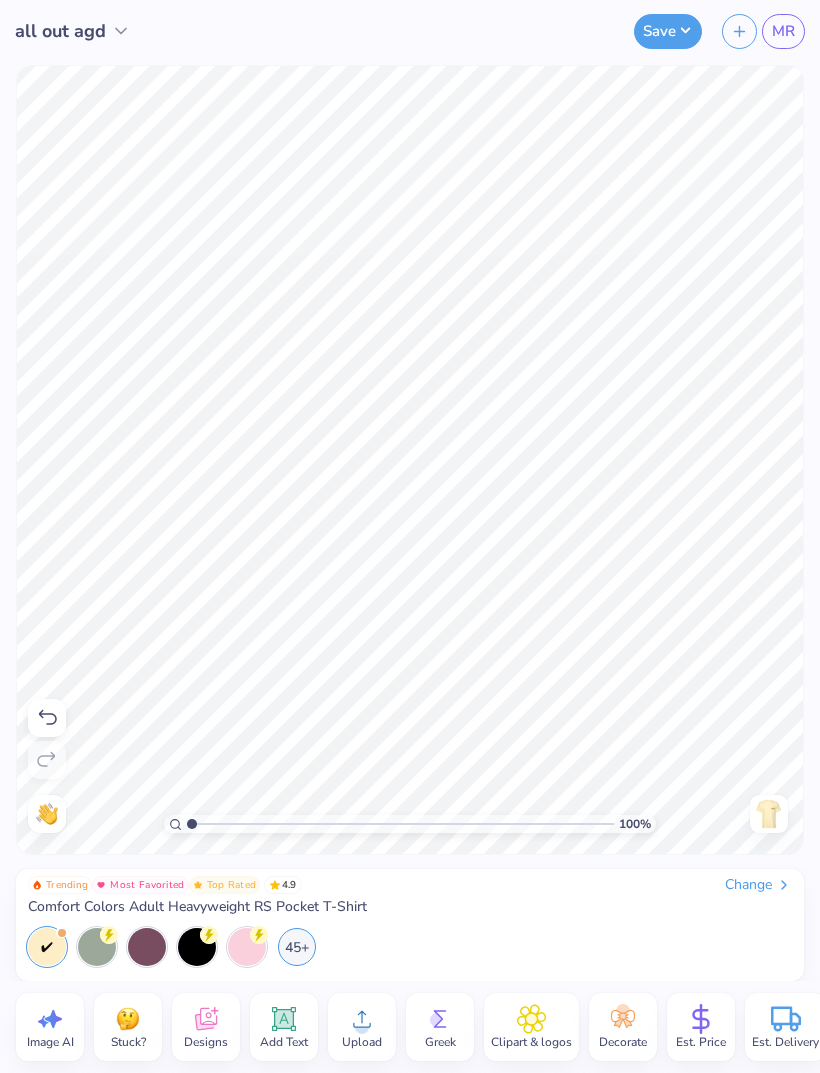 click on "Save" at bounding box center (668, 31) 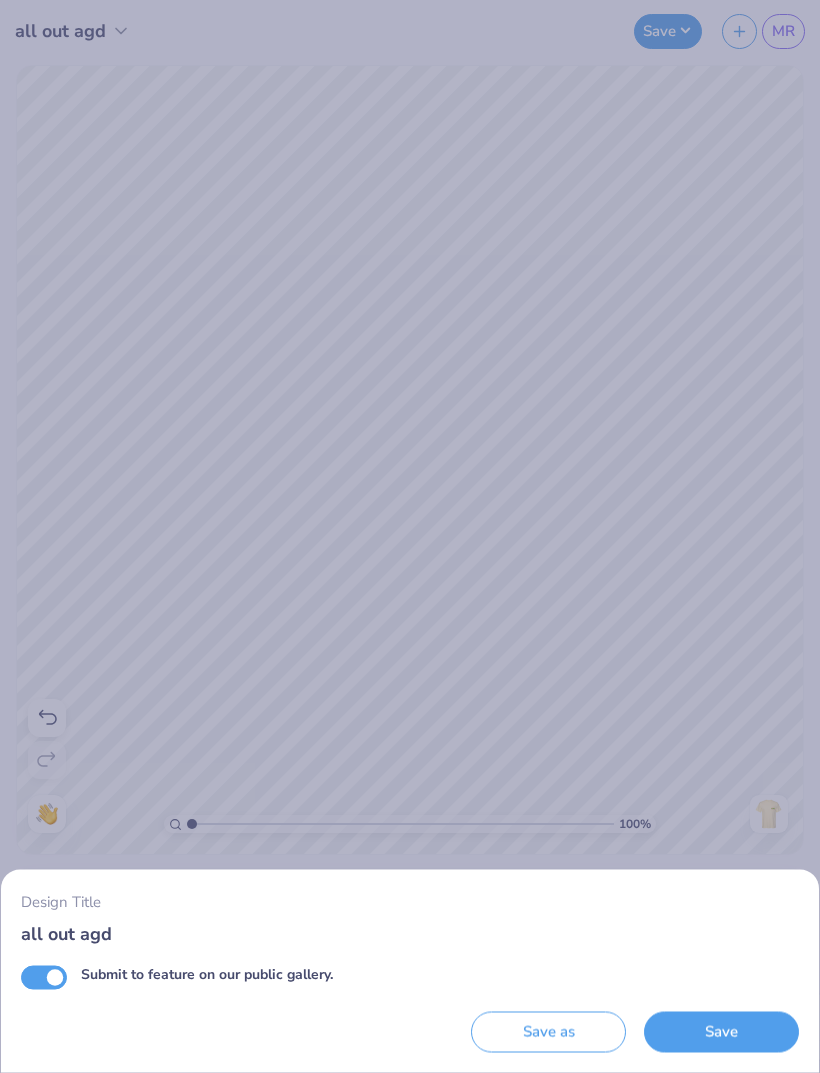 click on "Save as" at bounding box center (548, 1032) 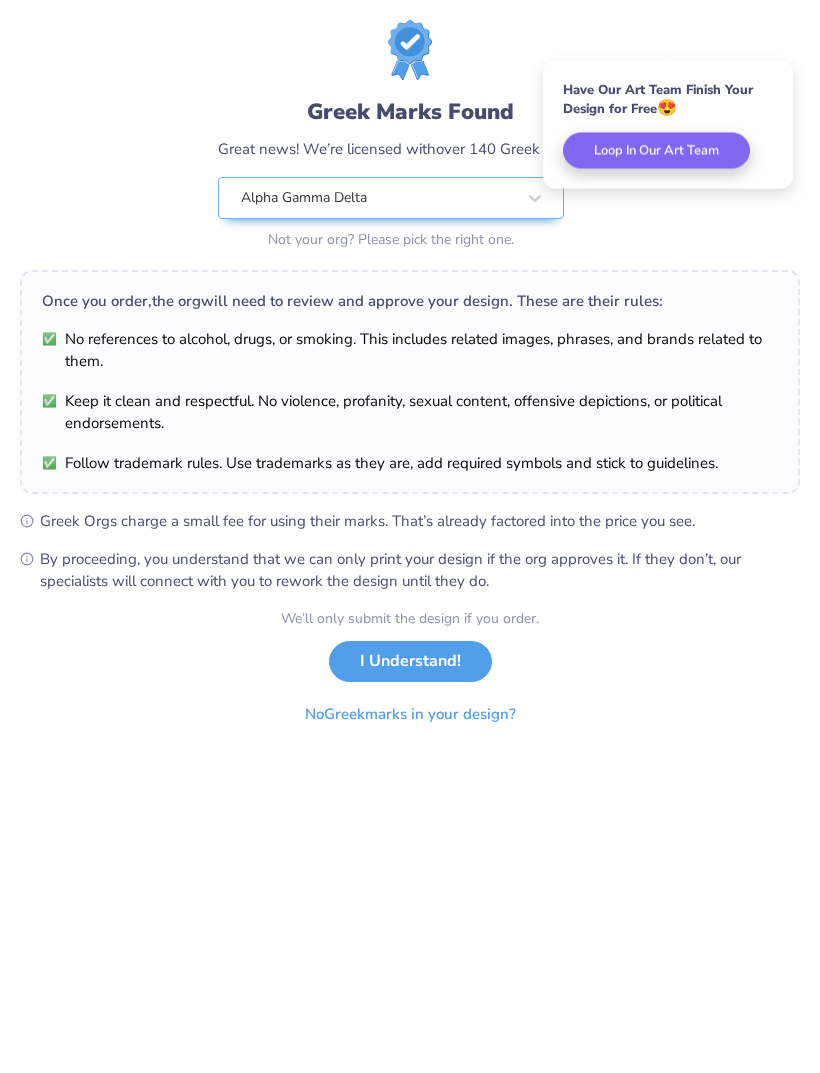 click on "No  Greek  marks in your design?" at bounding box center [410, 714] 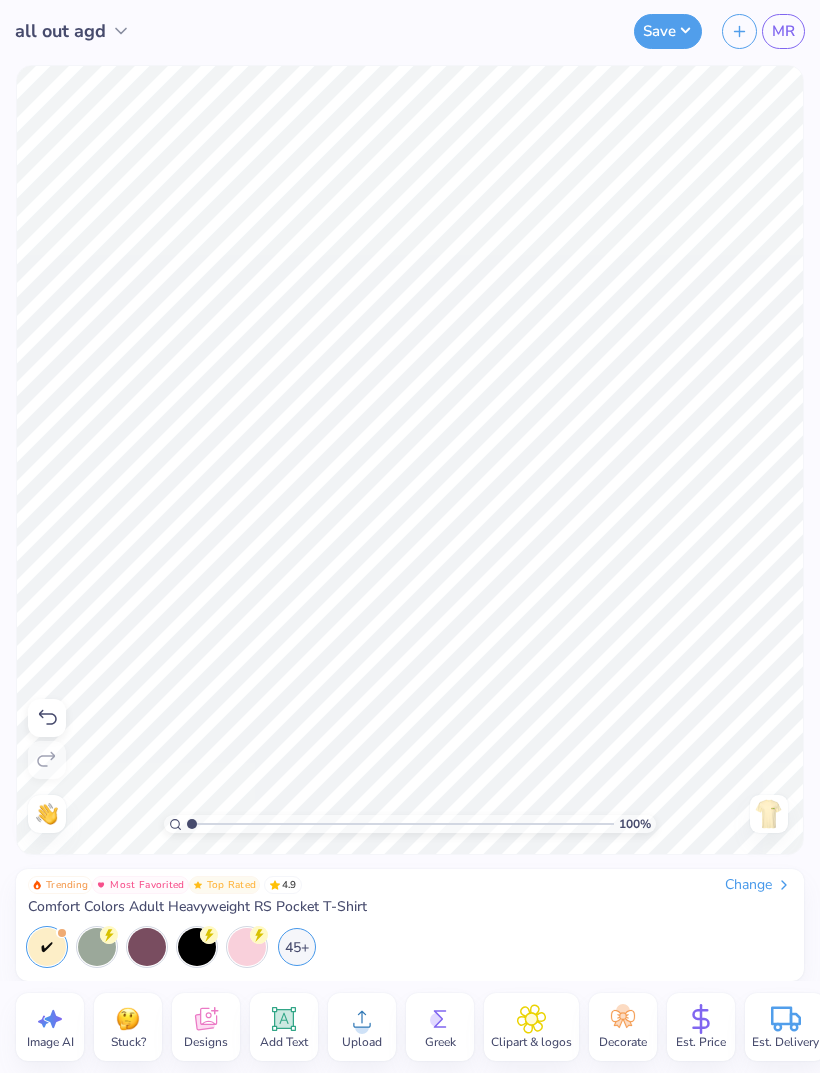click on "MR" at bounding box center (783, 31) 